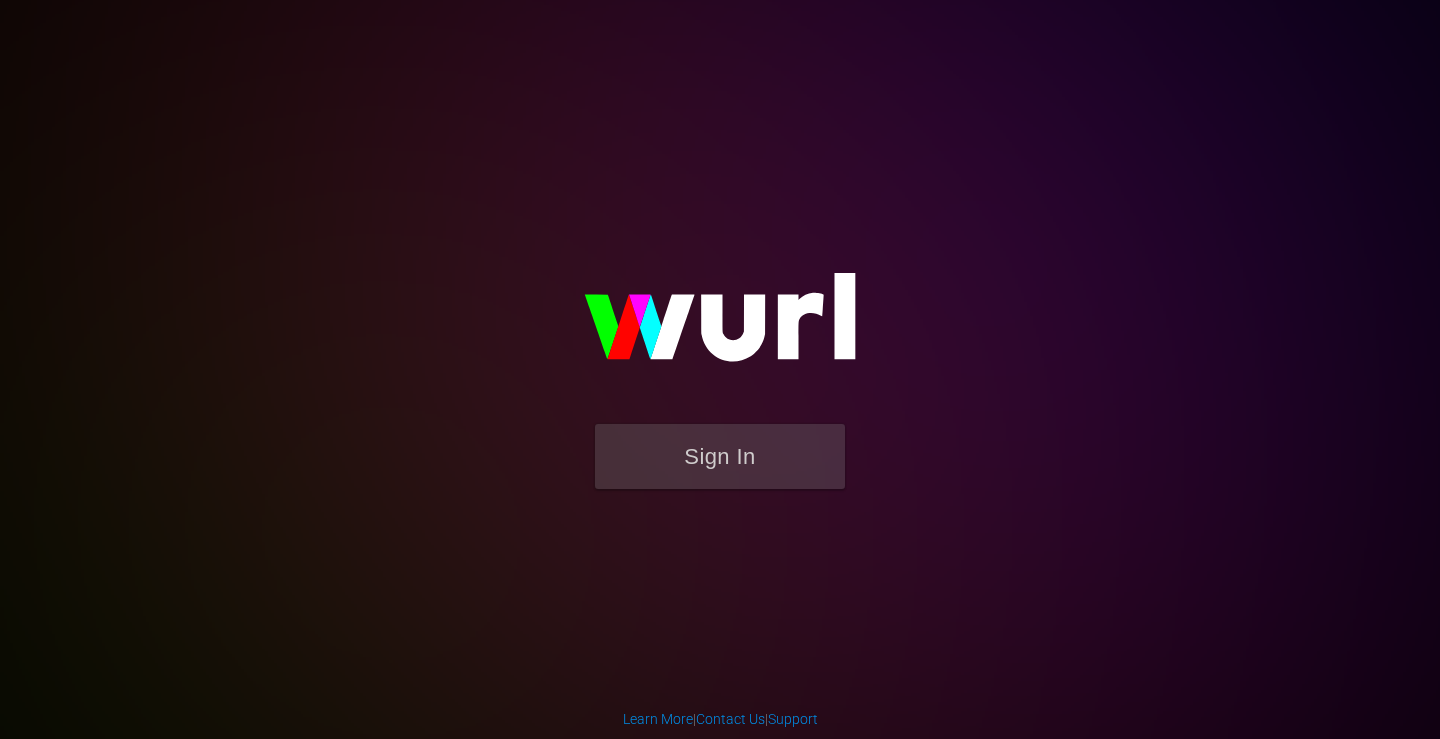 scroll, scrollTop: 0, scrollLeft: 0, axis: both 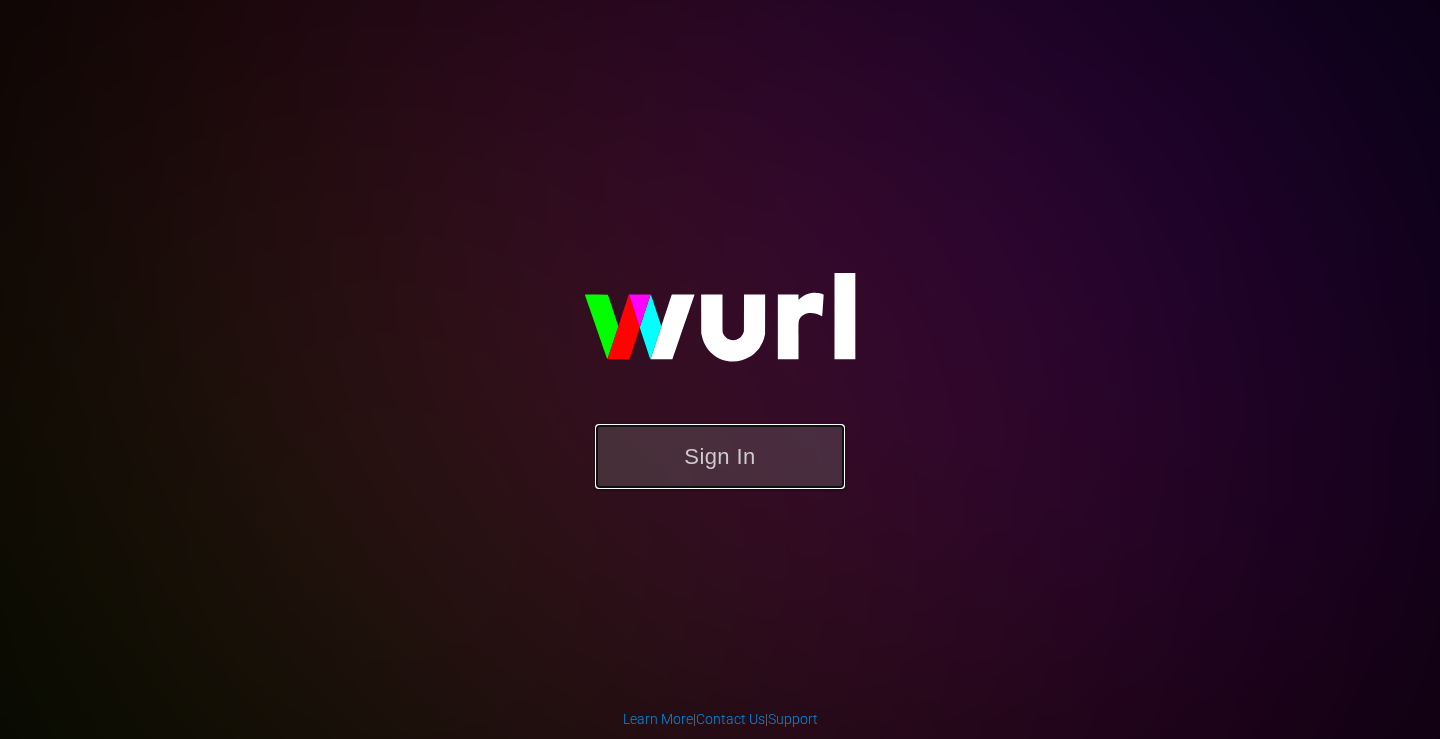 click on "Sign In" at bounding box center [720, 456] 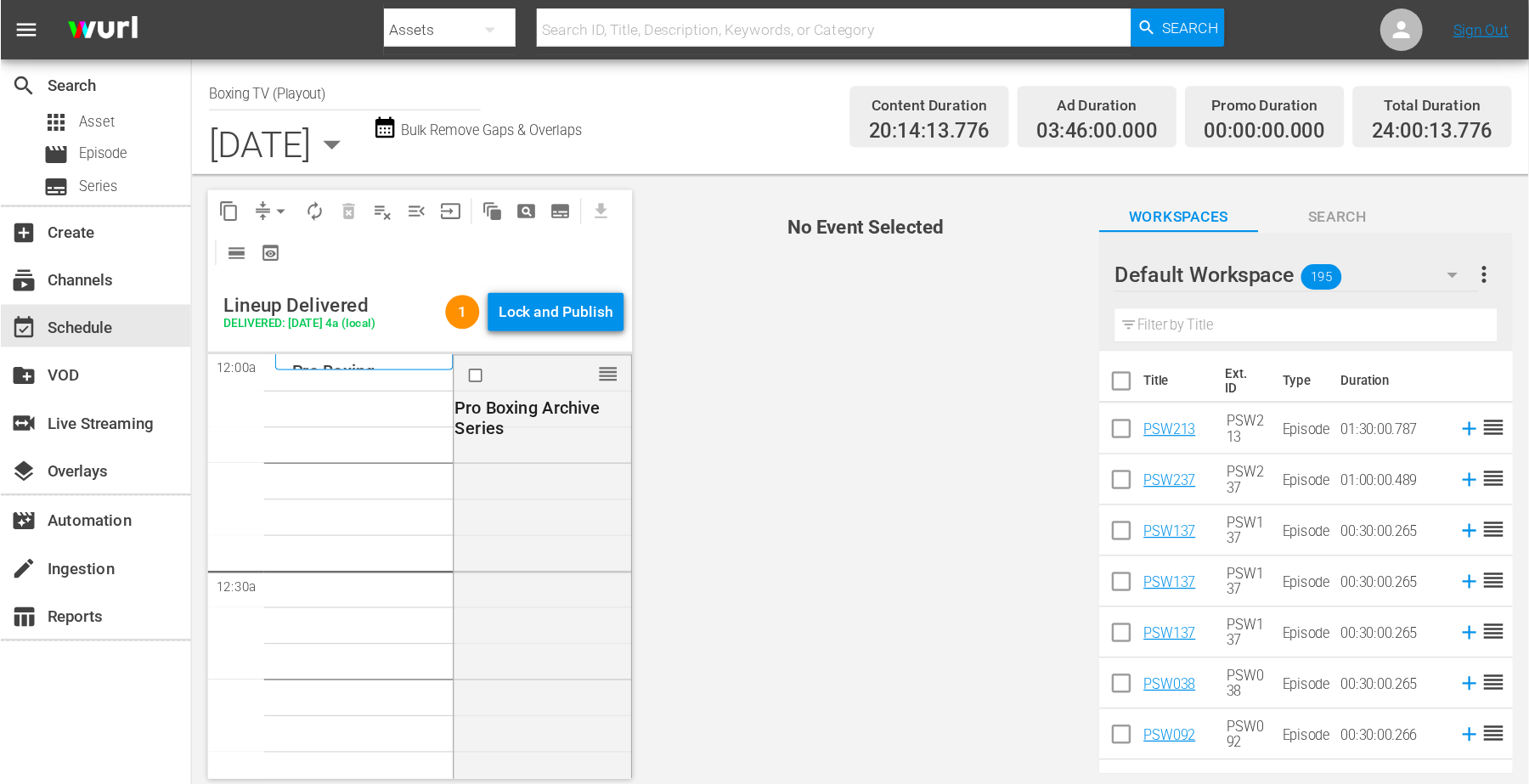 scroll, scrollTop: 0, scrollLeft: 0, axis: both 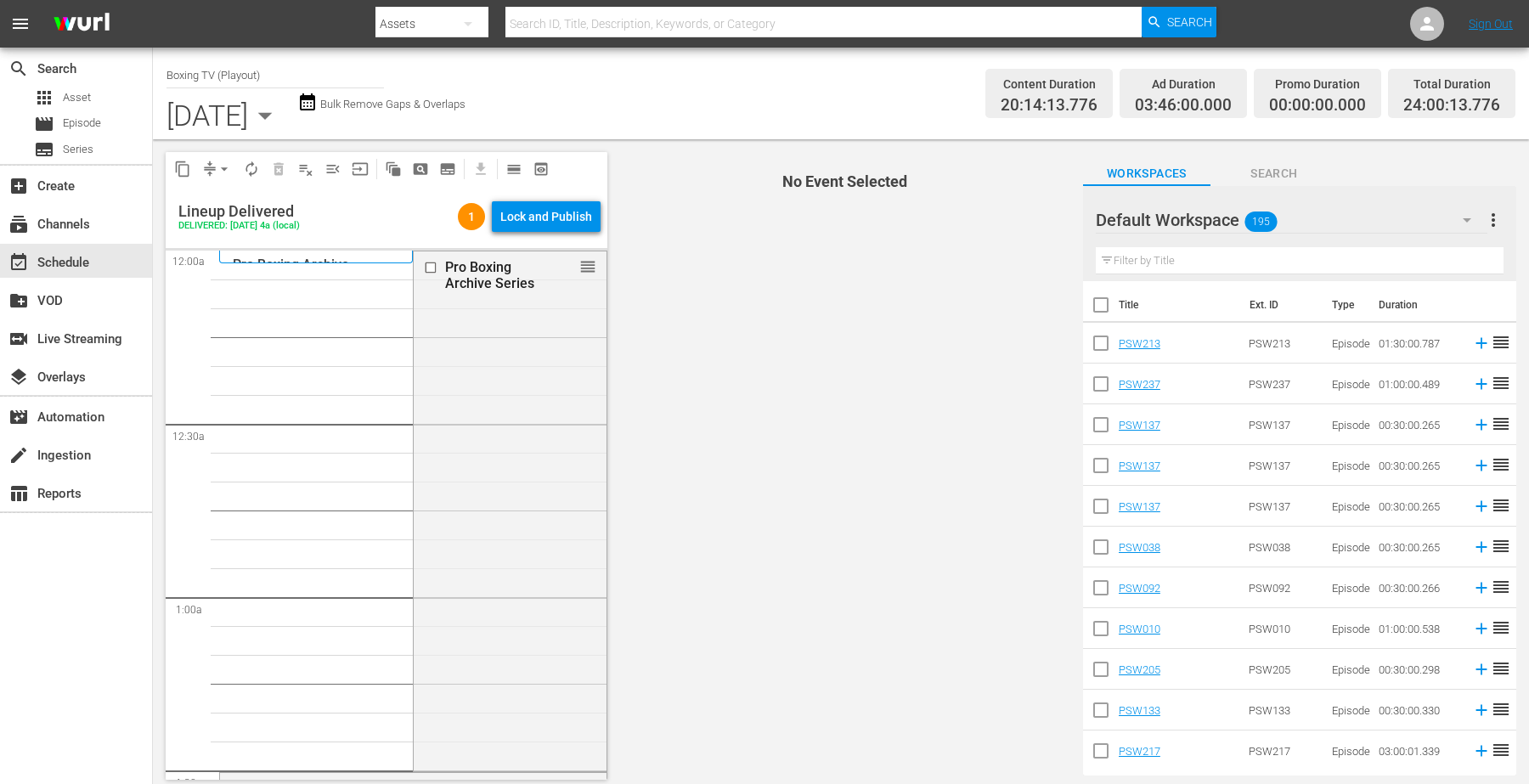 click on "Lineup Delivered DELIVERED: 8/25 @ 4a (local)" at bounding box center [314, 217] 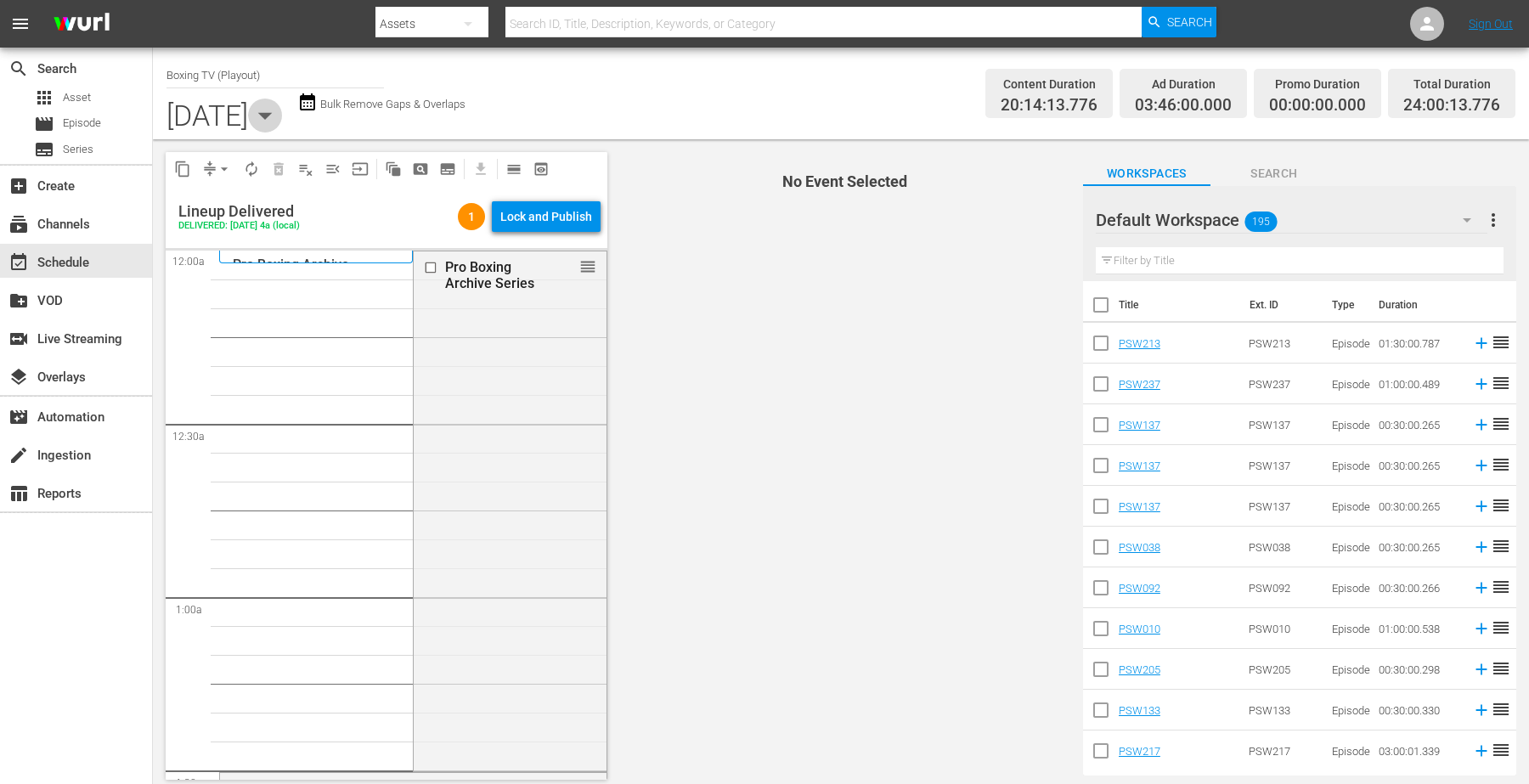 click 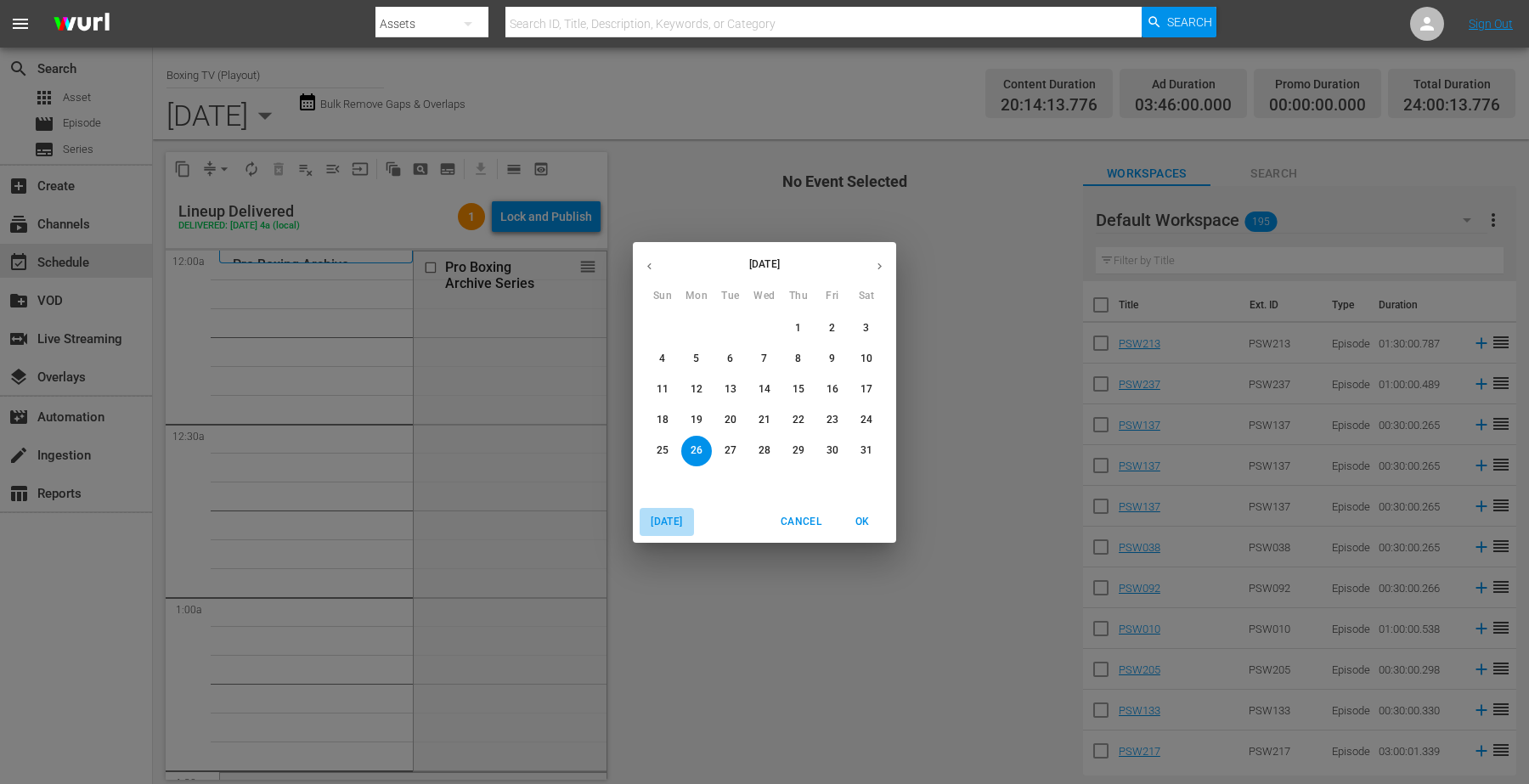 drag, startPoint x: 665, startPoint y: 520, endPoint x: 674, endPoint y: 519, distance: 9.055385 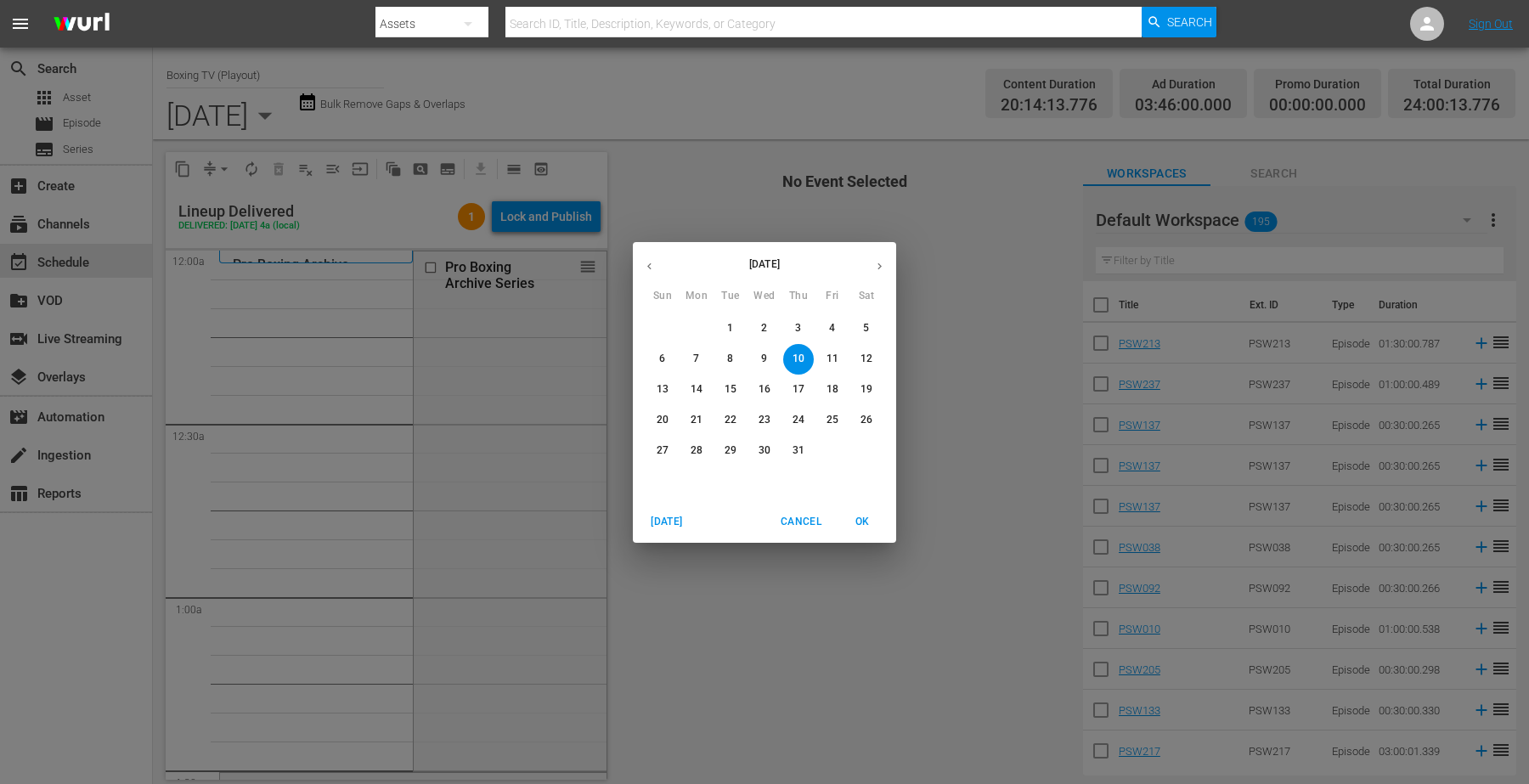 click on "OK" at bounding box center (862, 522) 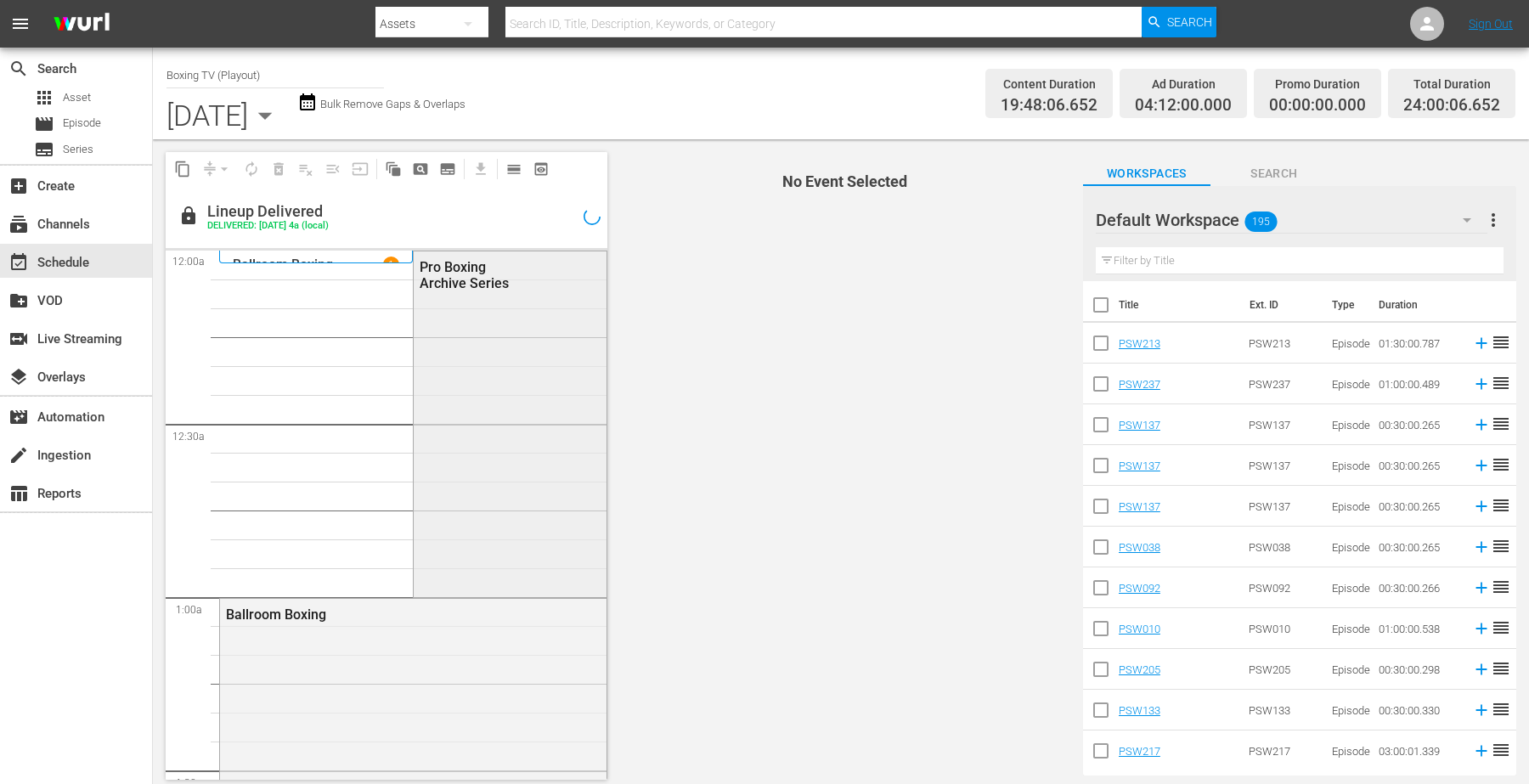 click on "Pro Boxing Archive Series" at bounding box center [510, 422] 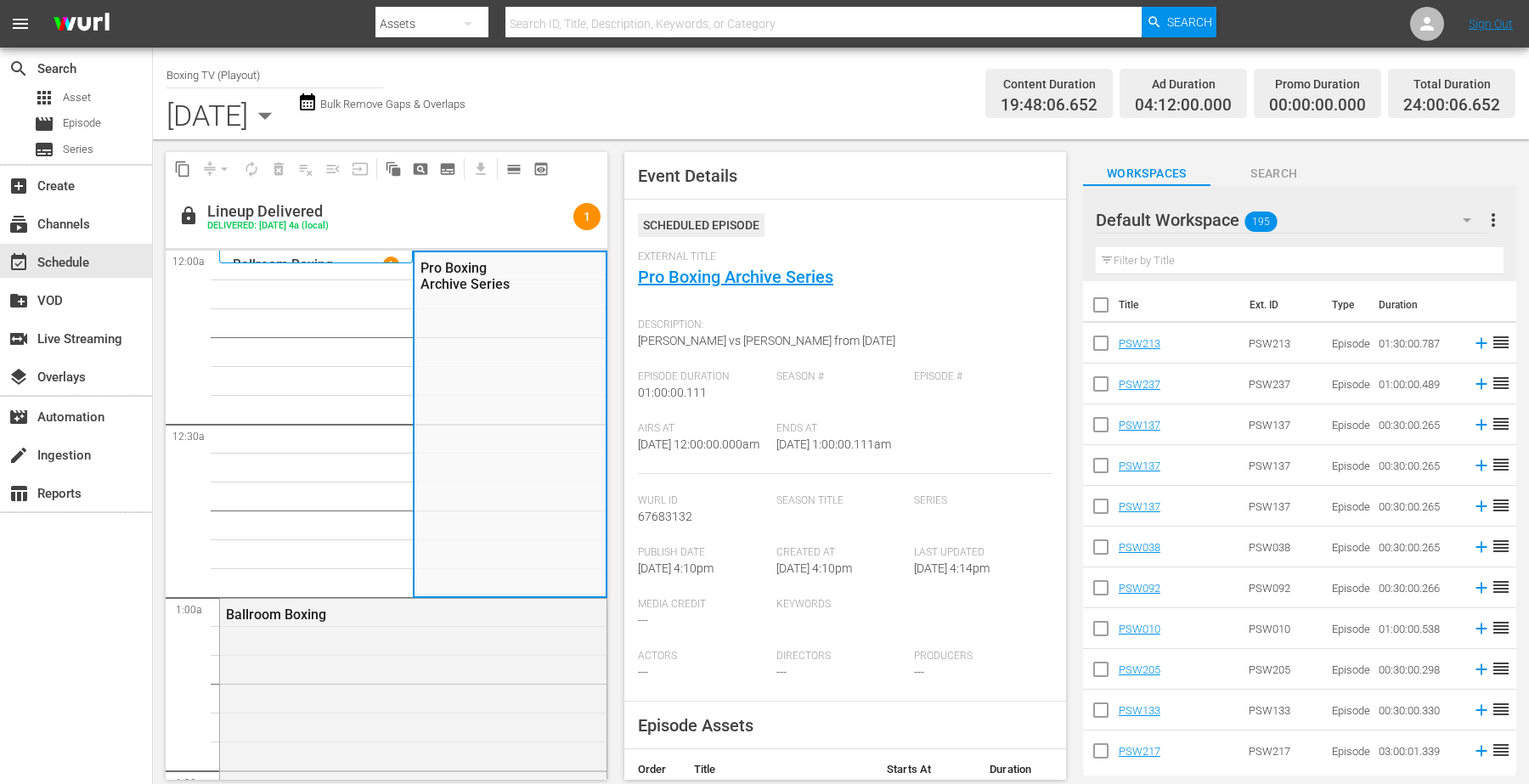 click on "Lineup Delivered" at bounding box center (268, 212) 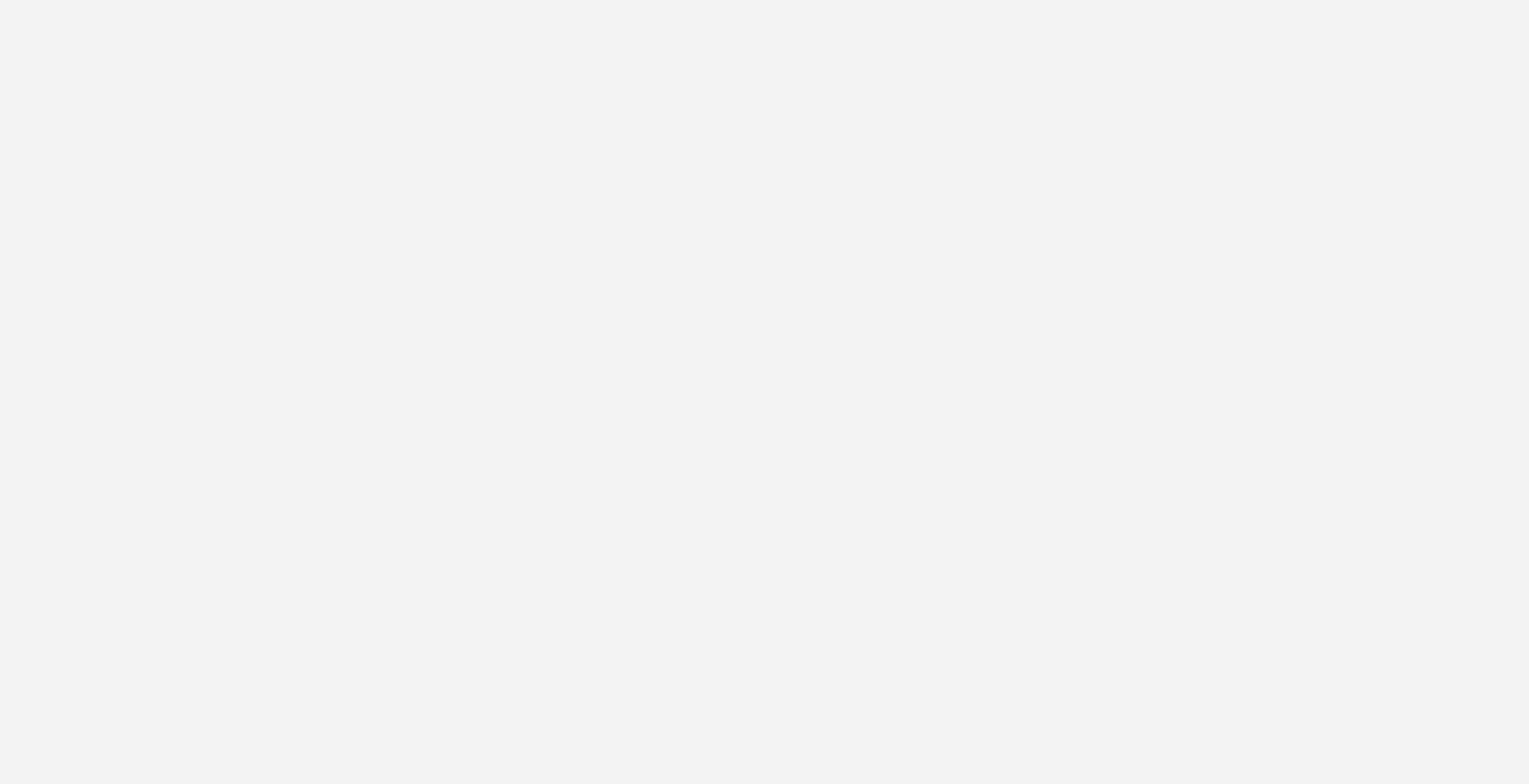 scroll, scrollTop: 0, scrollLeft: 0, axis: both 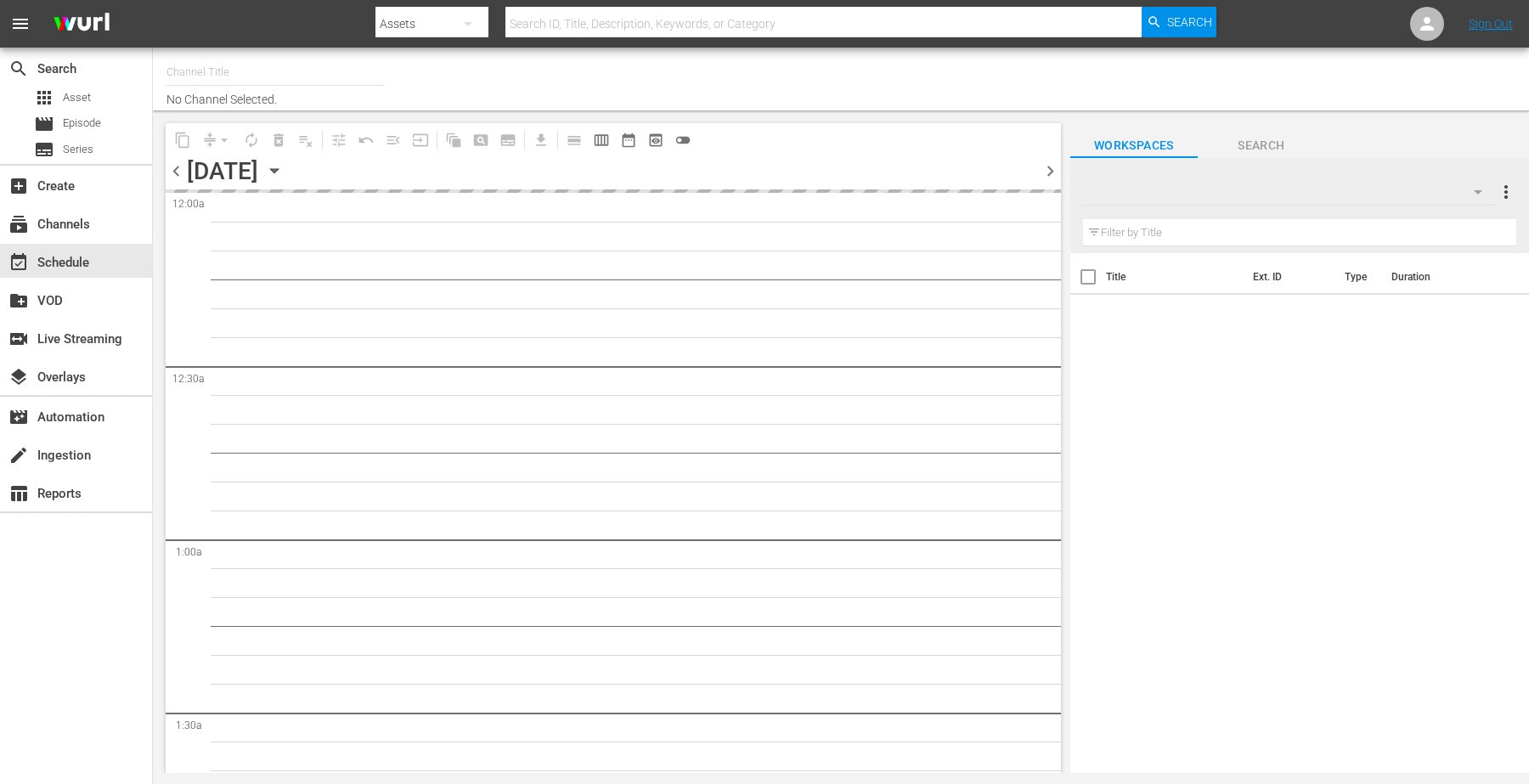 type on "Boxing TV (Playout) (1503)" 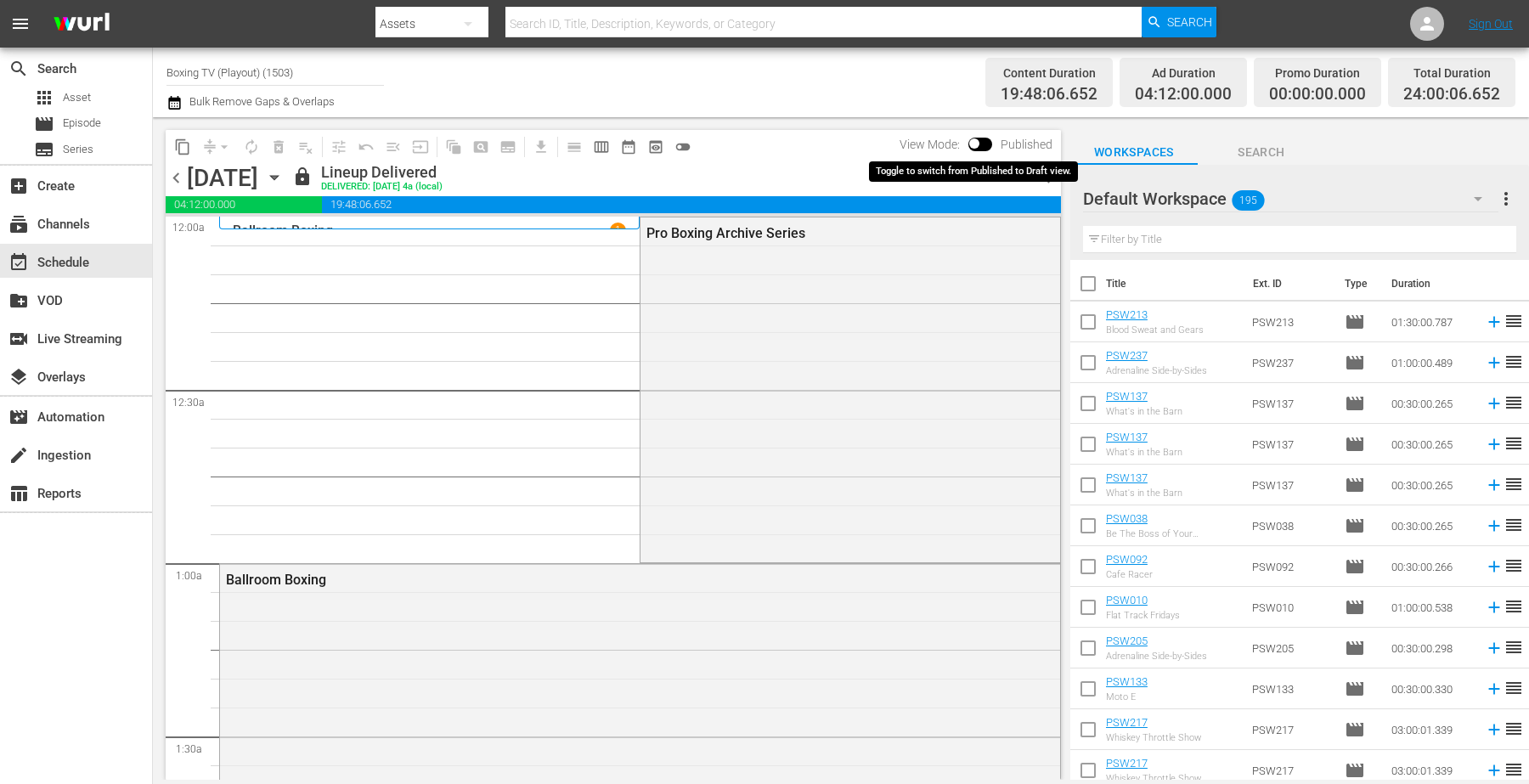 click at bounding box center (974, 147) 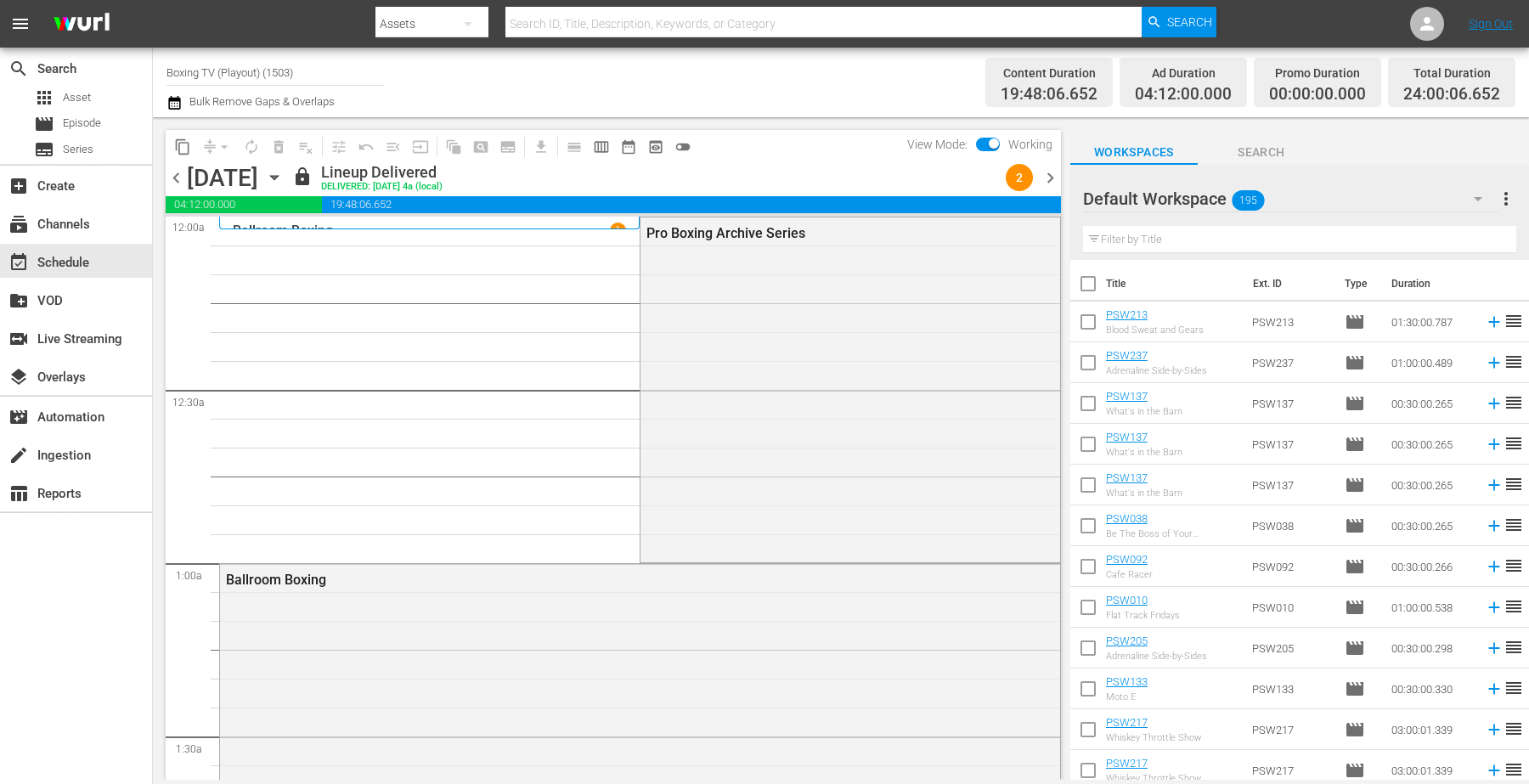 click on "chevron_right" at bounding box center (1050, 178) 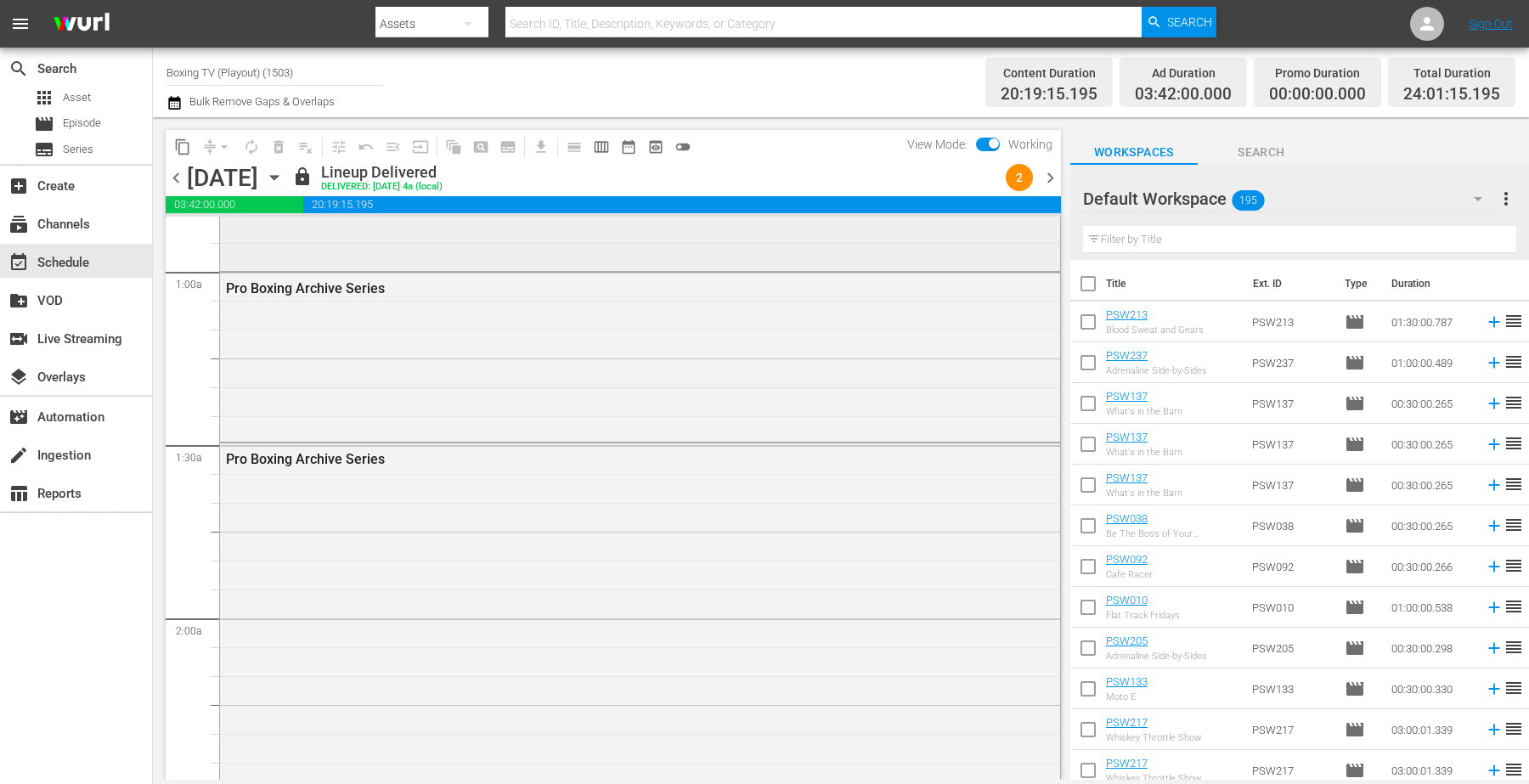 scroll, scrollTop: 0, scrollLeft: 0, axis: both 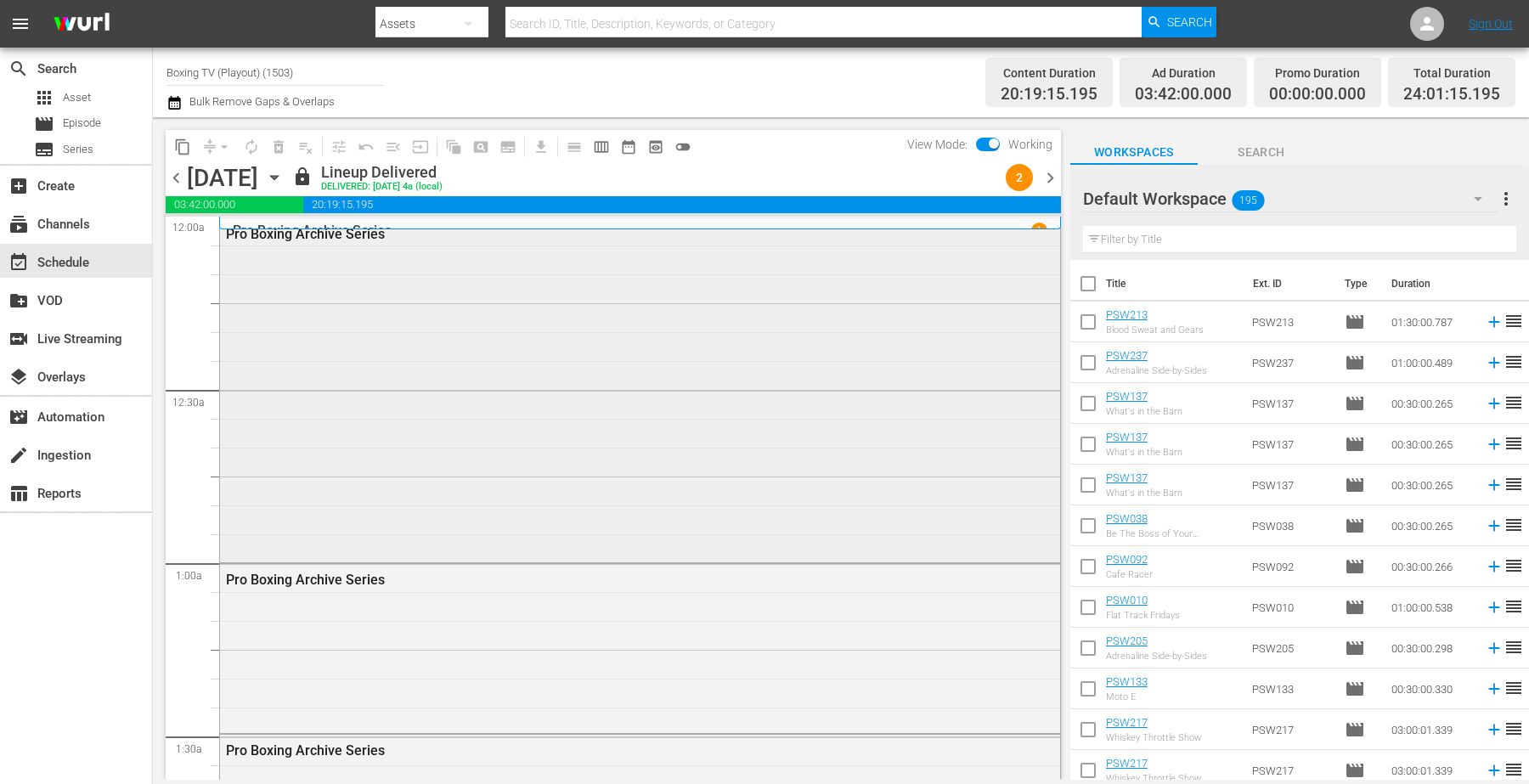 click on "Pro Boxing Archive Series" at bounding box center (640, 389) 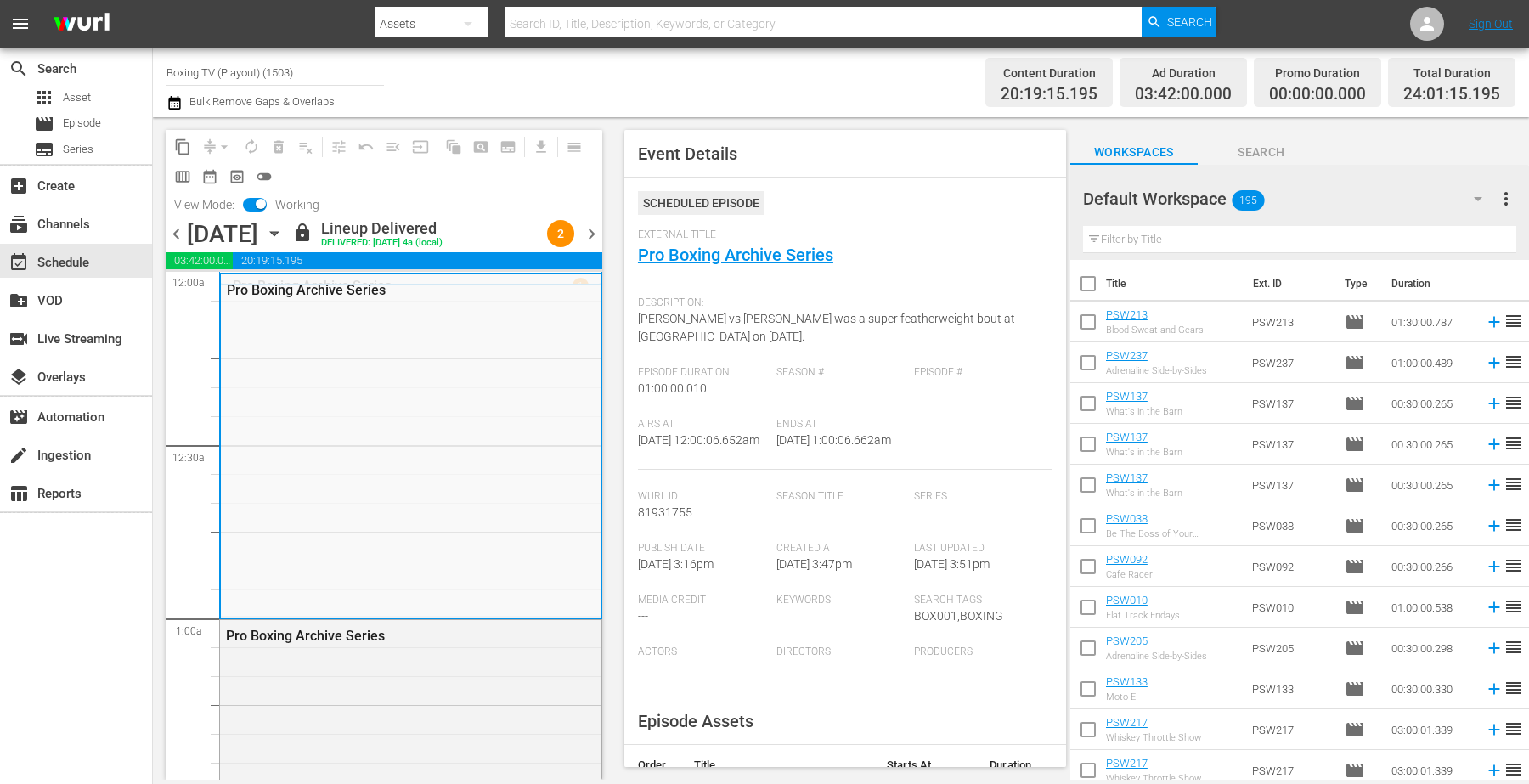 click on "Ends At" at bounding box center (841, 425) 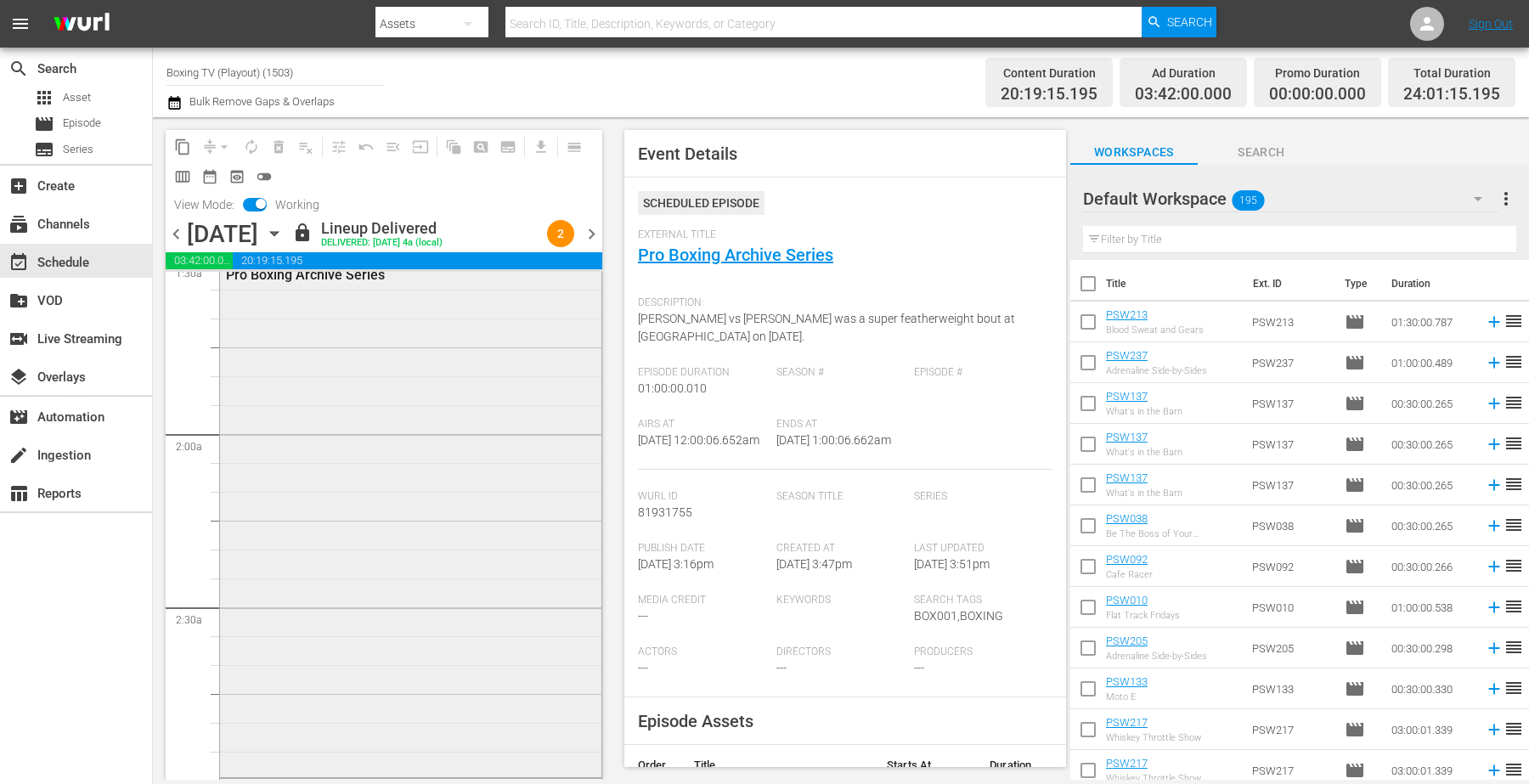 click on "Pro Boxing Archive Series" at bounding box center (410, 516) 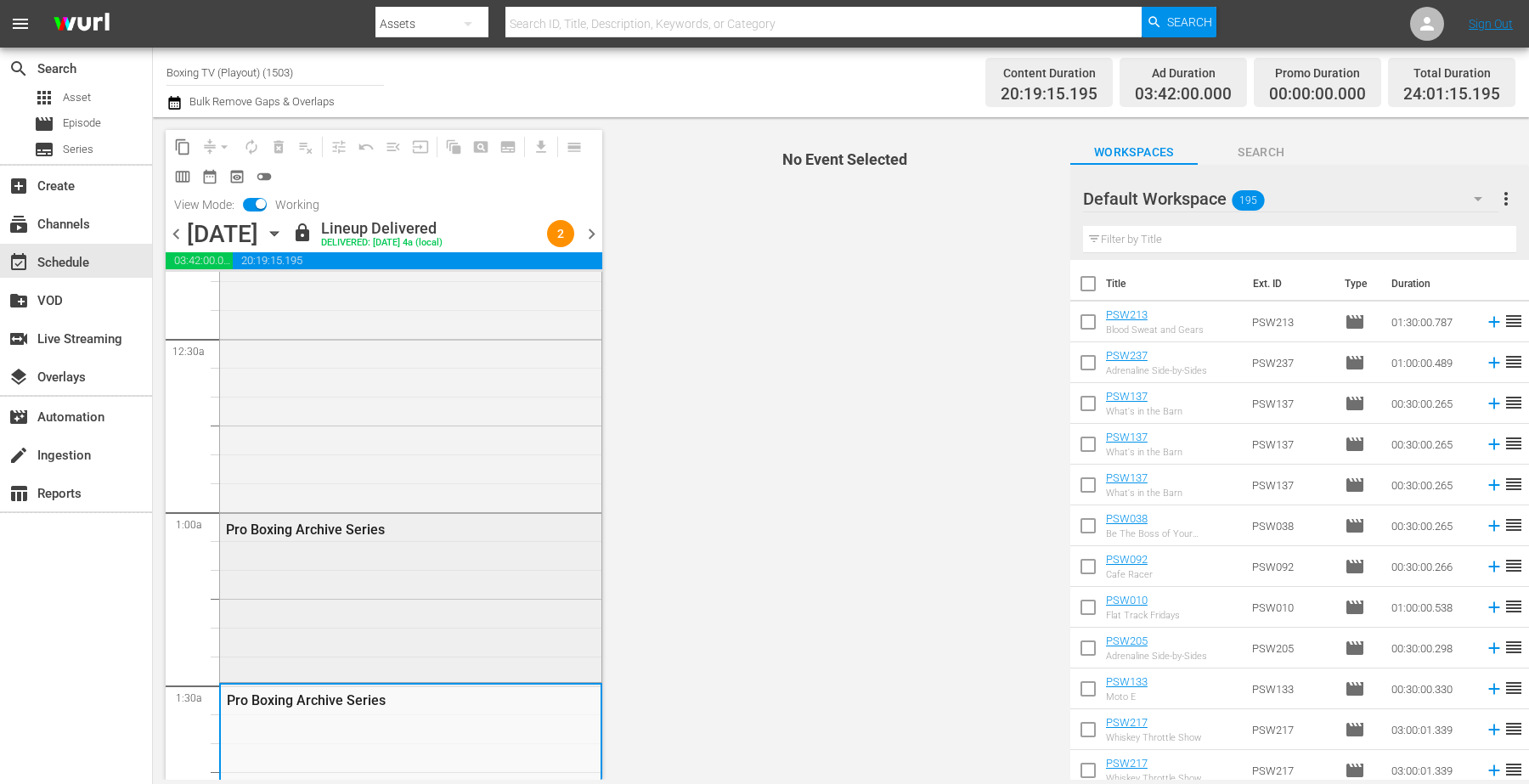 scroll, scrollTop: 0, scrollLeft: 0, axis: both 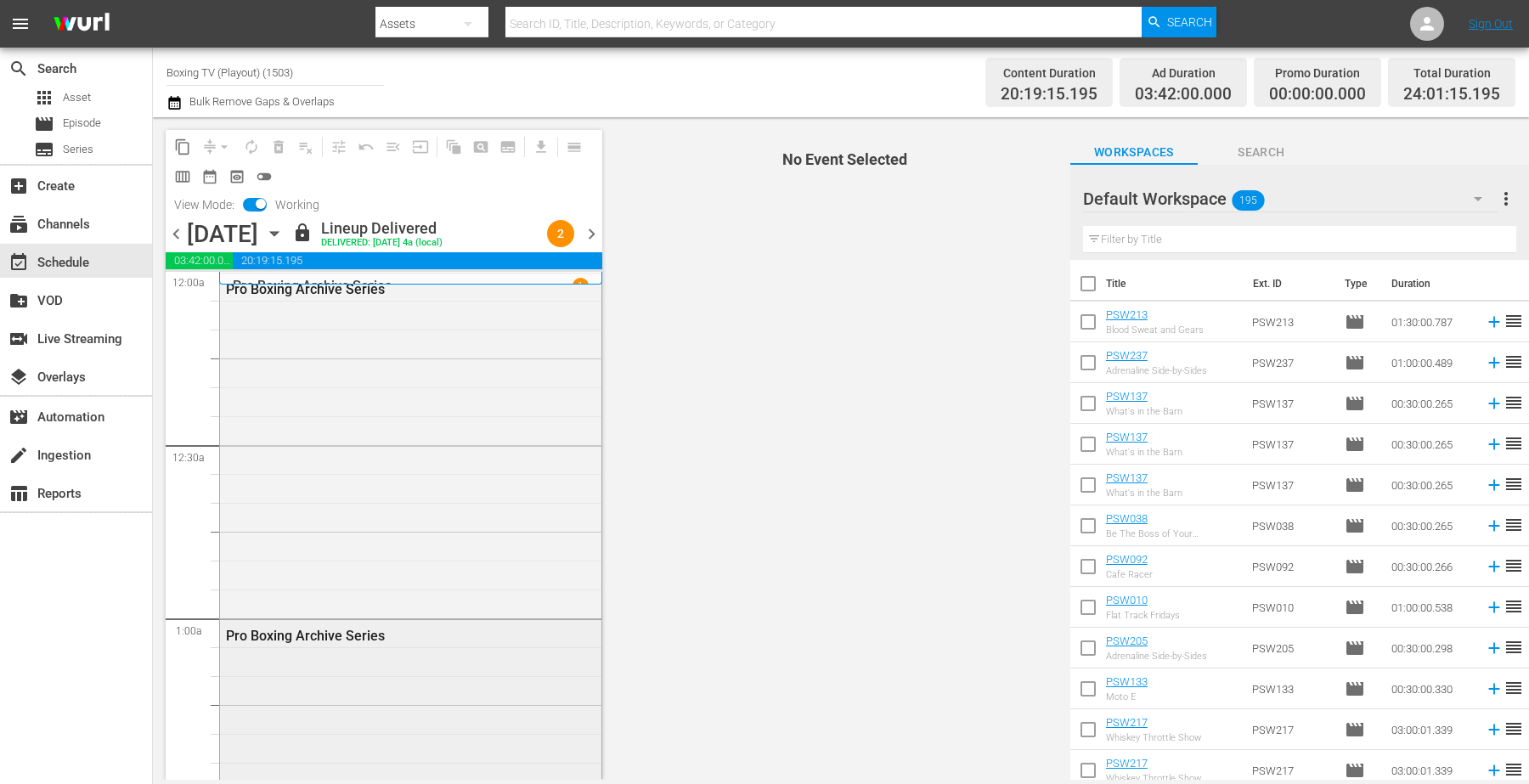 click on "Pro Boxing Archive Series" at bounding box center [370, 635] 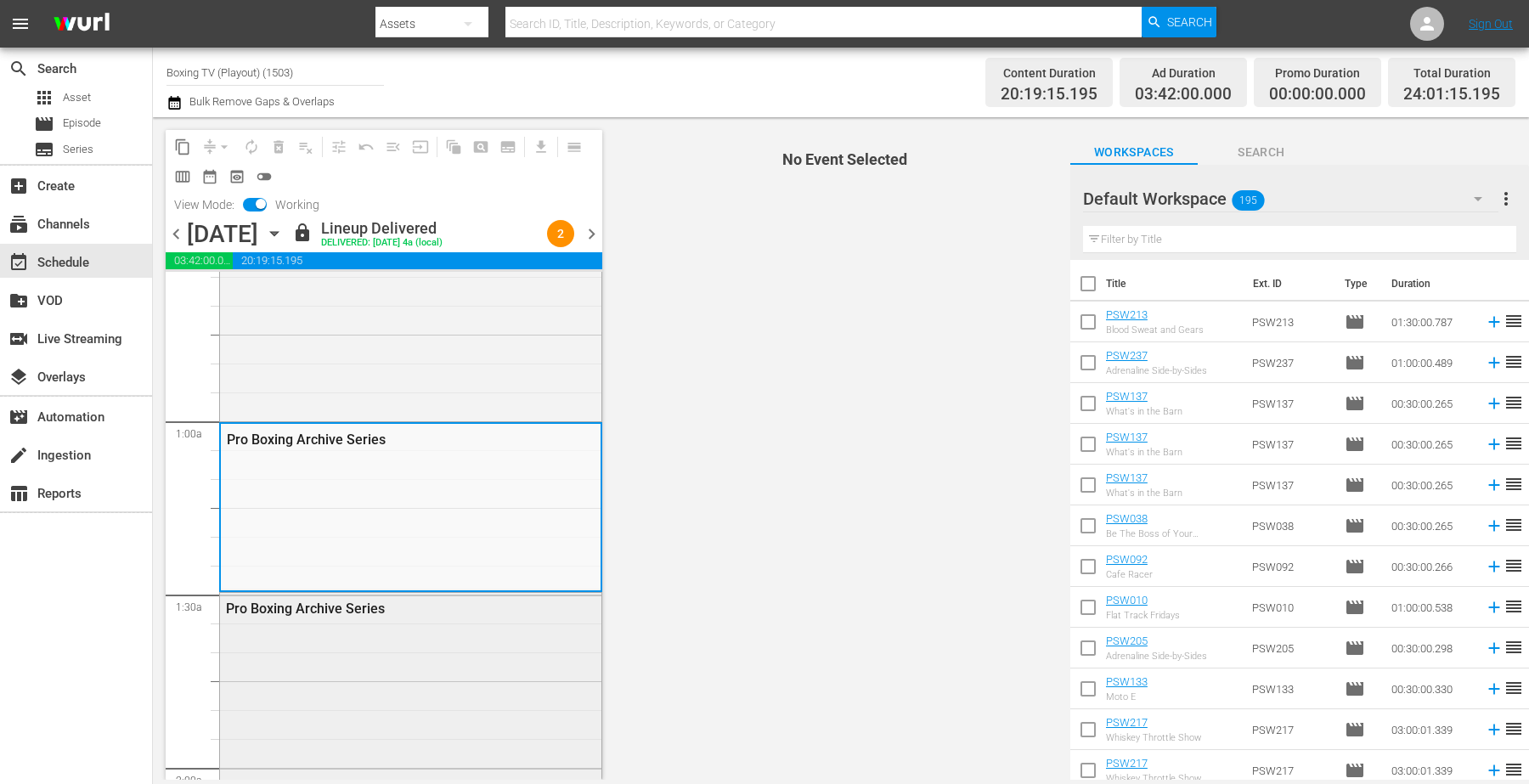 scroll, scrollTop: 212, scrollLeft: 0, axis: vertical 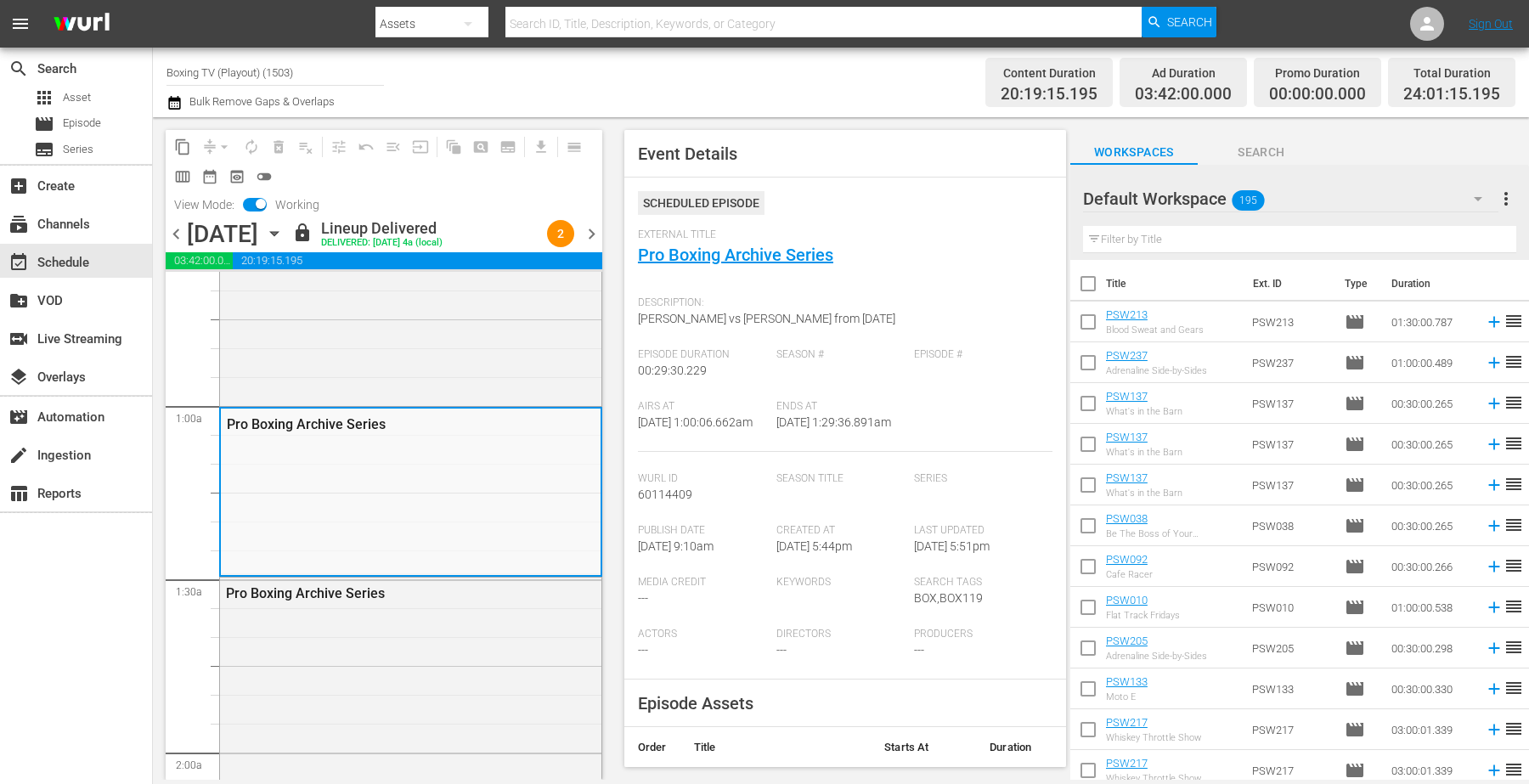 click on "Season #" at bounding box center [845, 374] 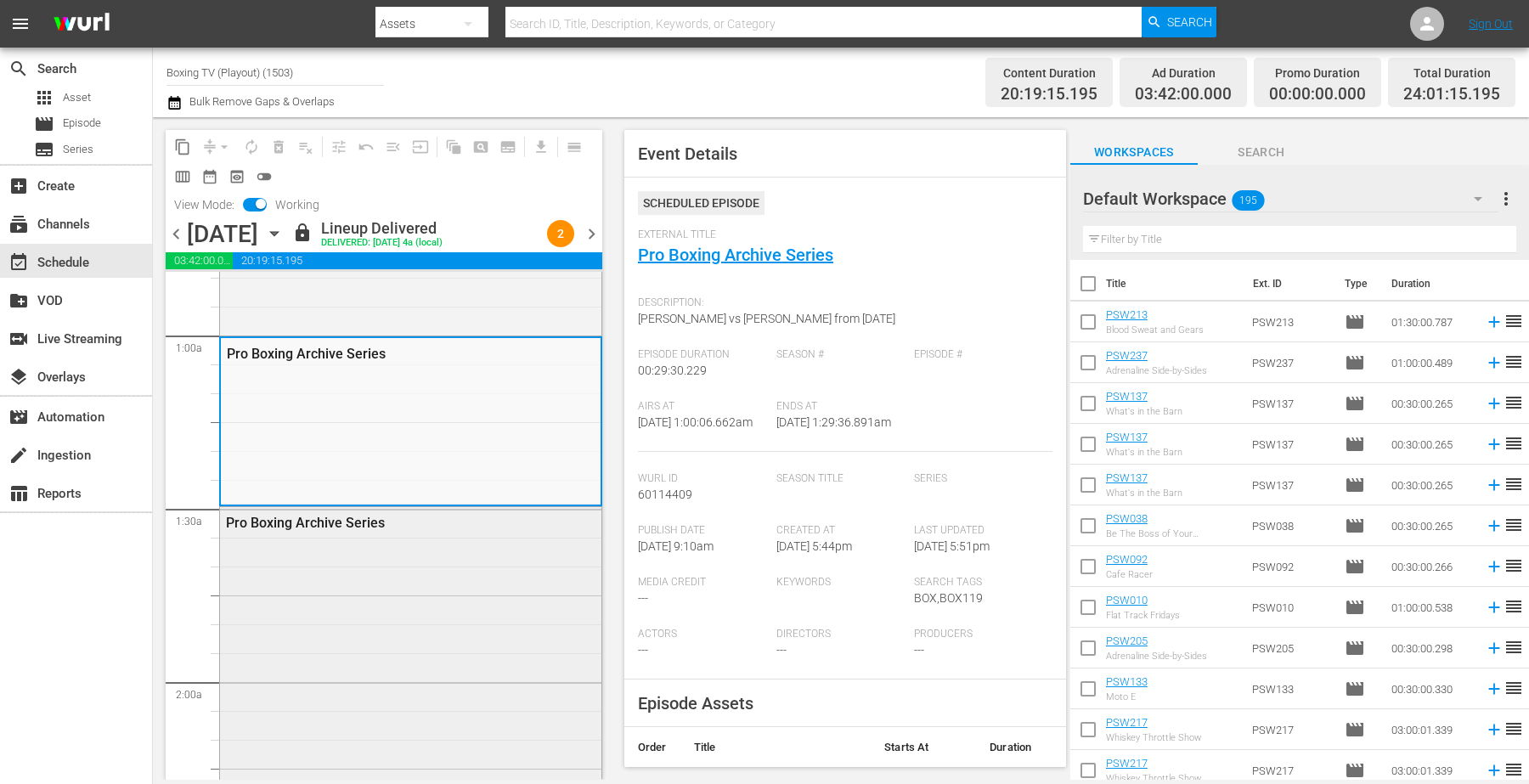 scroll, scrollTop: 319, scrollLeft: 0, axis: vertical 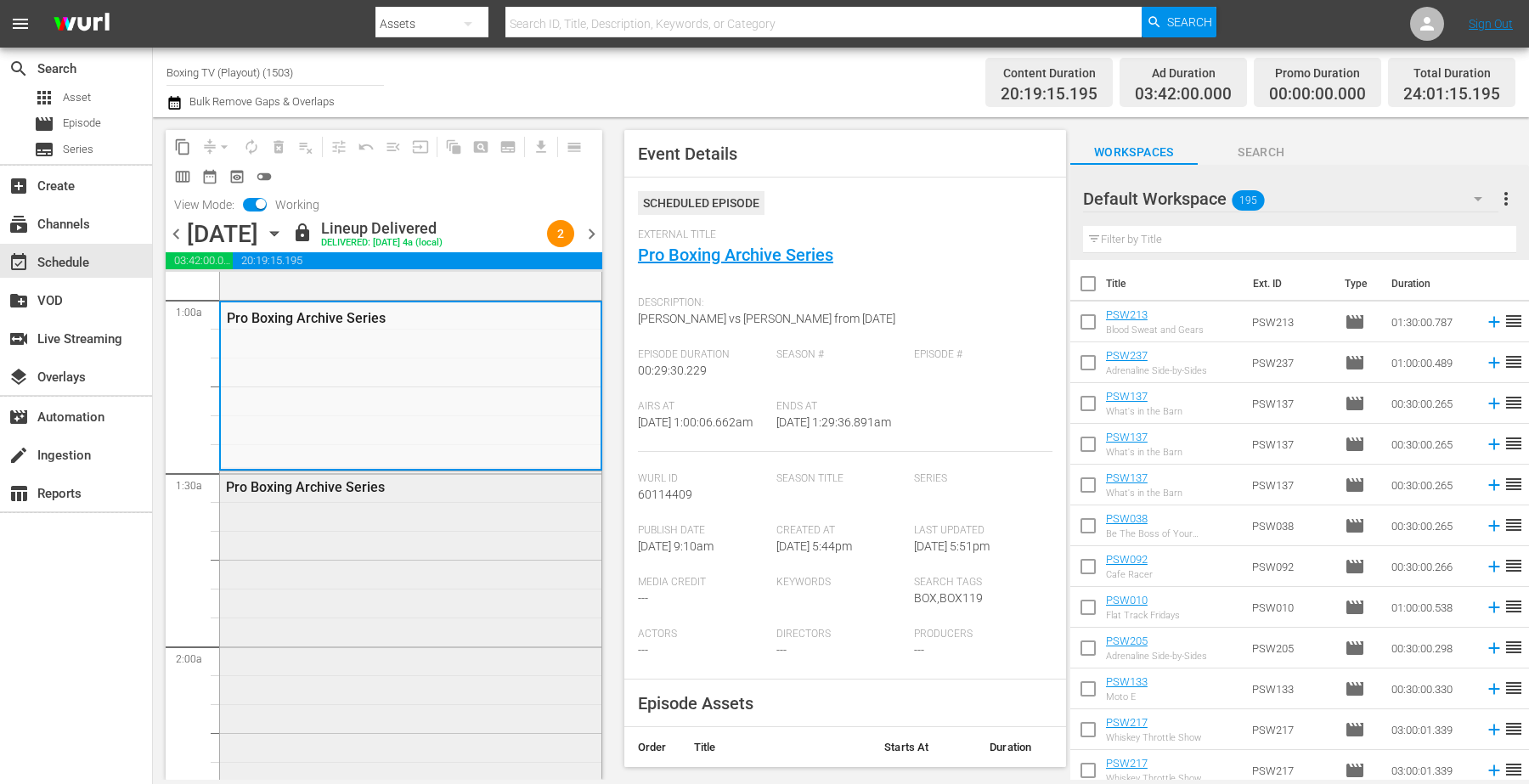 click on "Pro Boxing Archive Series" at bounding box center [410, 728] 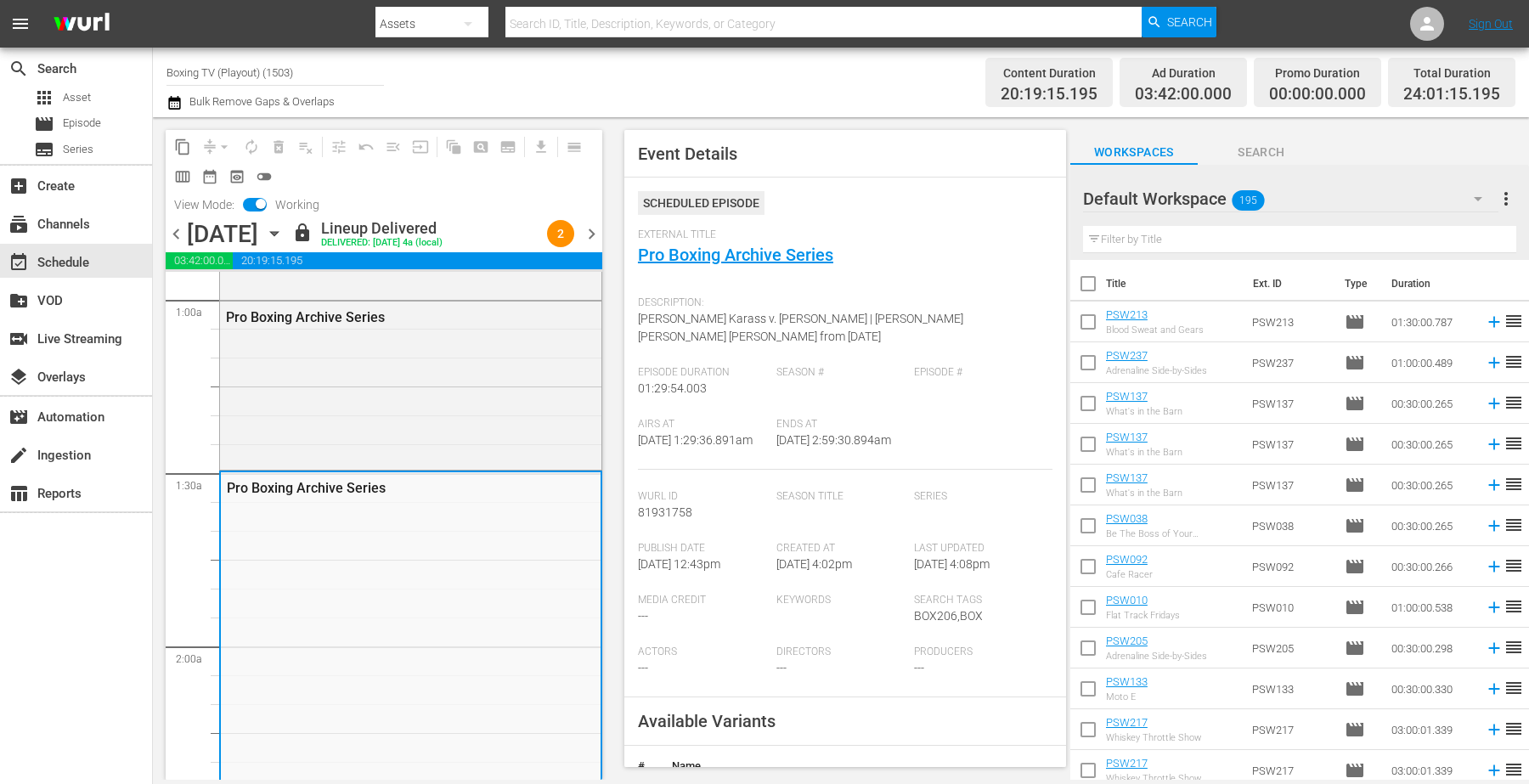 click on "Airs At [DATE] 1:29:36.891am Ends At [DATE] 2:59:30.894am" at bounding box center [845, 443] 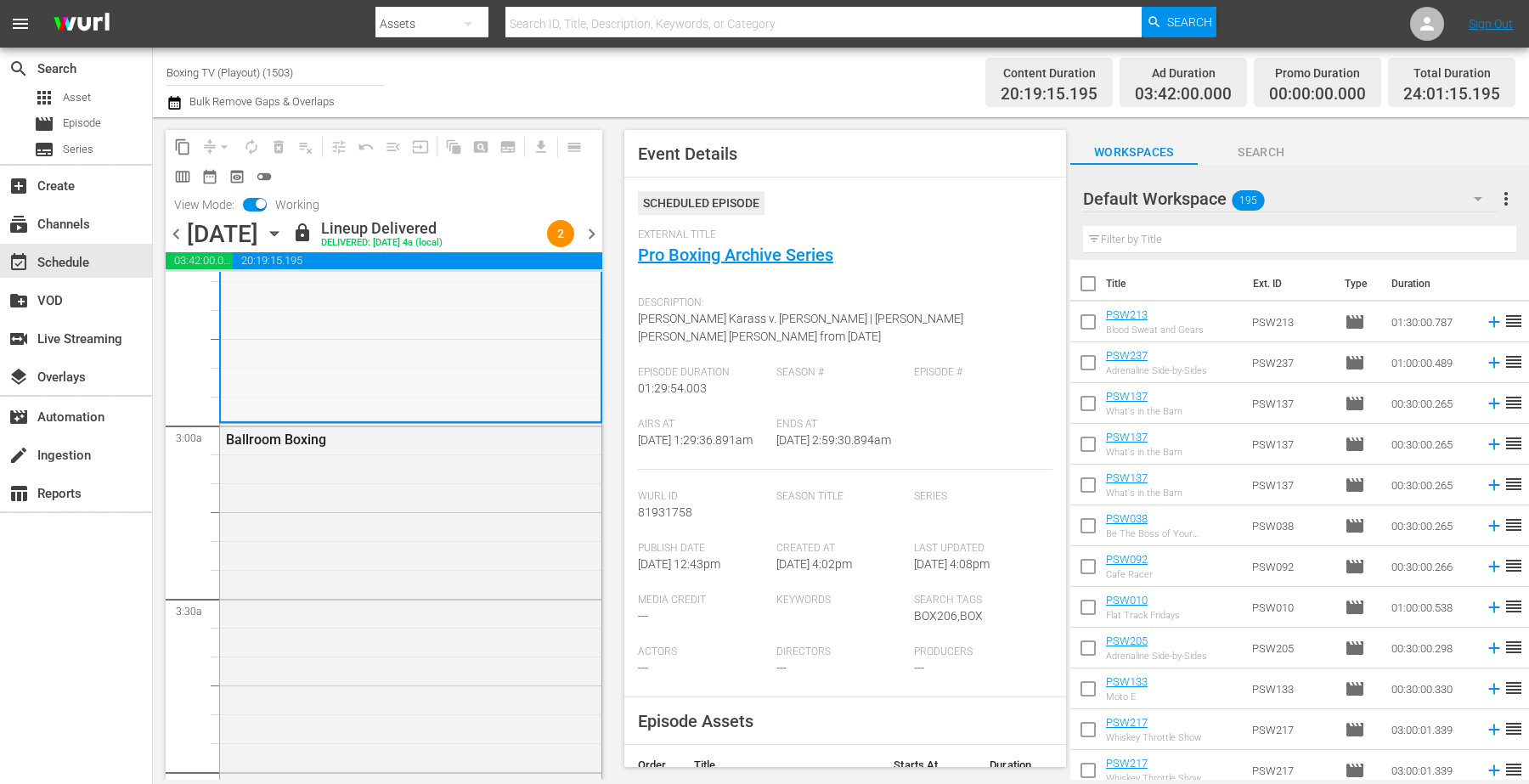 scroll, scrollTop: 956, scrollLeft: 0, axis: vertical 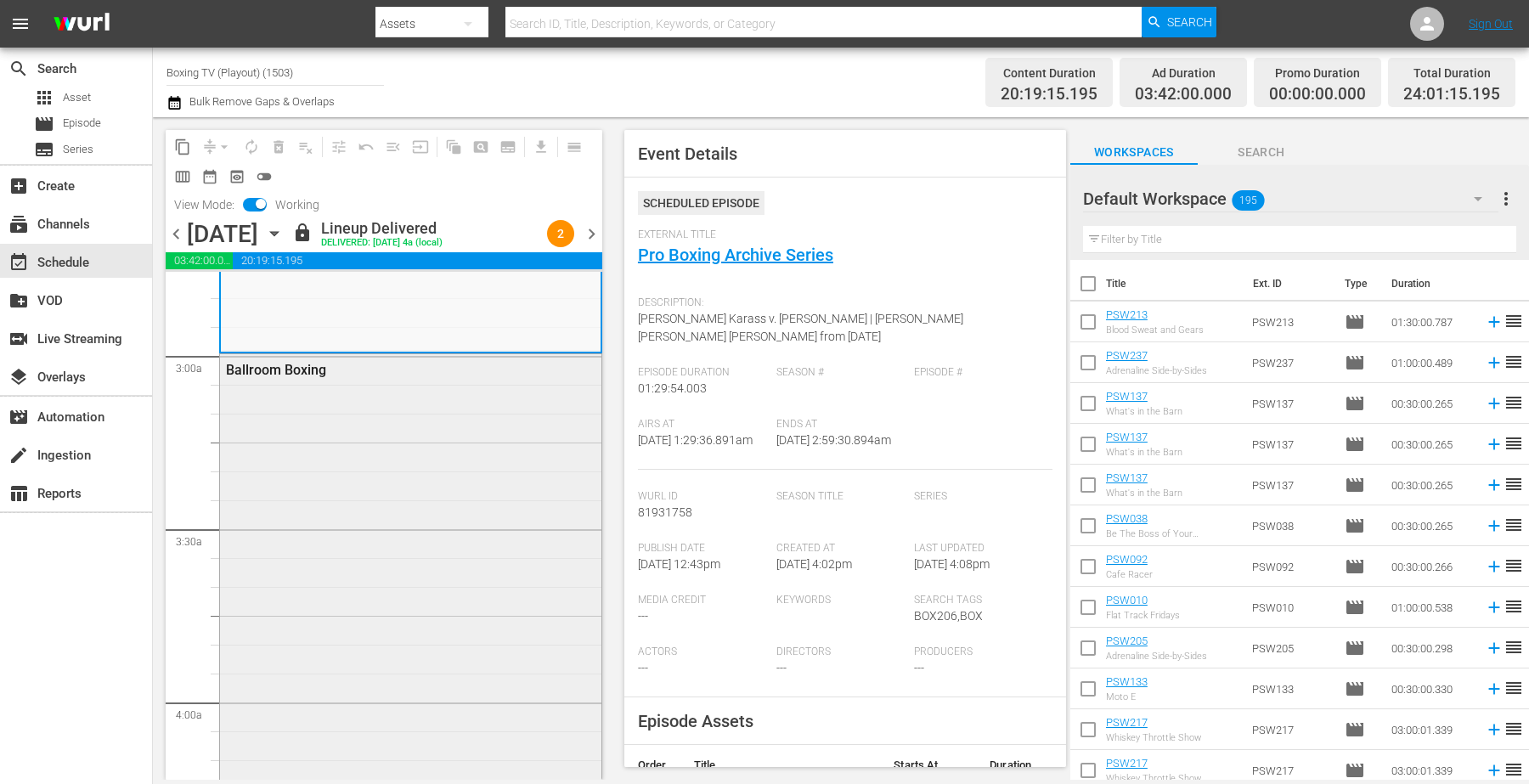 click on "Ballroom Boxing" at bounding box center [410, 698] 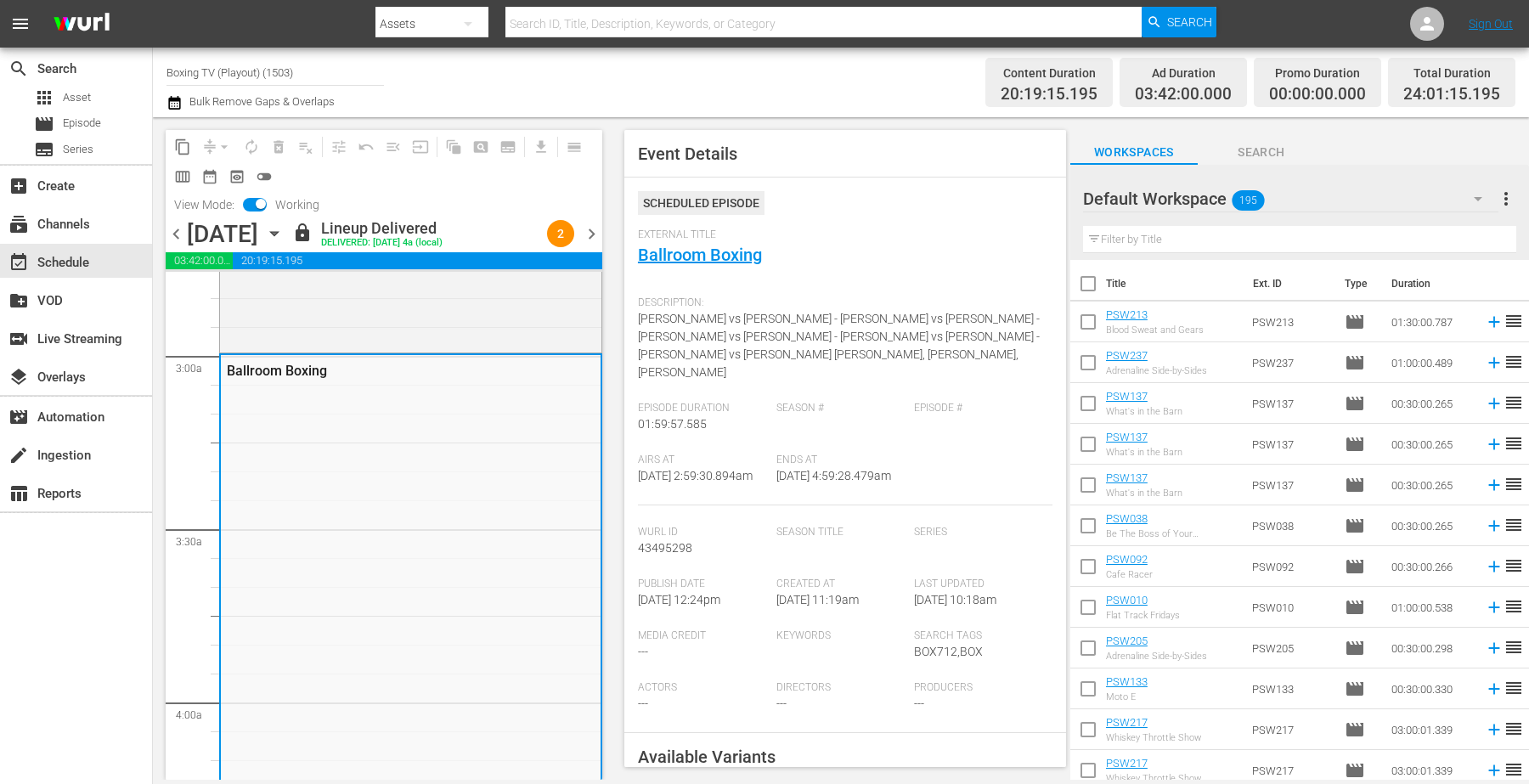 click on "Season #" at bounding box center [845, 427] 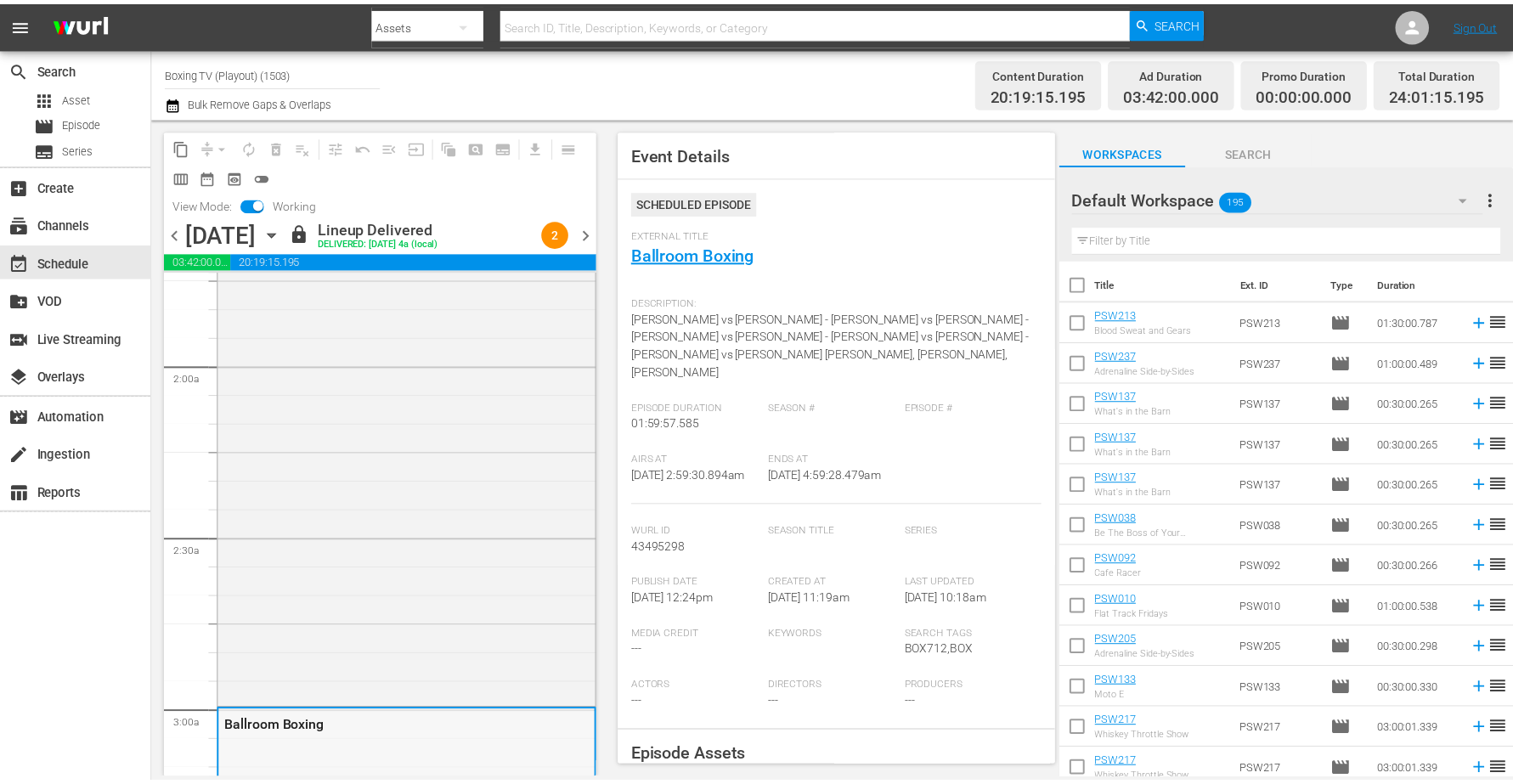 scroll, scrollTop: 425, scrollLeft: 0, axis: vertical 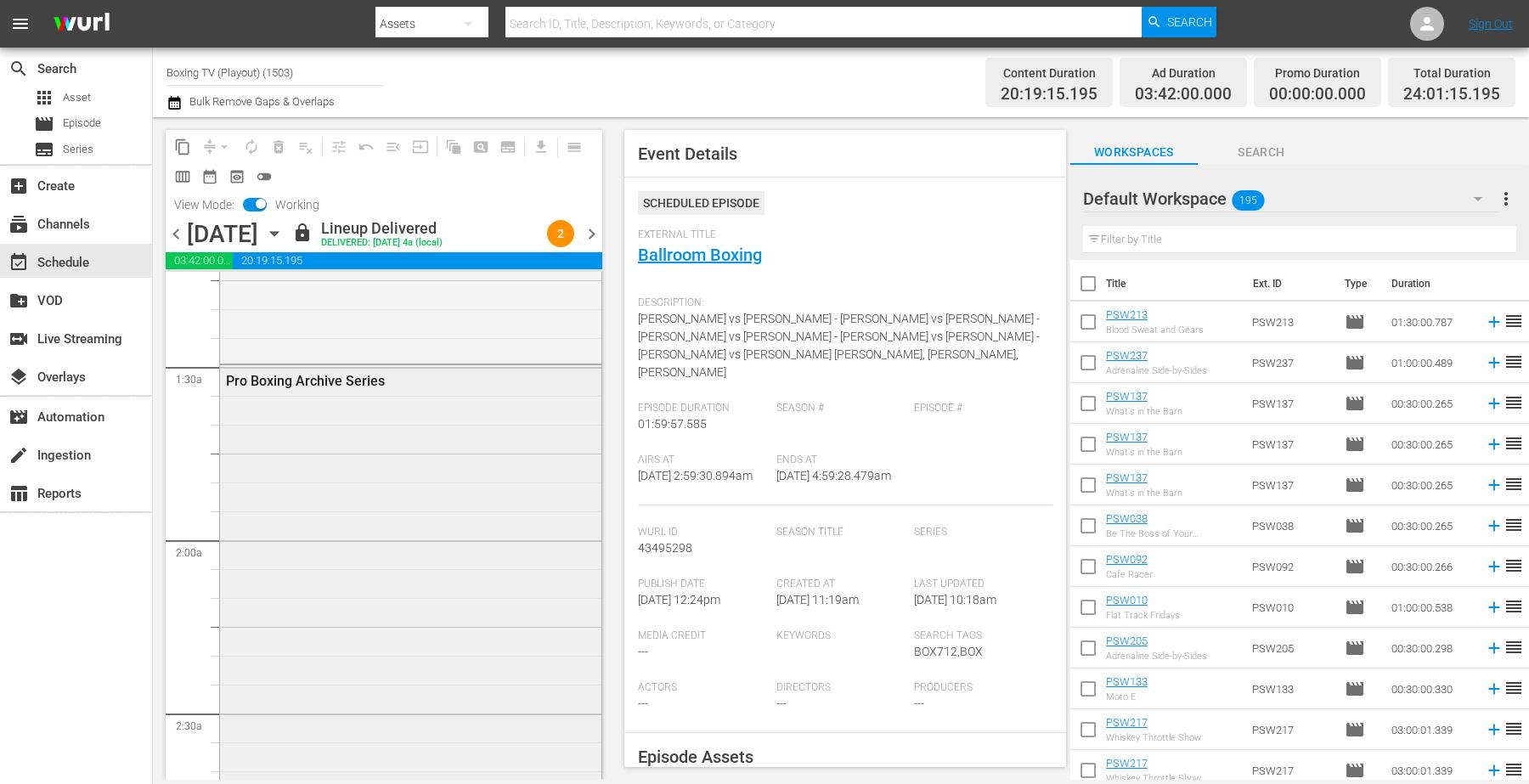 click on "Pro Boxing Archive Series" at bounding box center [410, 622] 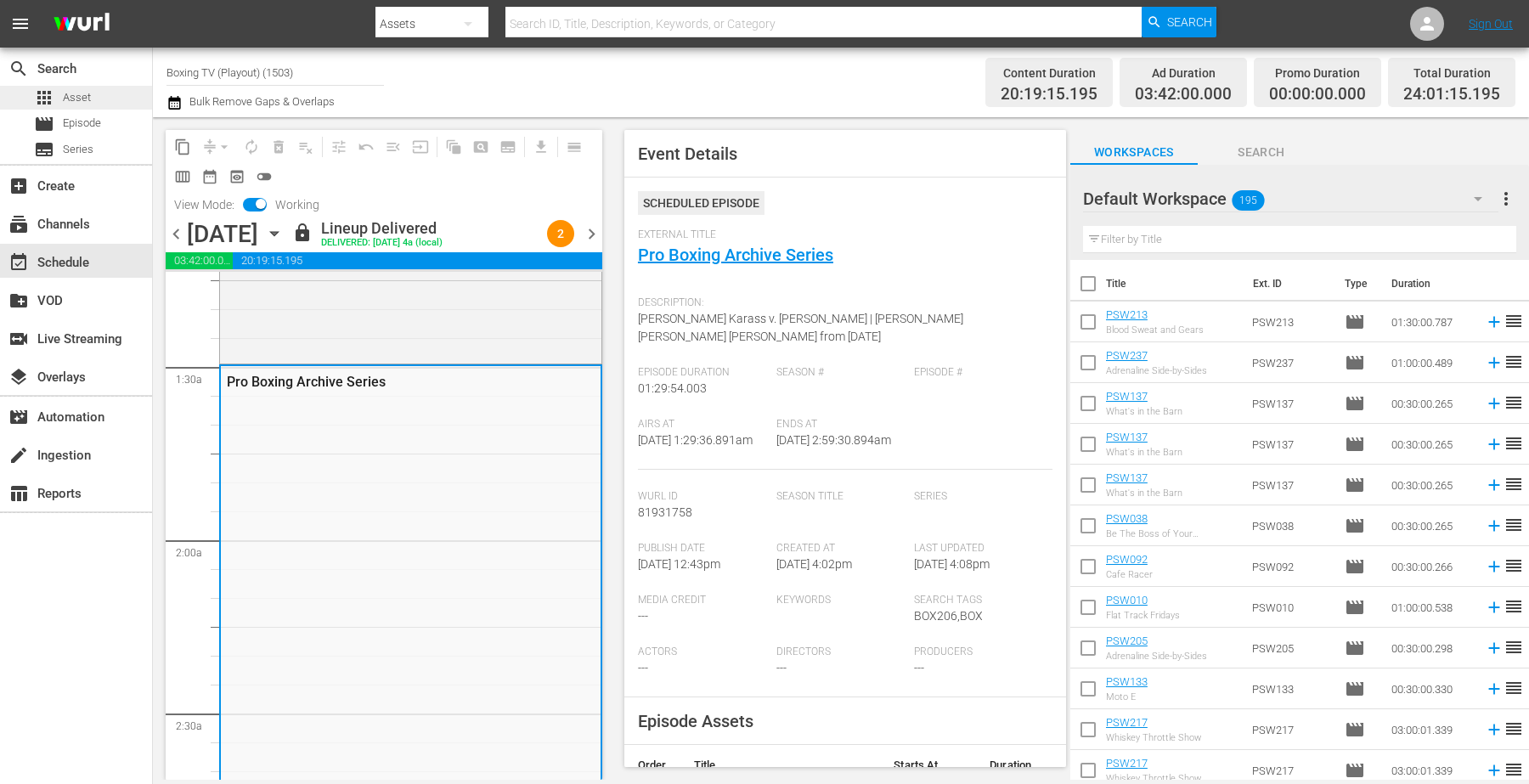 click on "apps Asset" at bounding box center [76, 98] 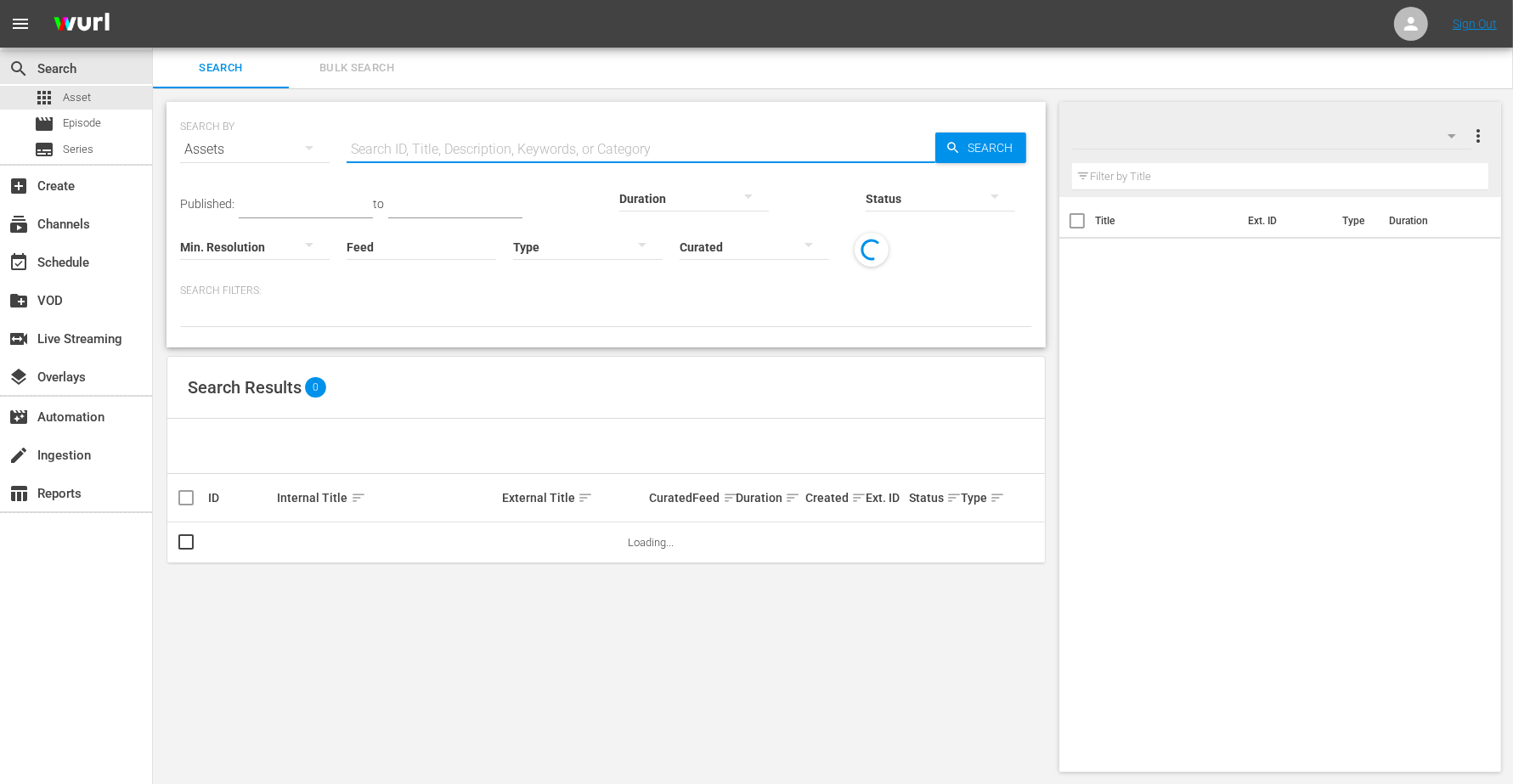 click at bounding box center (641, 149) 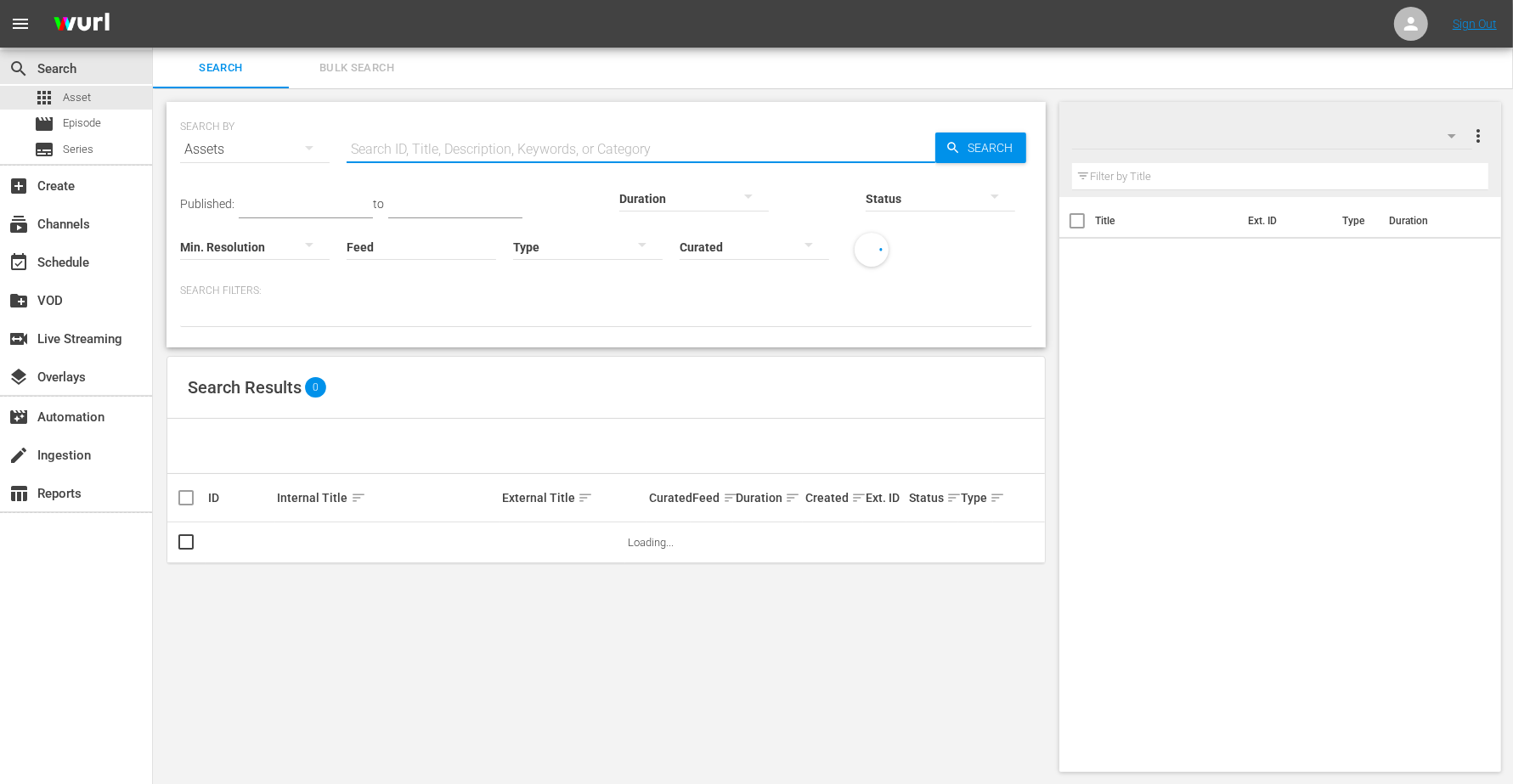 paste on "BOX206" 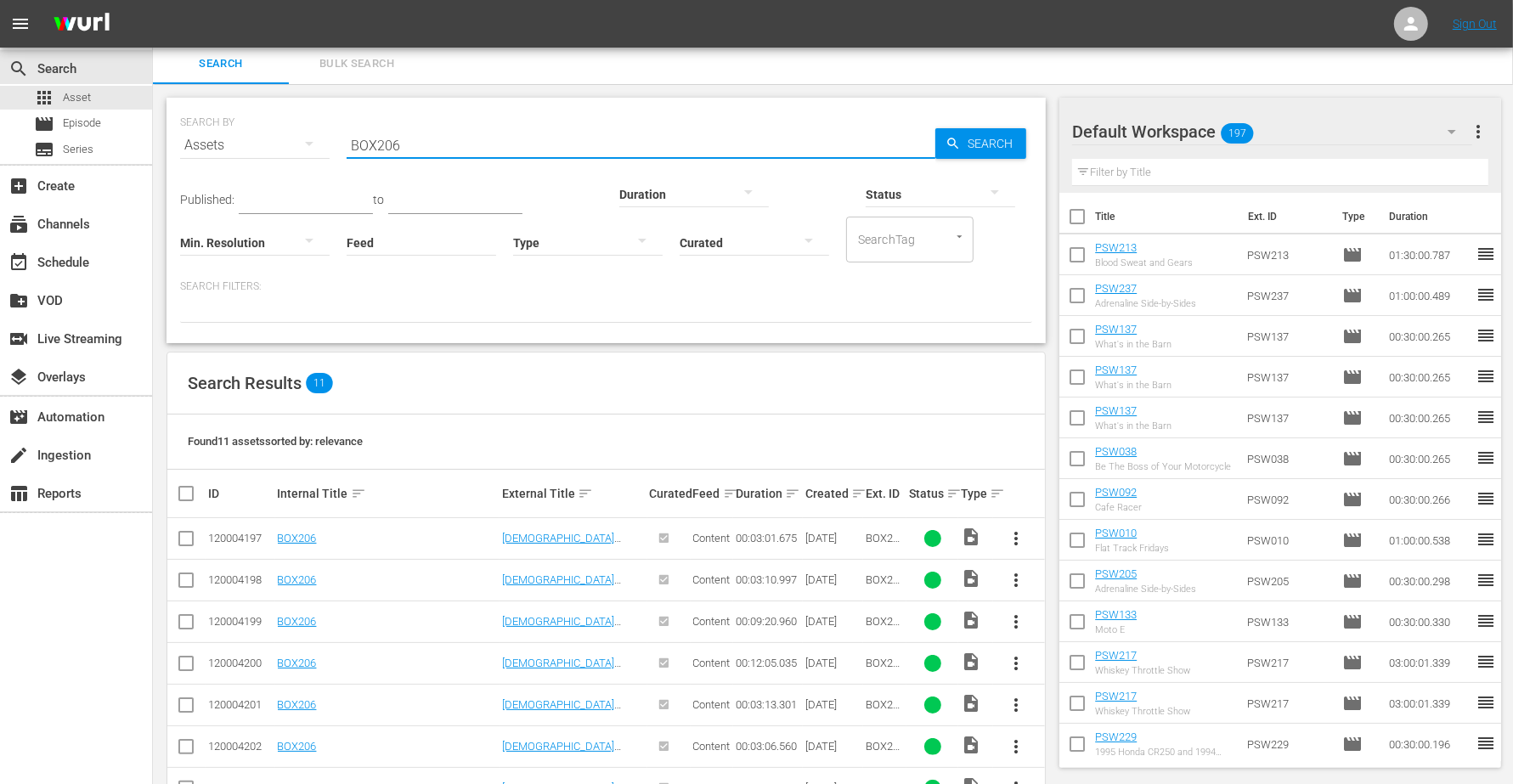 scroll, scrollTop: 0, scrollLeft: 0, axis: both 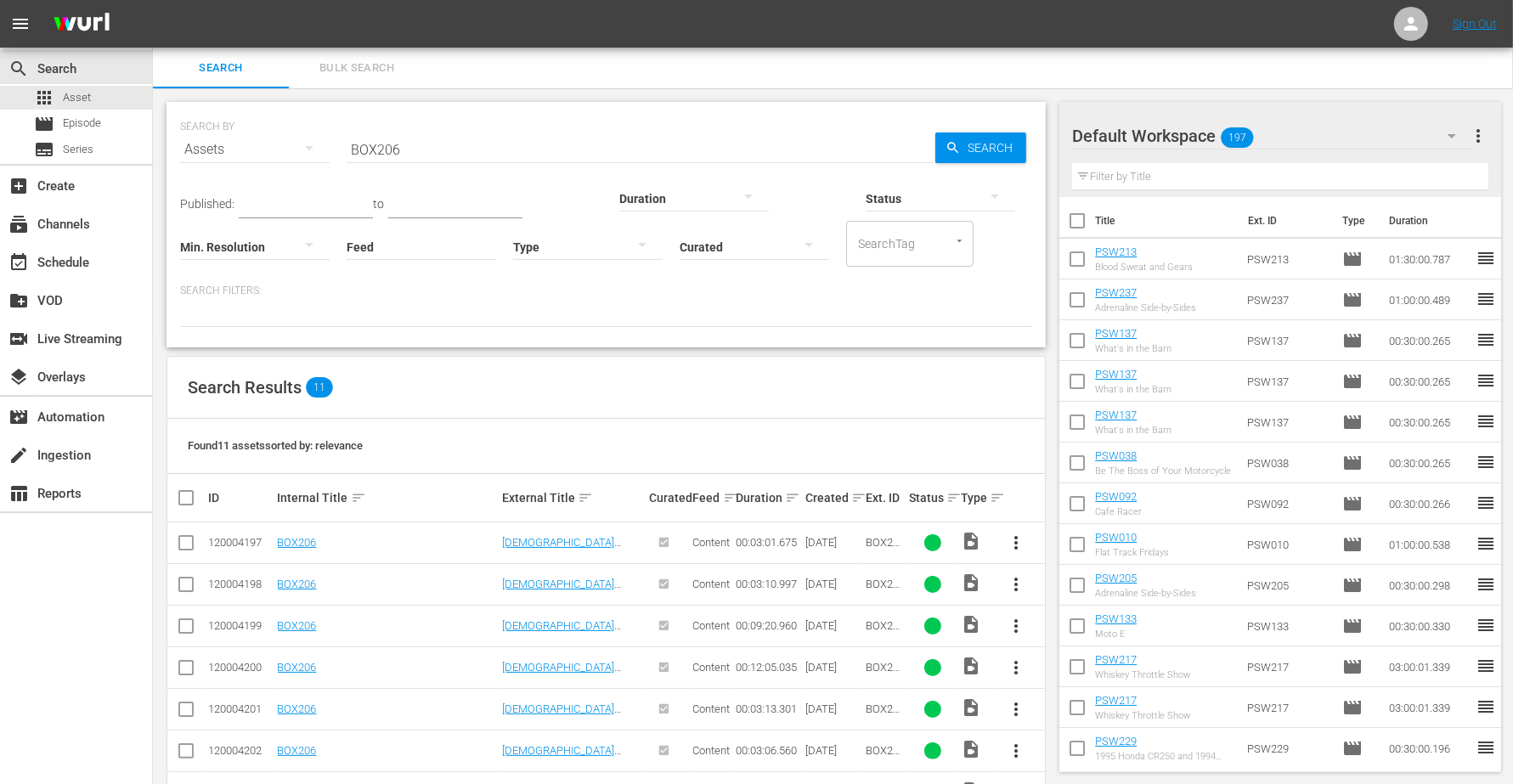 click on "Search Results 11" at bounding box center (606, 387) 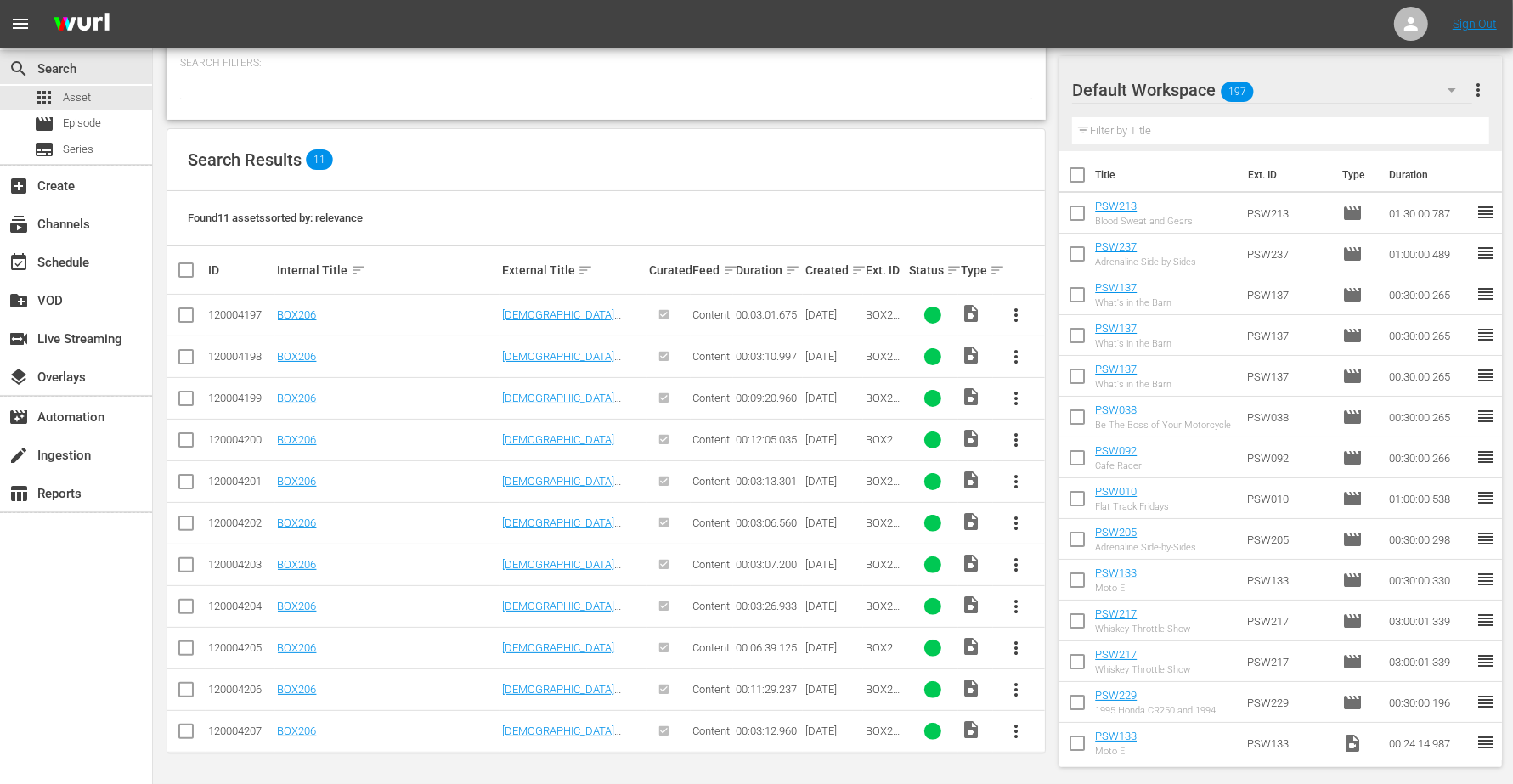 scroll, scrollTop: 0, scrollLeft: 0, axis: both 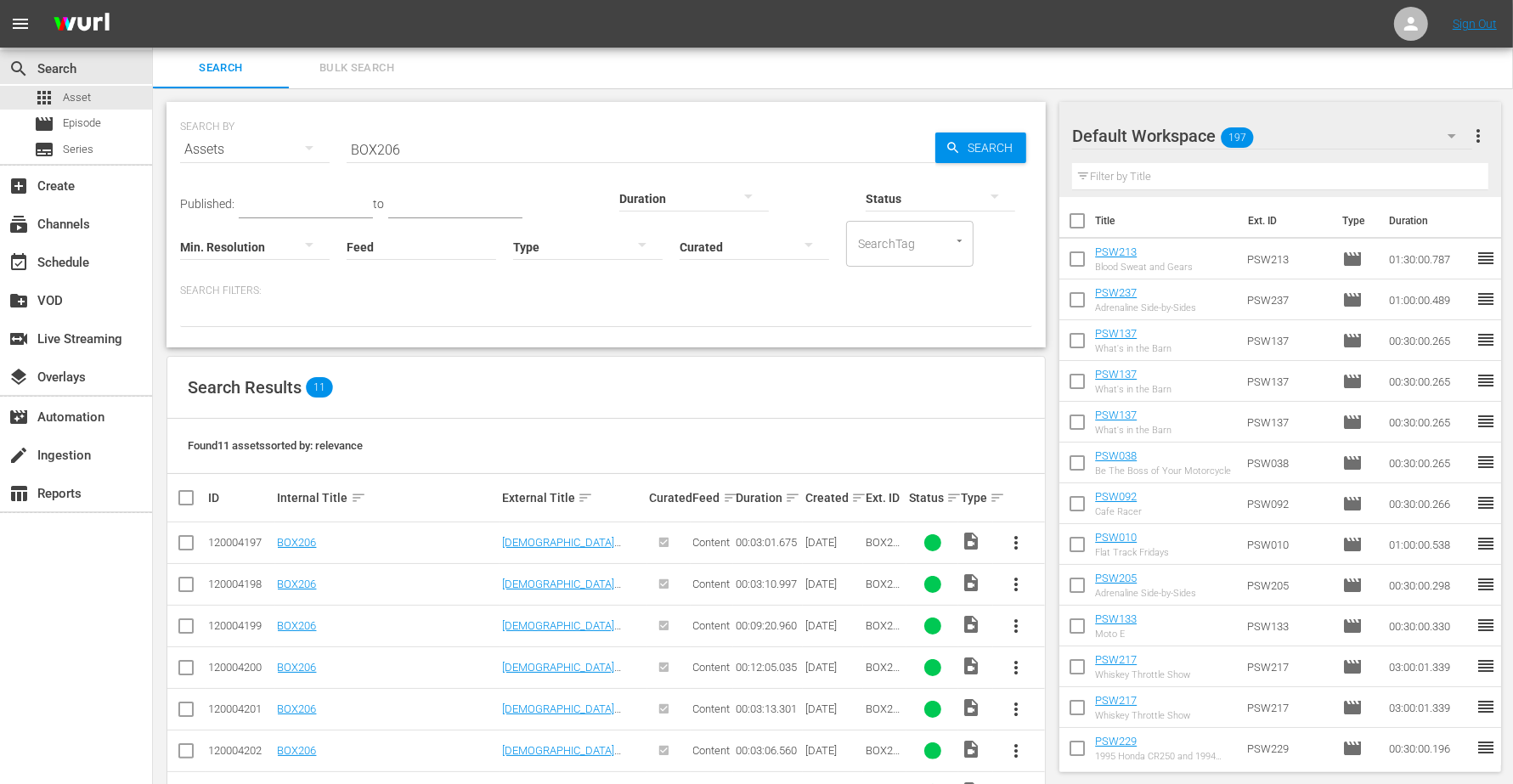click at bounding box center (606, 313) 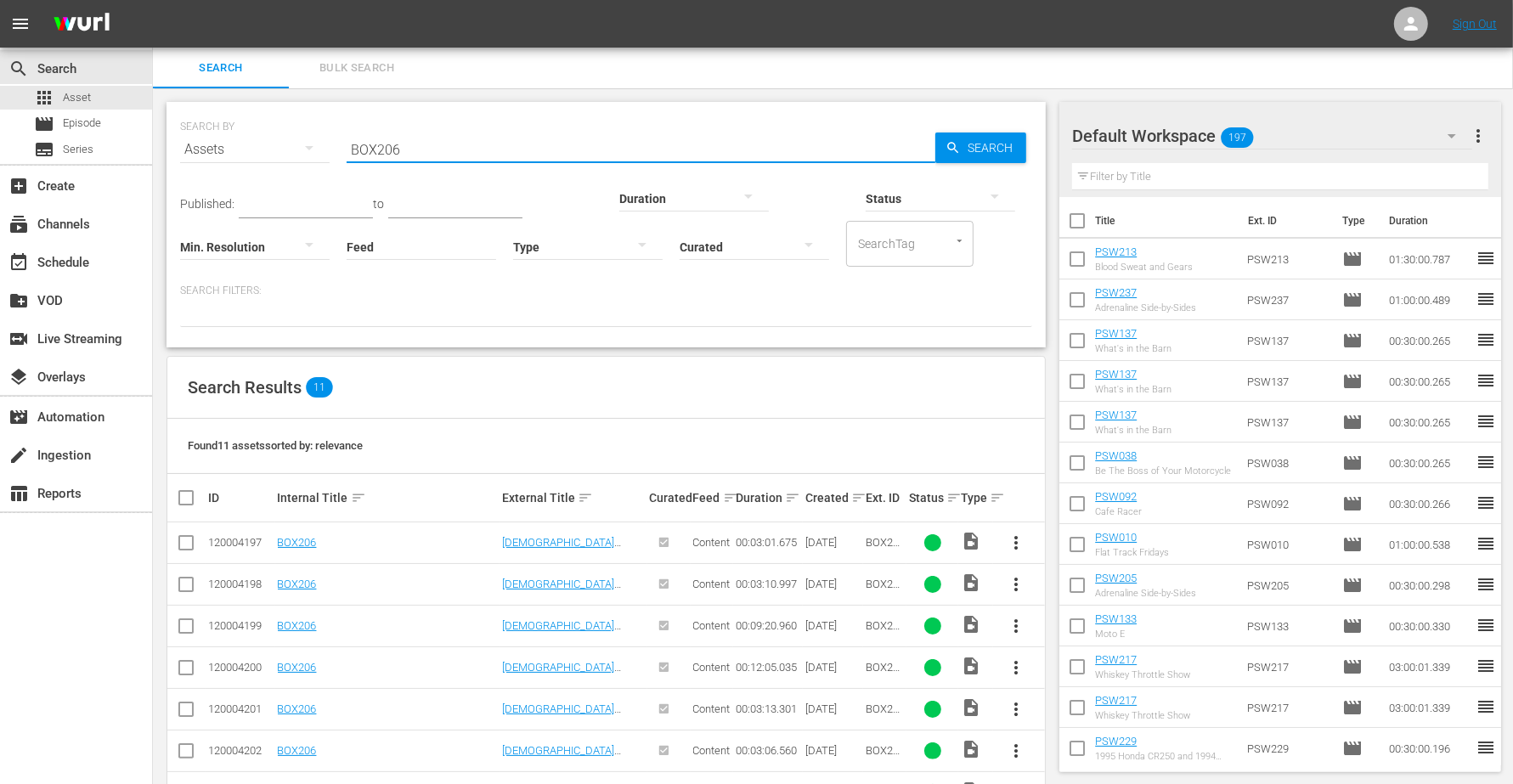 click on "BOX206" at bounding box center [641, 149] 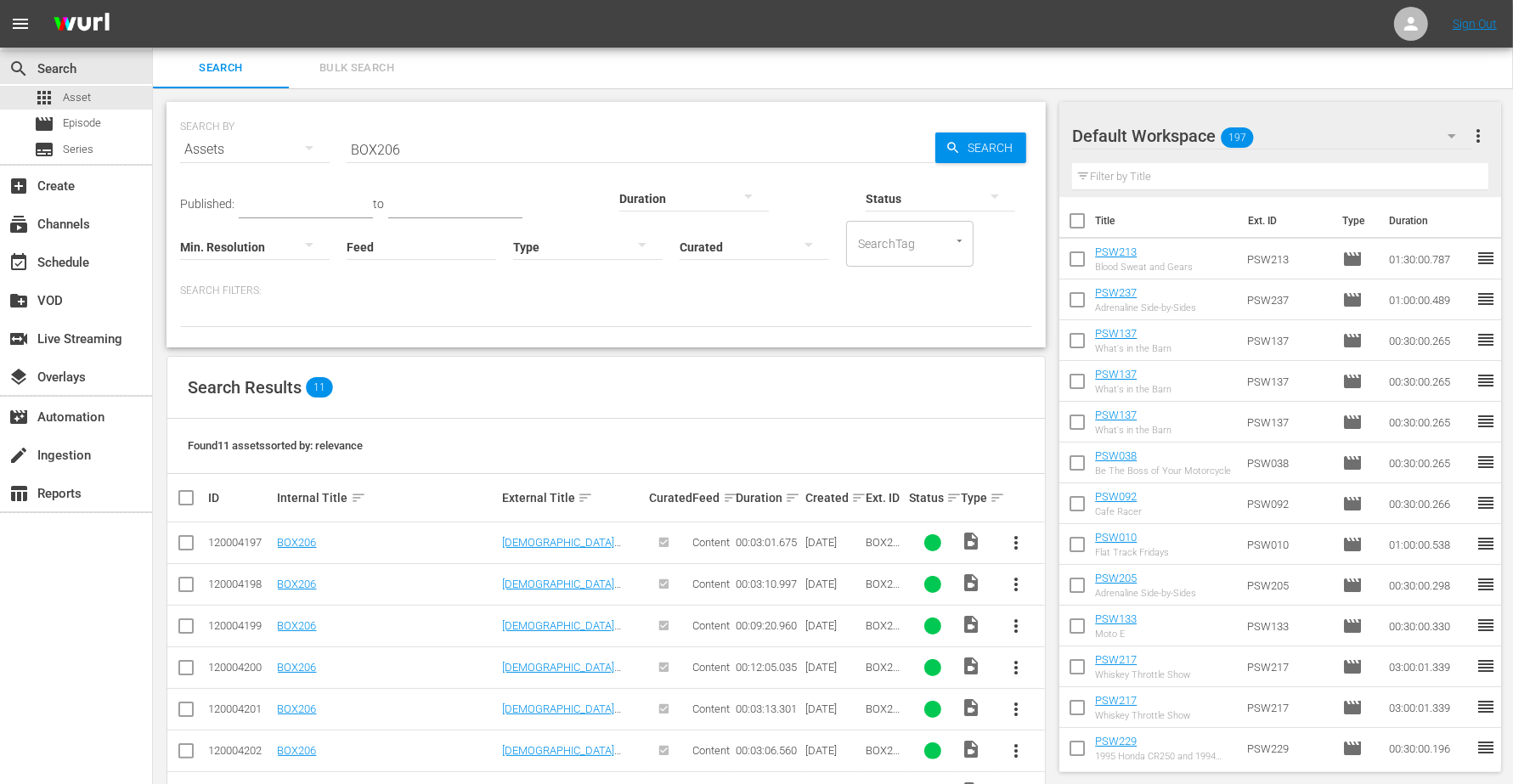 click on "BOX206" at bounding box center (641, 149) 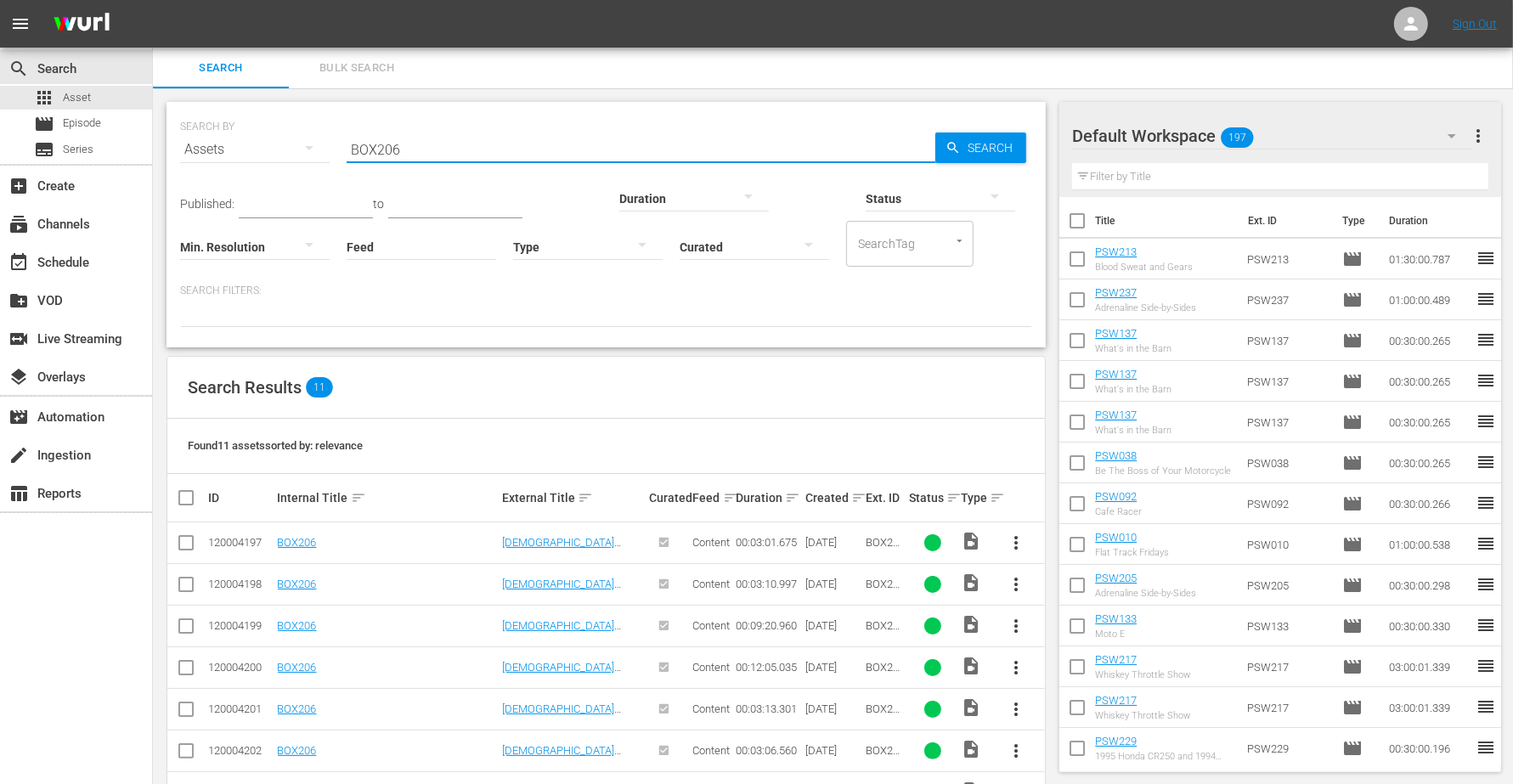click on "BOX206" at bounding box center (641, 149) 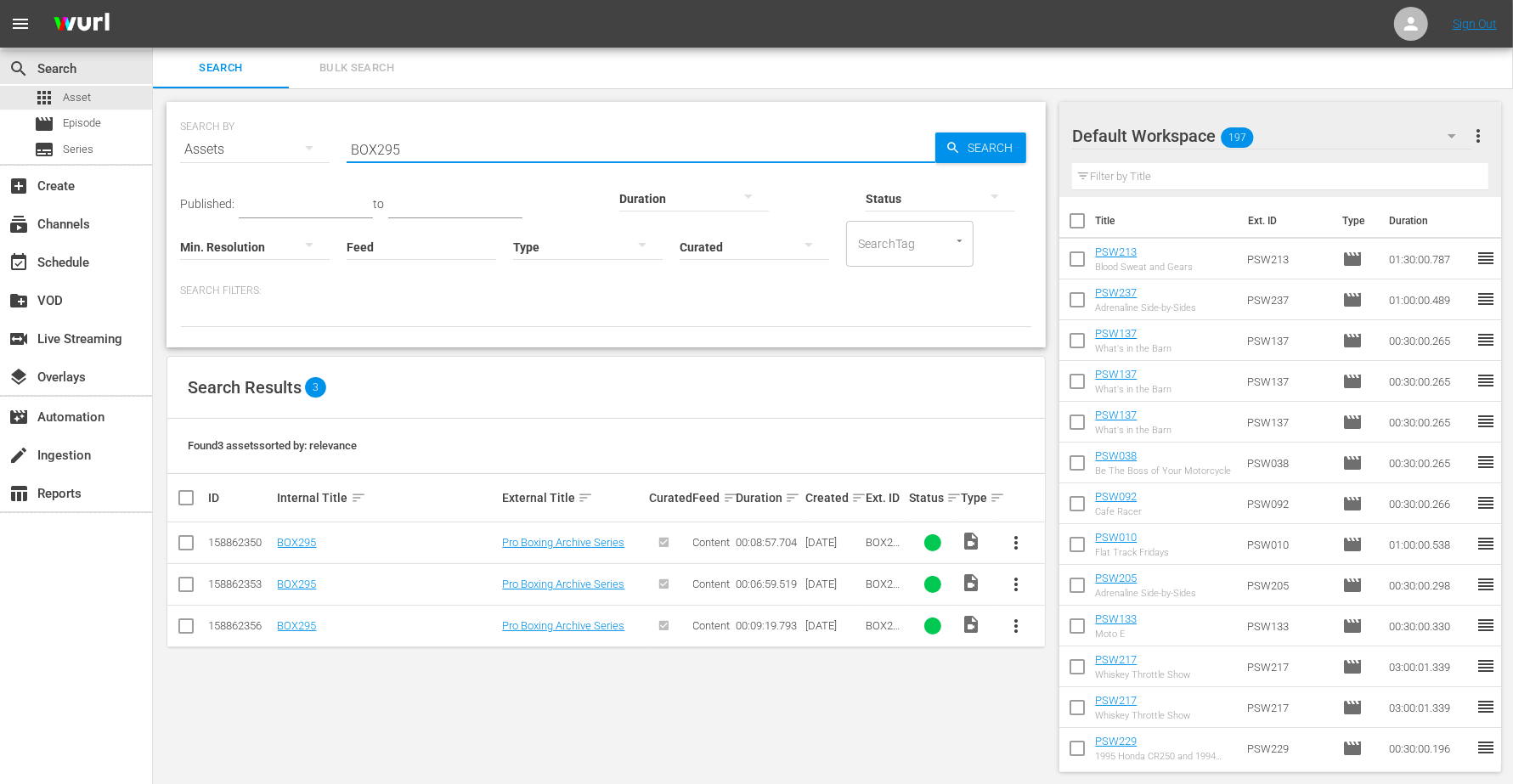 type on "BOX295" 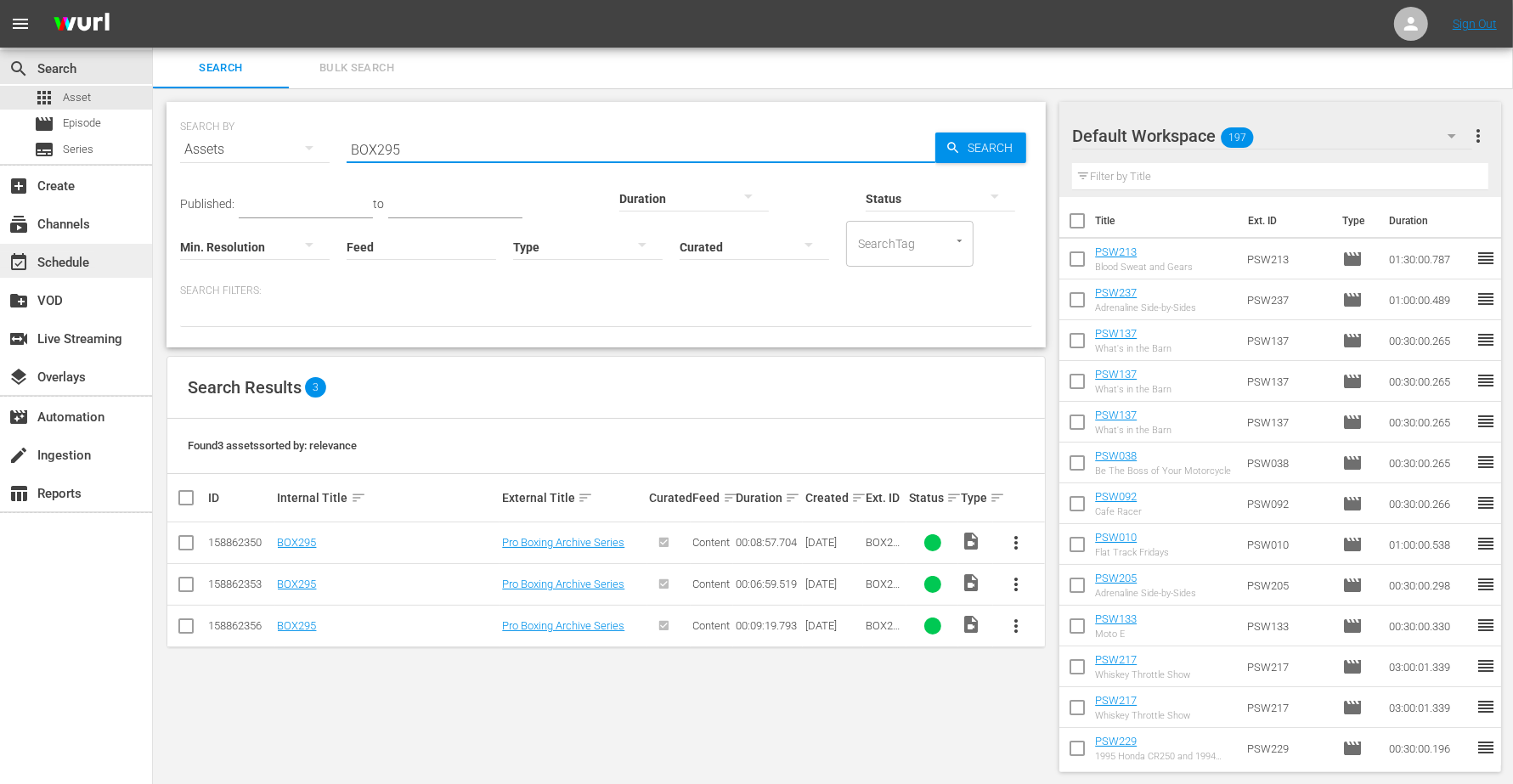 click on "event_available   Schedule" at bounding box center (48, 260) 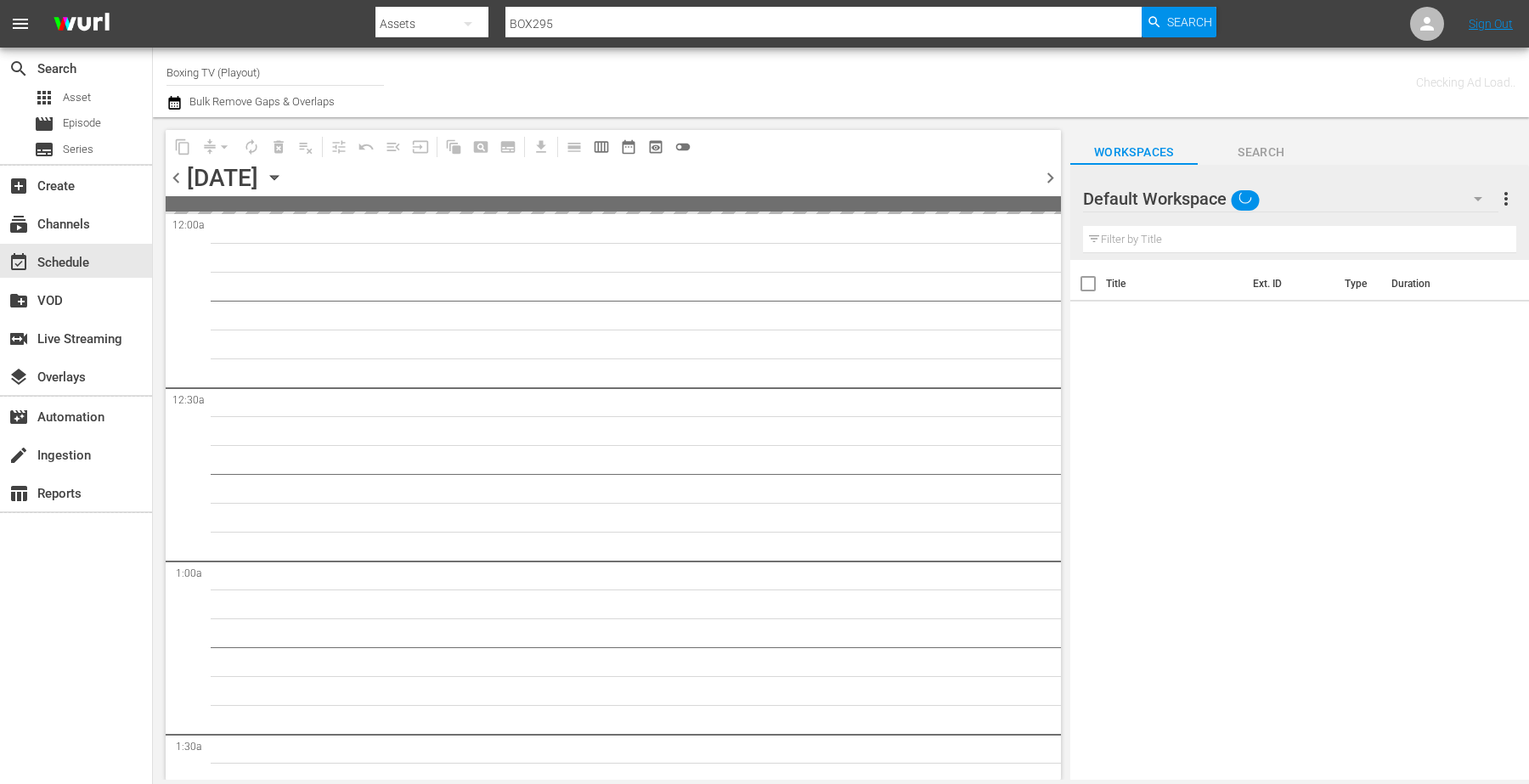 click on "Boxing TV (Playout)" at bounding box center [275, 72] 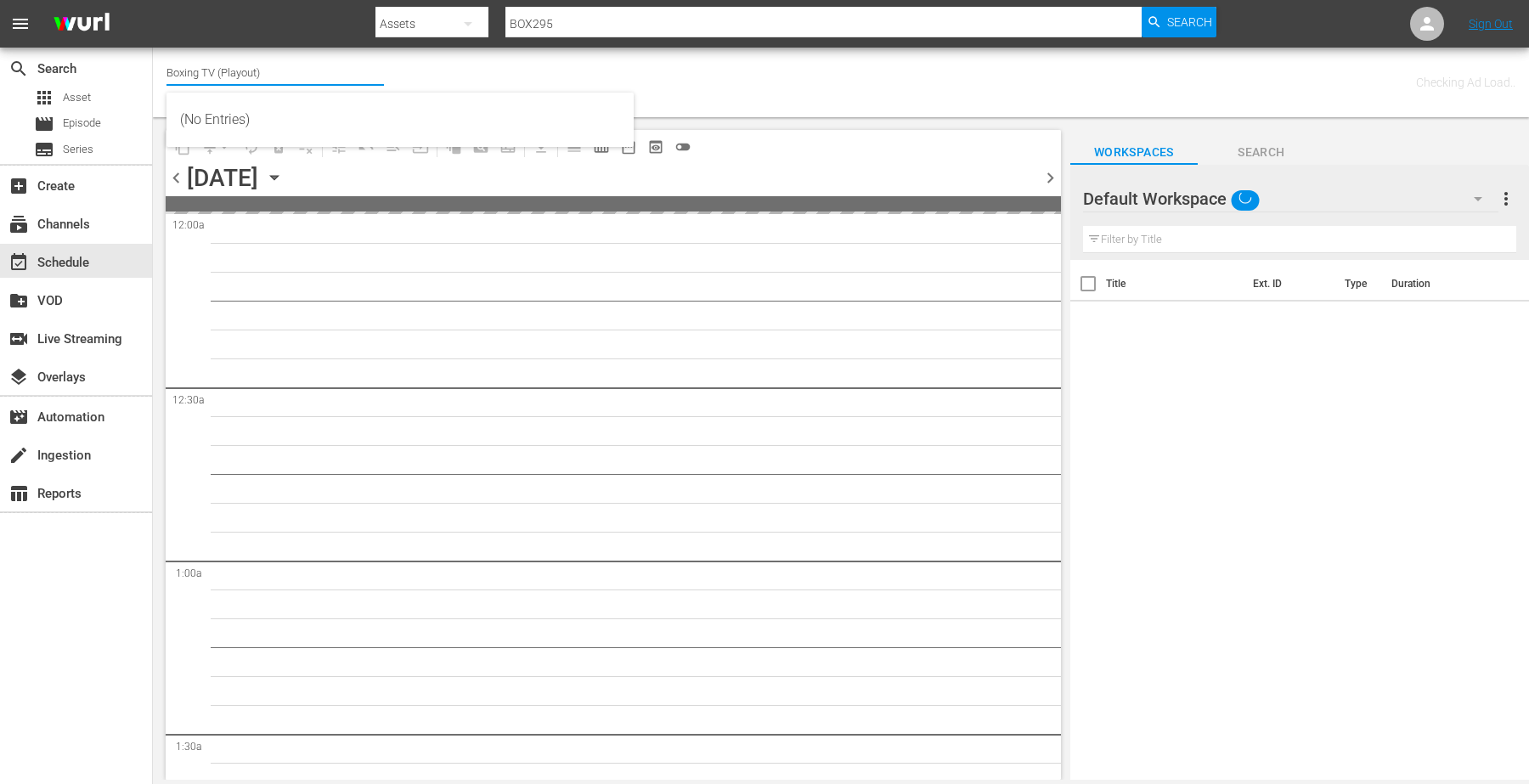 click on "Boxing TV (Playout)" at bounding box center (275, 72) 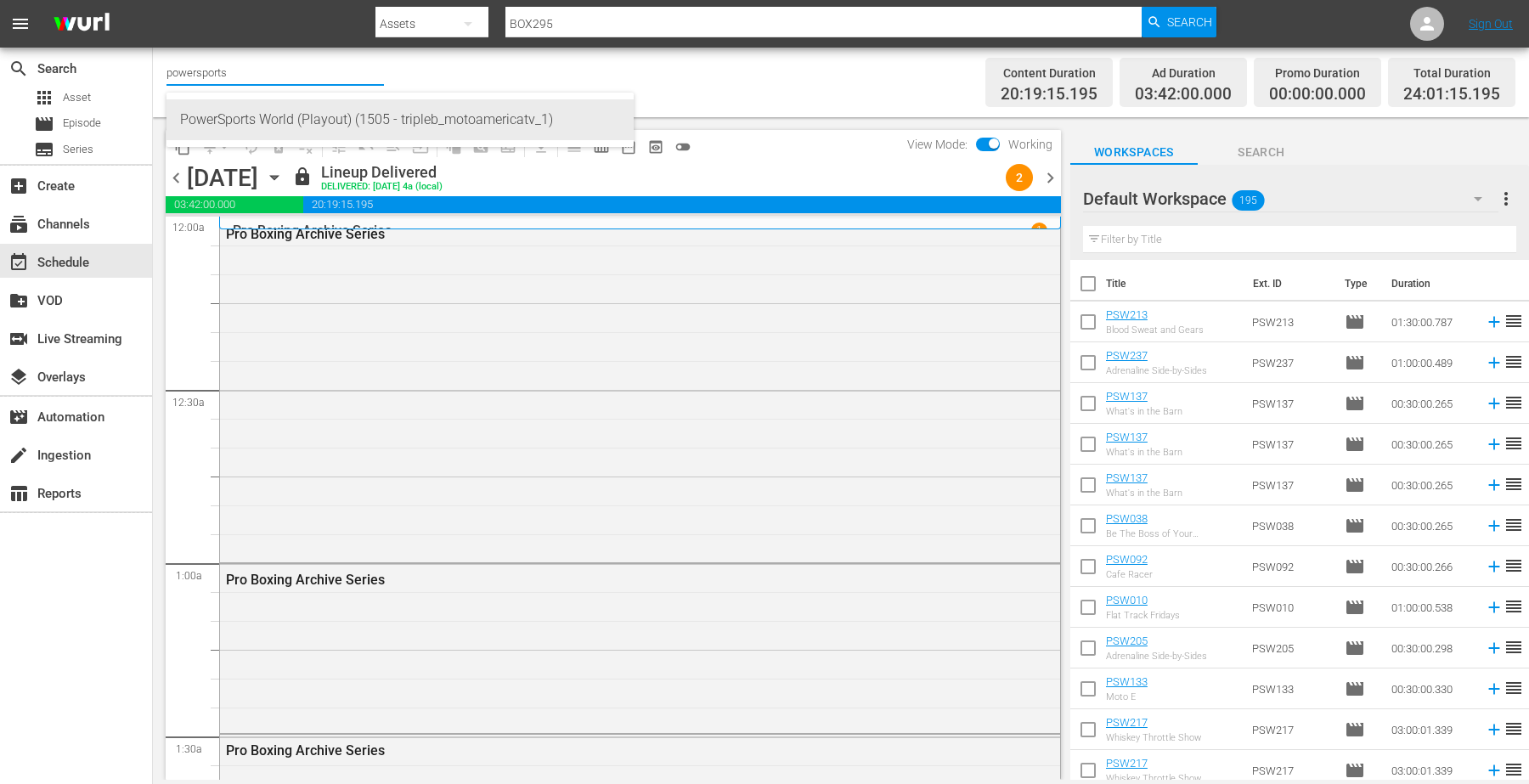 click on "PowerSports World (Playout) (1505 - tripleb_motoamericatv_1)" at bounding box center (400, 120) 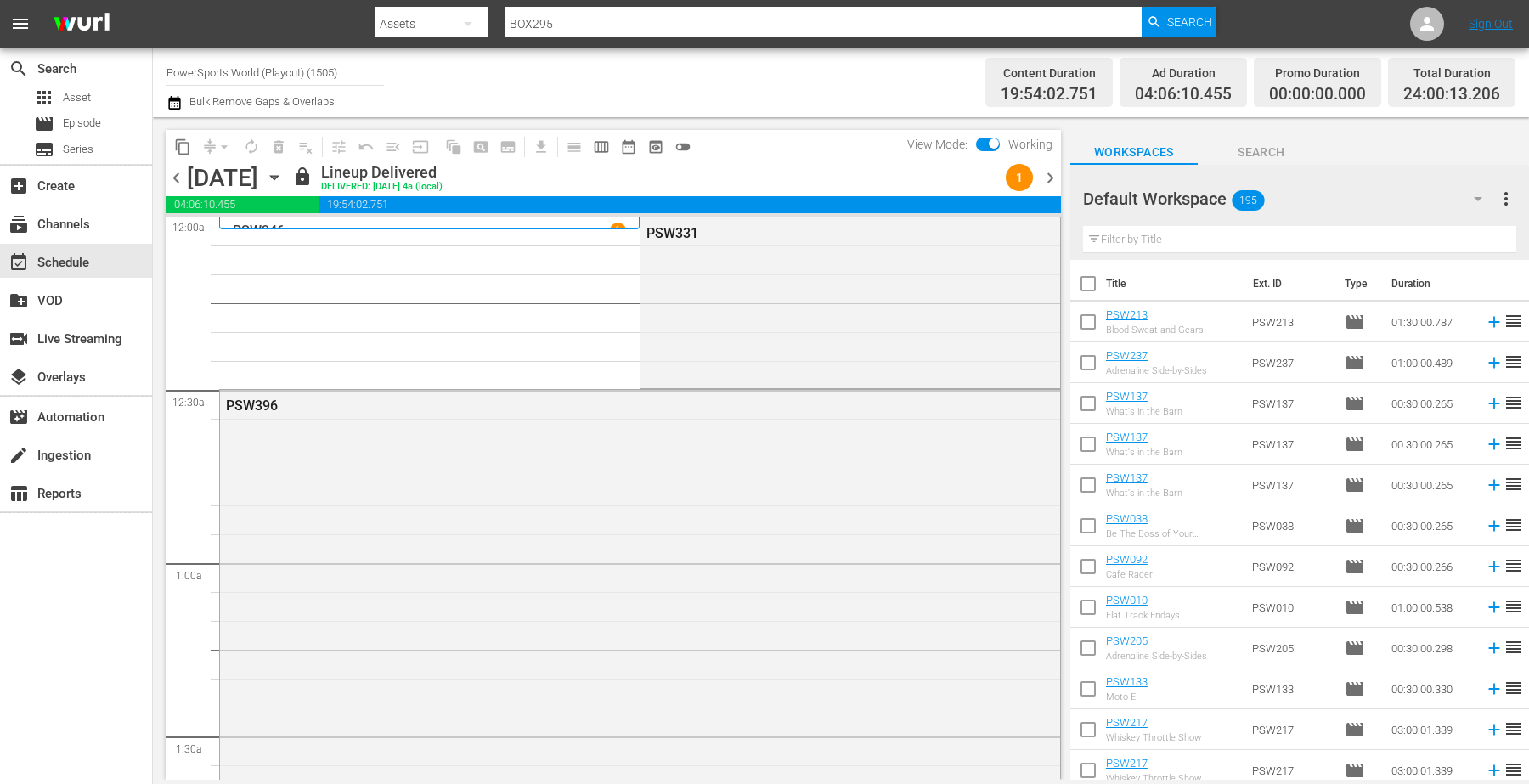 click 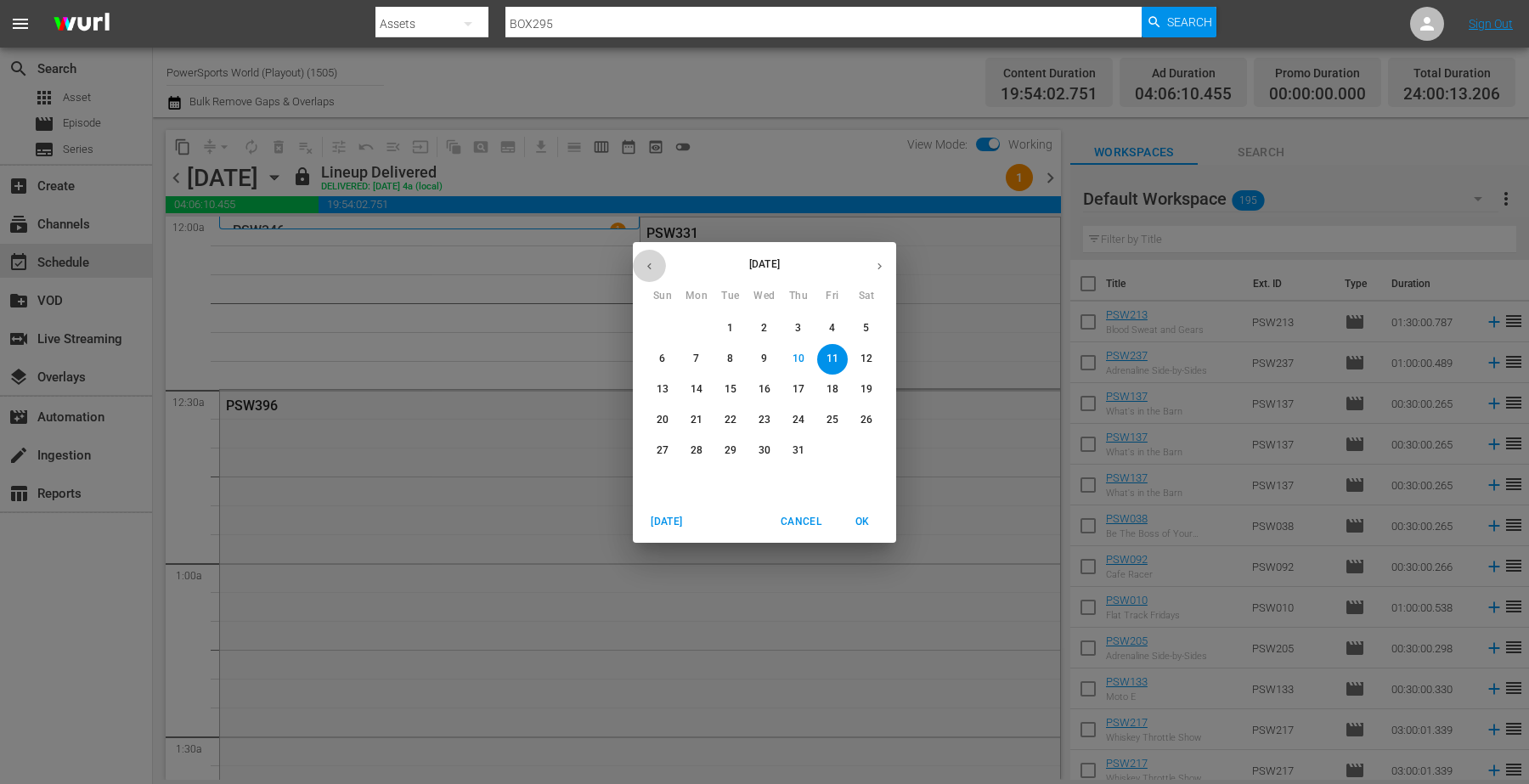 click at bounding box center (649, 266) 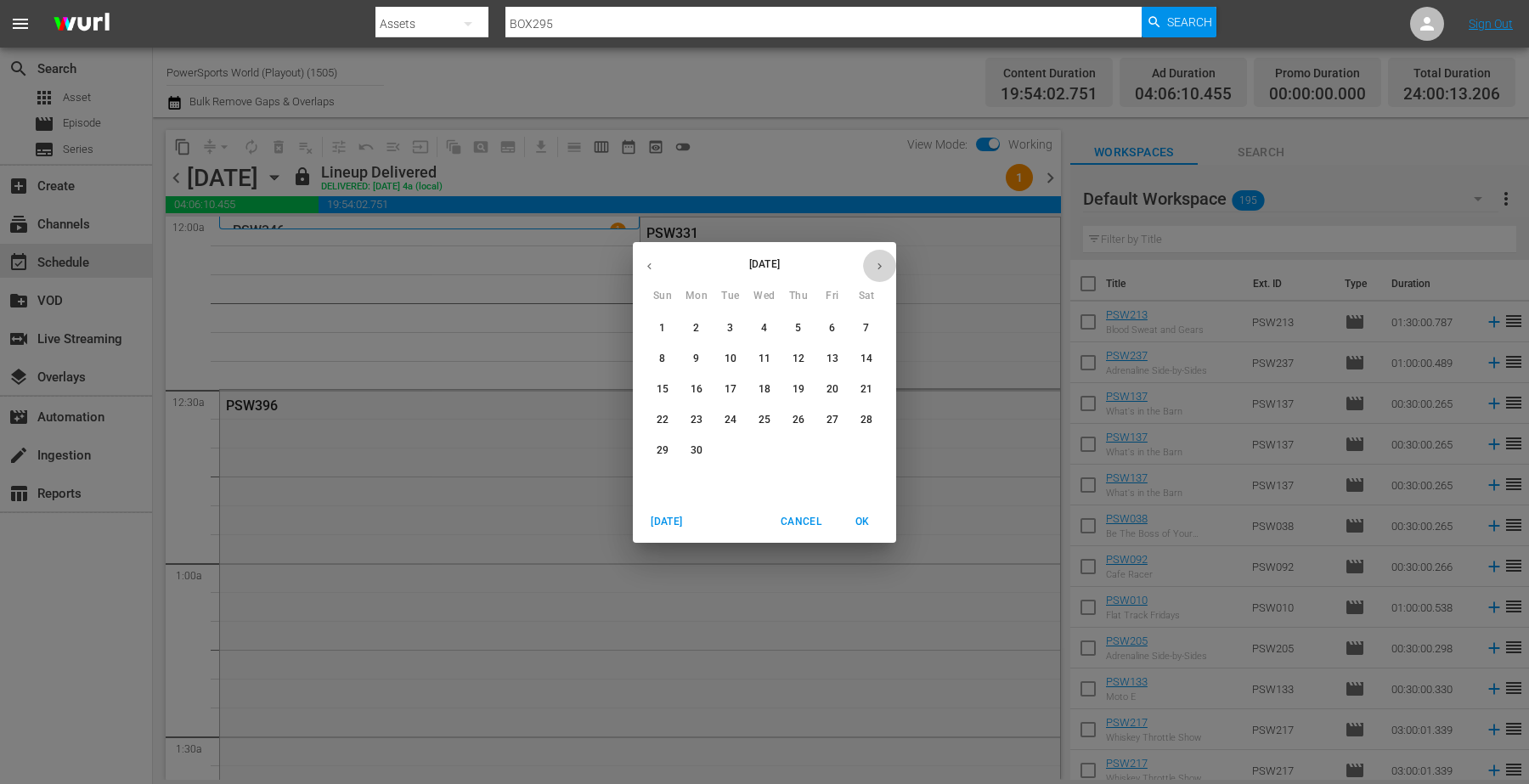 click 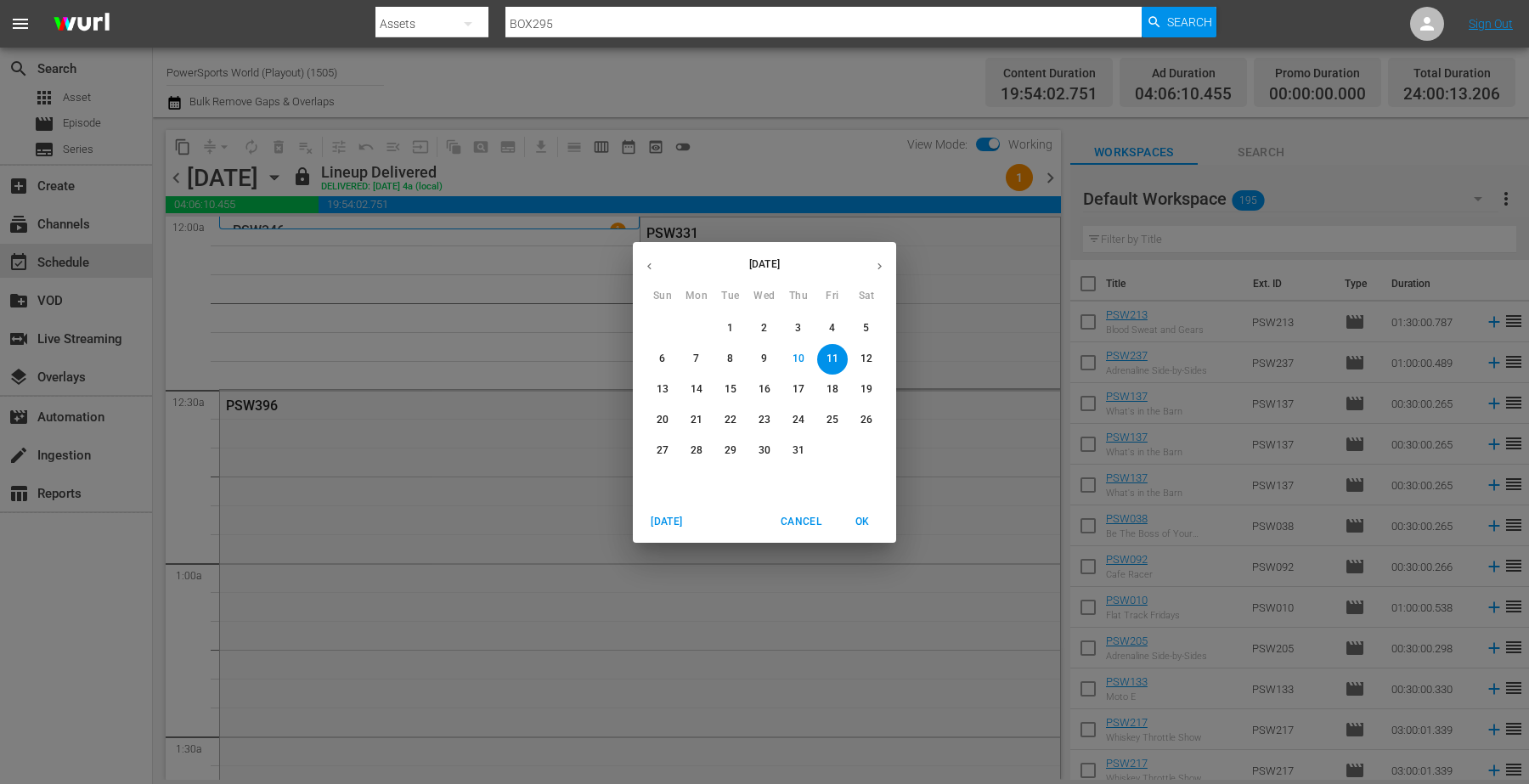 click on "10" at bounding box center (798, 359) 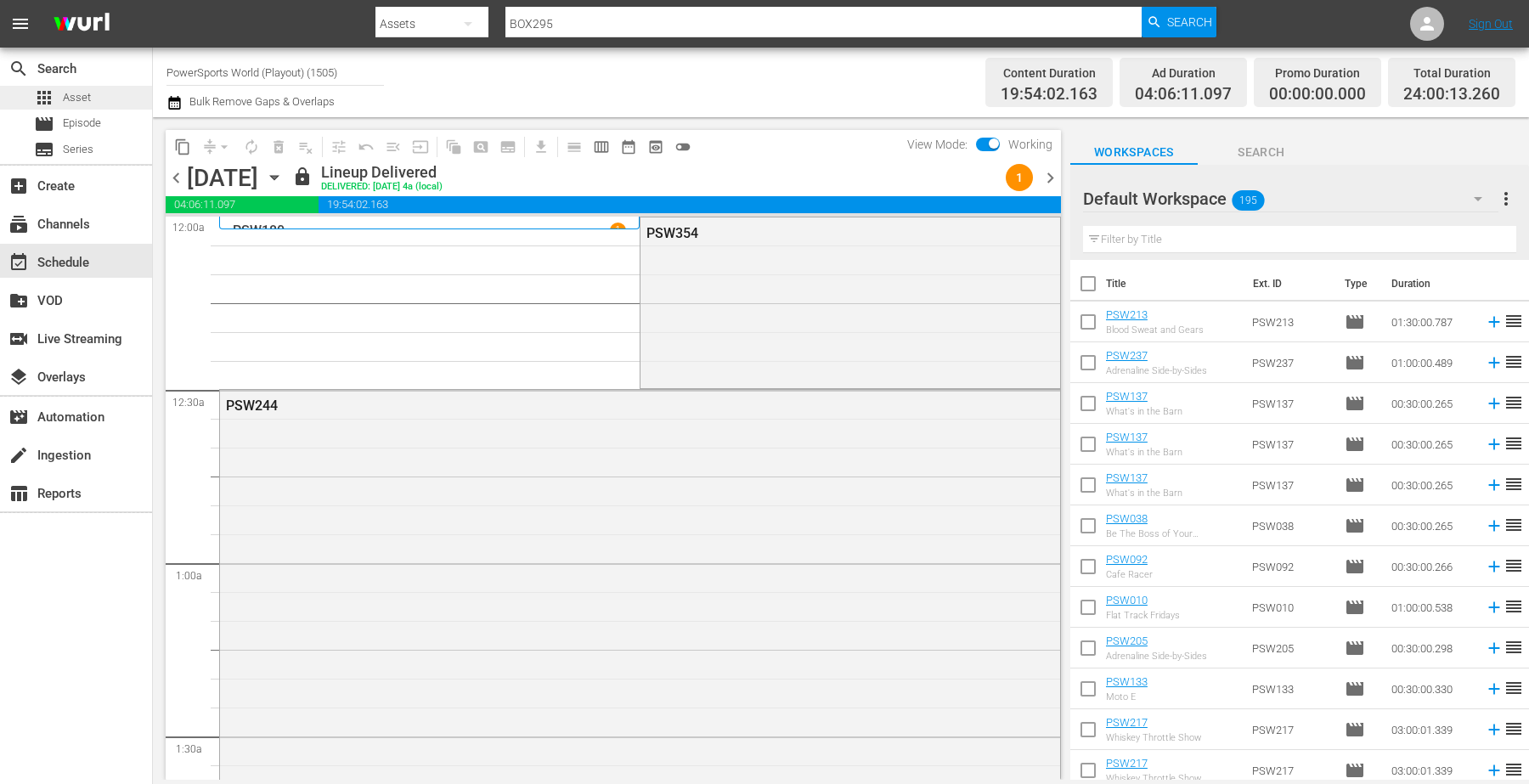 click on "apps Asset" at bounding box center [62, 98] 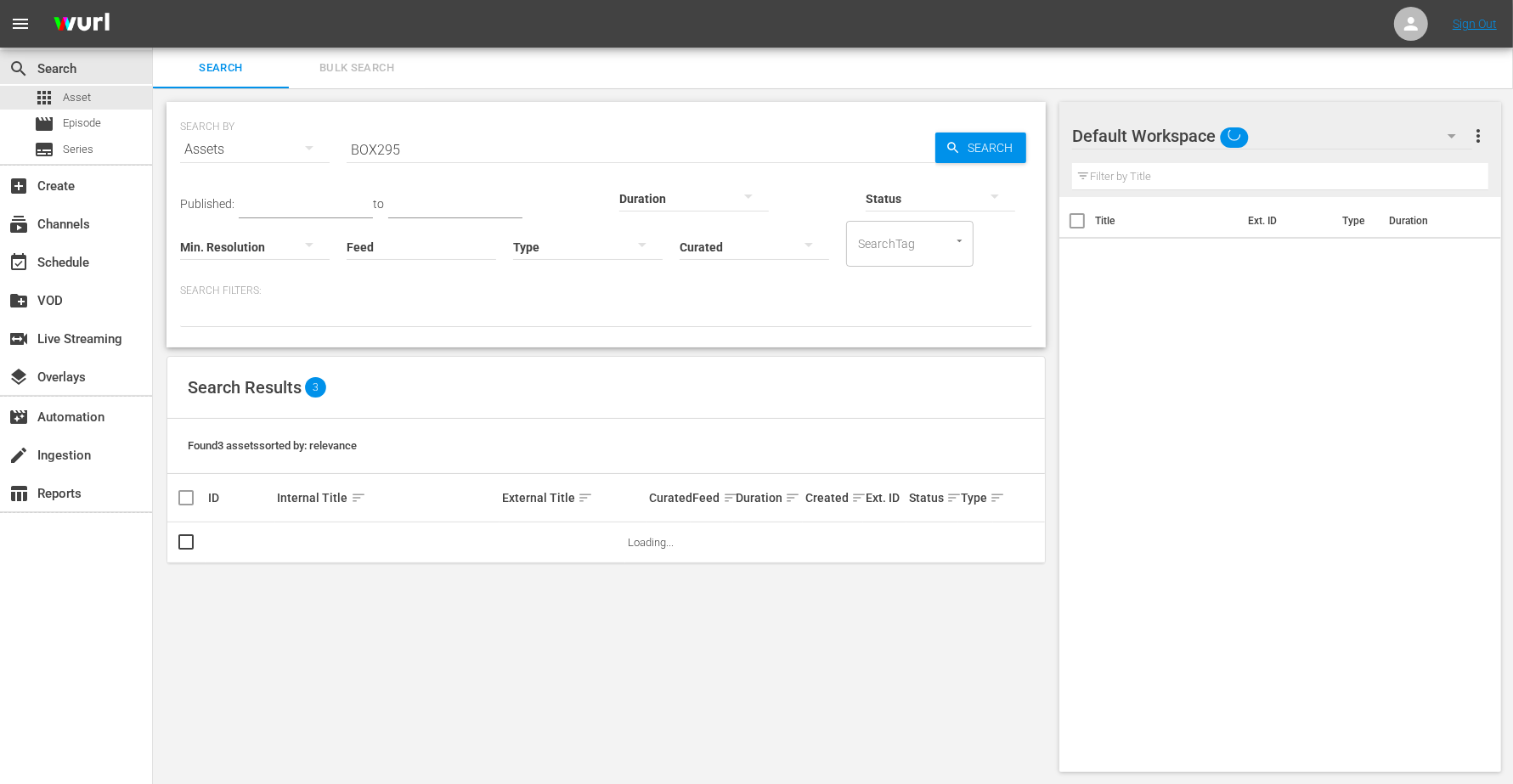 click on "BOX295" at bounding box center [641, 149] 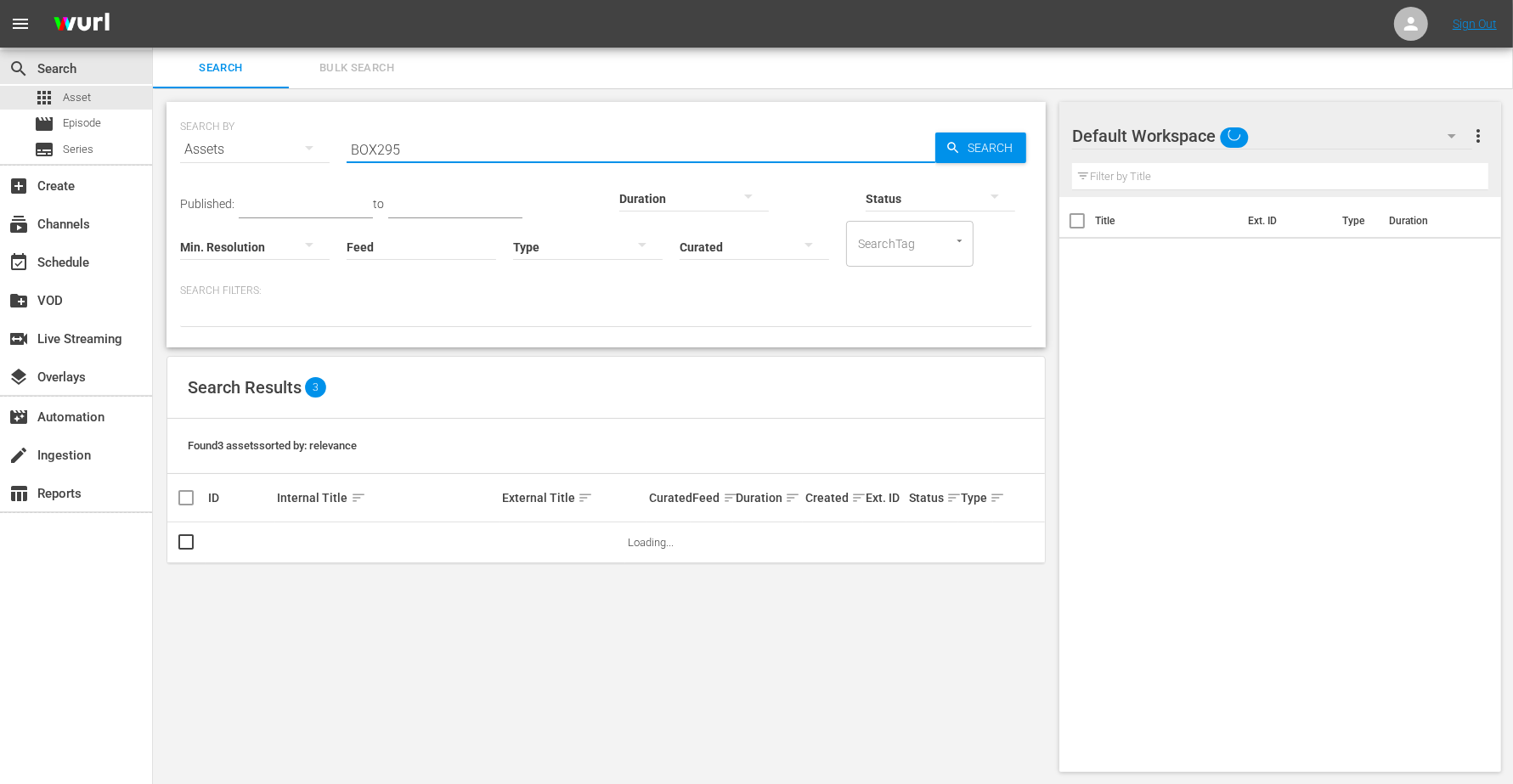 click on "BOX295" at bounding box center [641, 149] 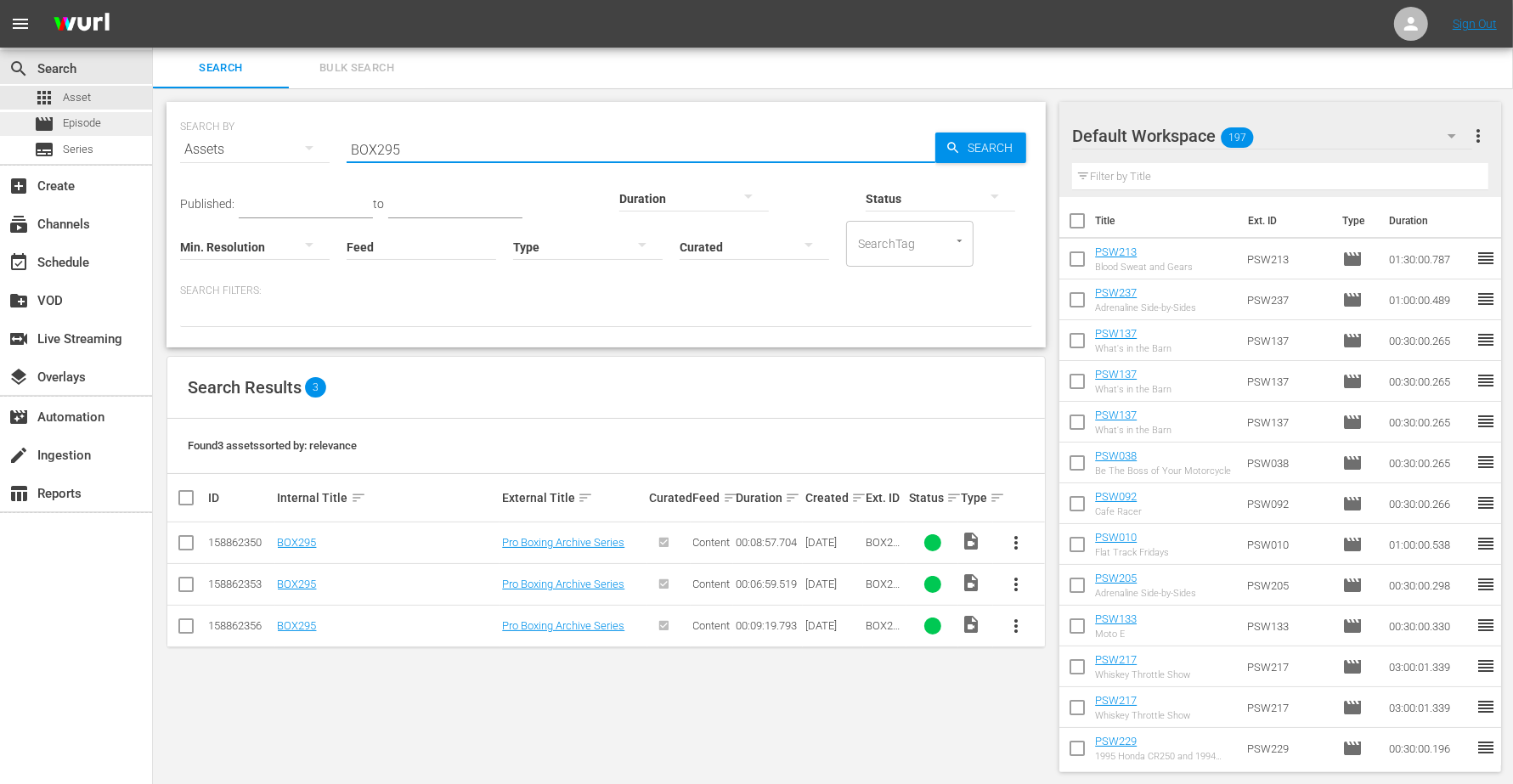 click on "movie Episode" at bounding box center (67, 124) 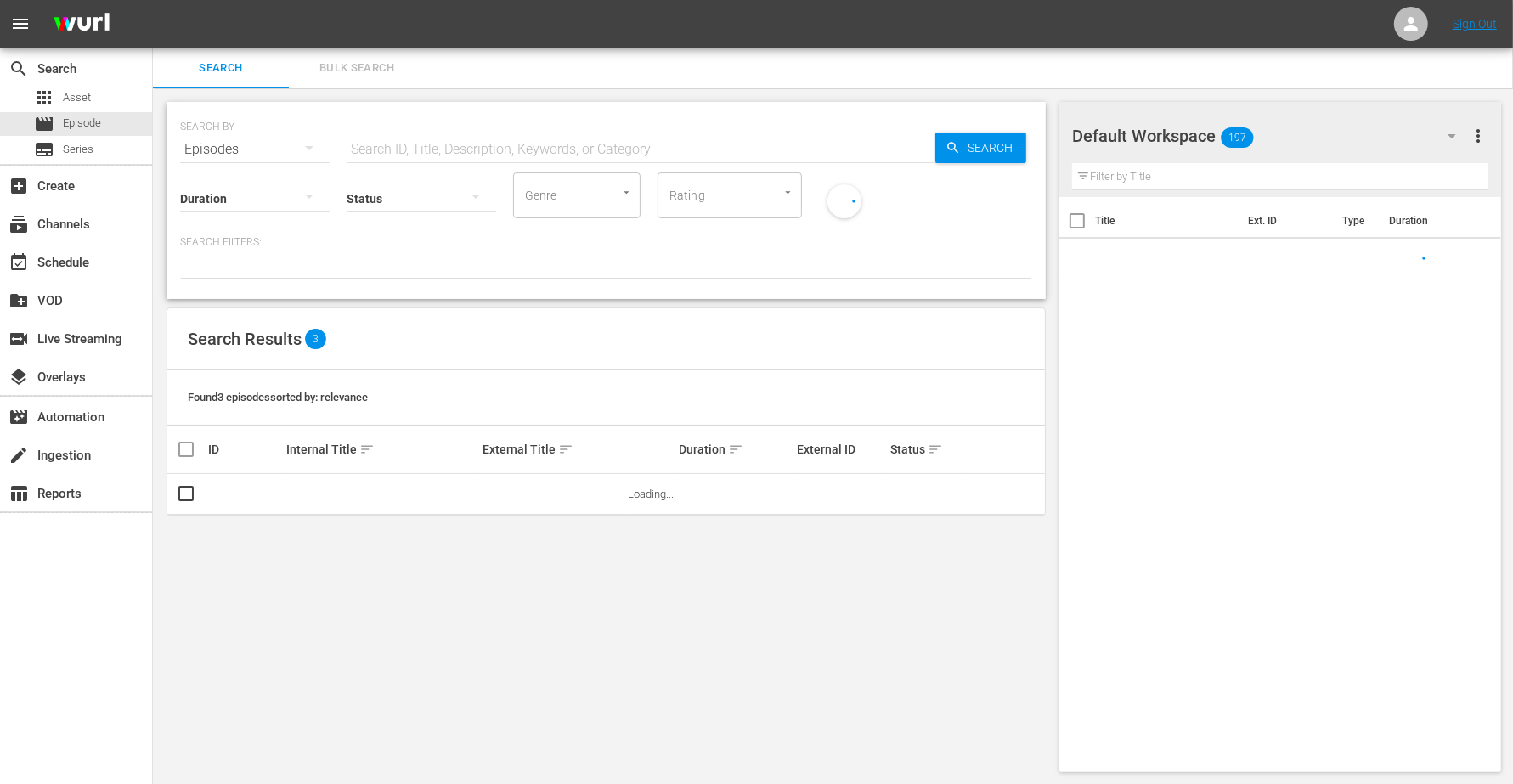 click at bounding box center [641, 149] 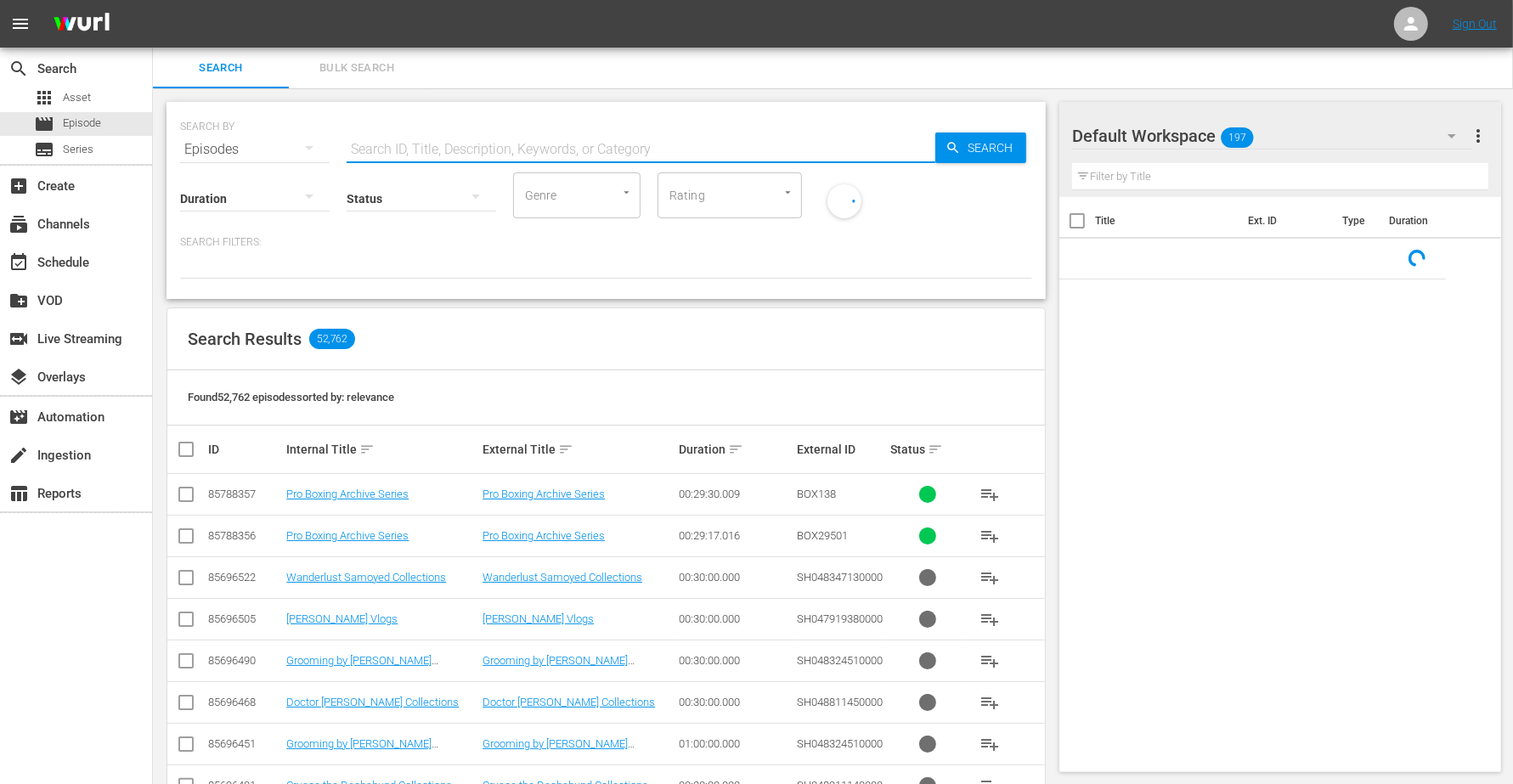 paste on "BOX295" 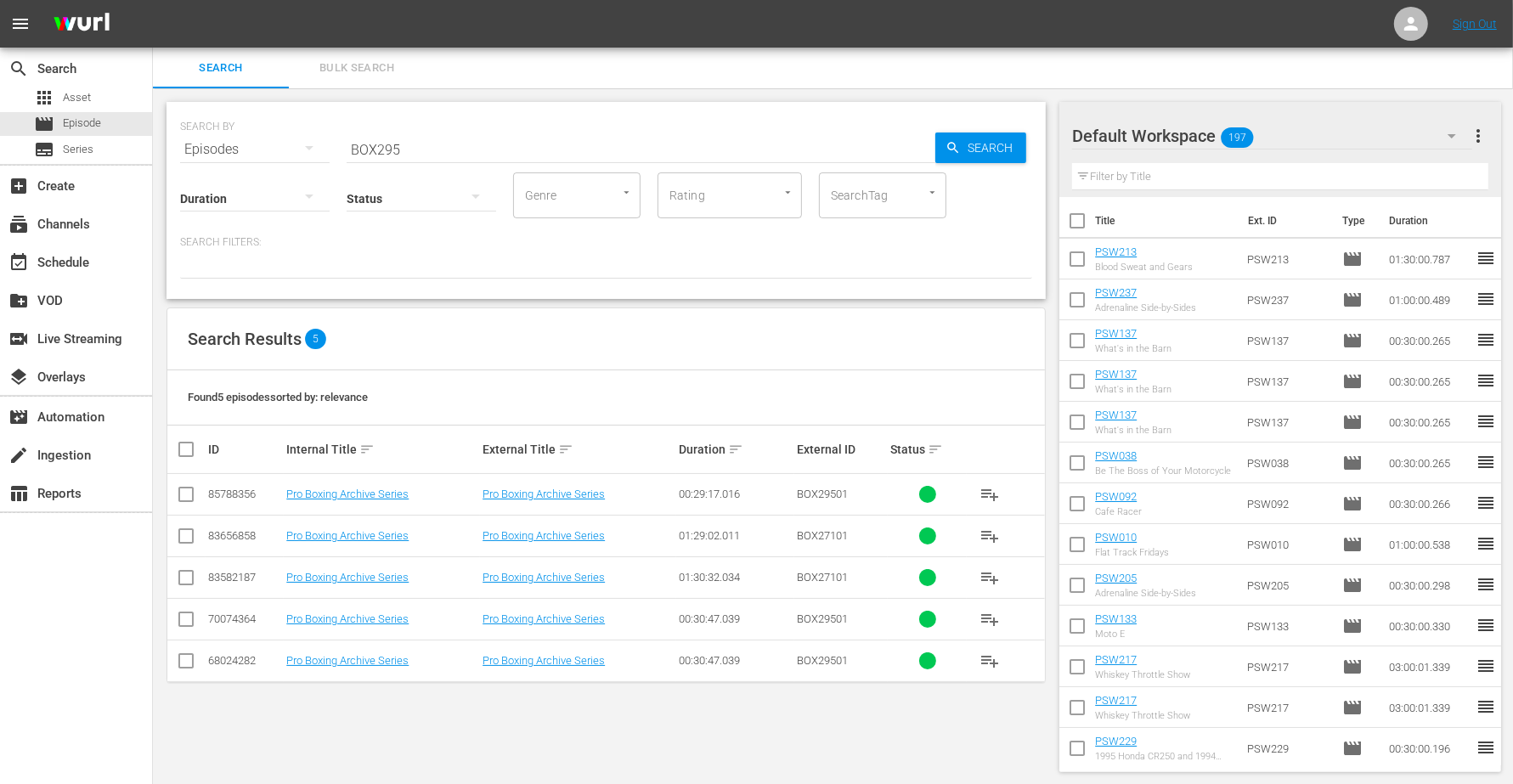 click on "SEARCH BY Search By Episodes Search ID, Title, Description, Keywords, or Category BOX295 Search Duration Status Genre Genre Rating Rating SearchTag SearchTag Search Filters: Search Results 5 Found  5   episodes  sorted by:   relevance ID Internal Title sort External Title sort Duration sort External ID Status sort 85788356 Pro Boxing Archive Series Pro Boxing Archive Series 00:29:17.016 BOX29501 playlist_add 83656858 Pro Boxing Archive Series Pro Boxing Archive Series 01:29:02.011 BOX27101 playlist_add 83582187 Pro Boxing Archive Series Pro Boxing Archive Series 01:30:32.034 BOX27101 playlist_add 70074364 Pro Boxing Archive Series Pro Boxing Archive Series 00:30:47.039 BOX29501 playlist_add 68024282 Pro Boxing Archive Series Pro Boxing Archive Series 00:30:47.039 BOX29501 playlist_add" at bounding box center (606, 437) 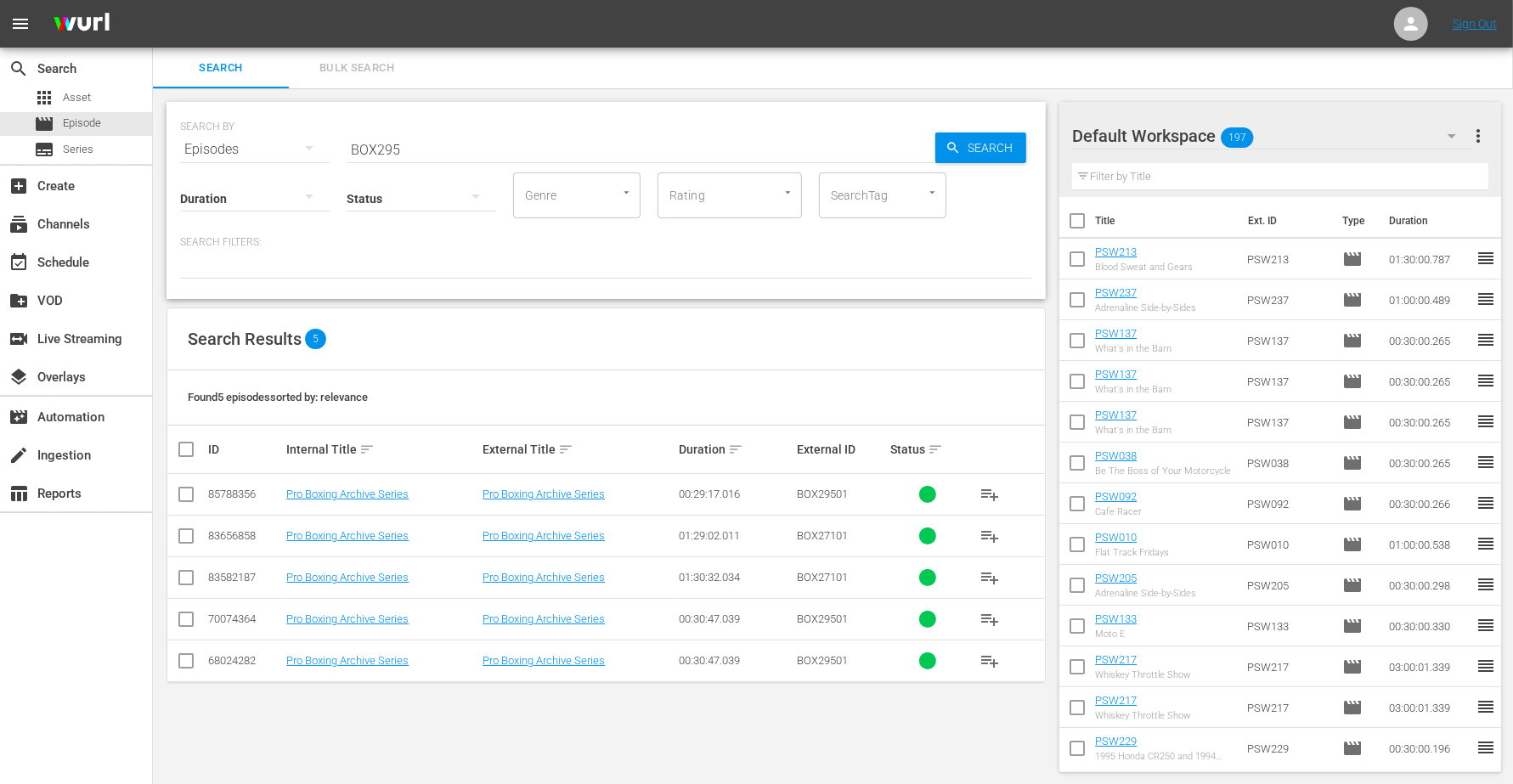 click on "BOX295" at bounding box center [641, 149] 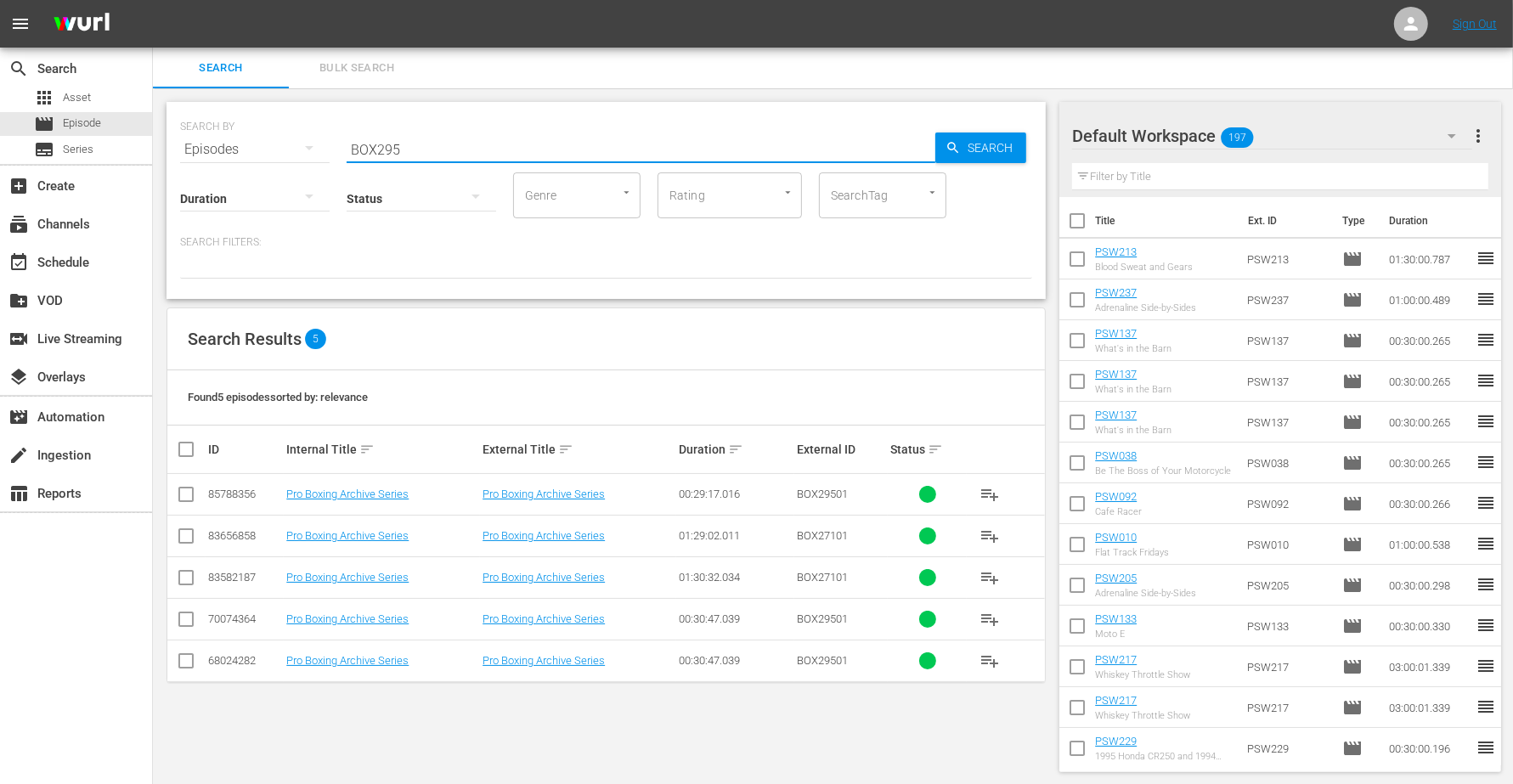 click on "BOX295" at bounding box center [641, 149] 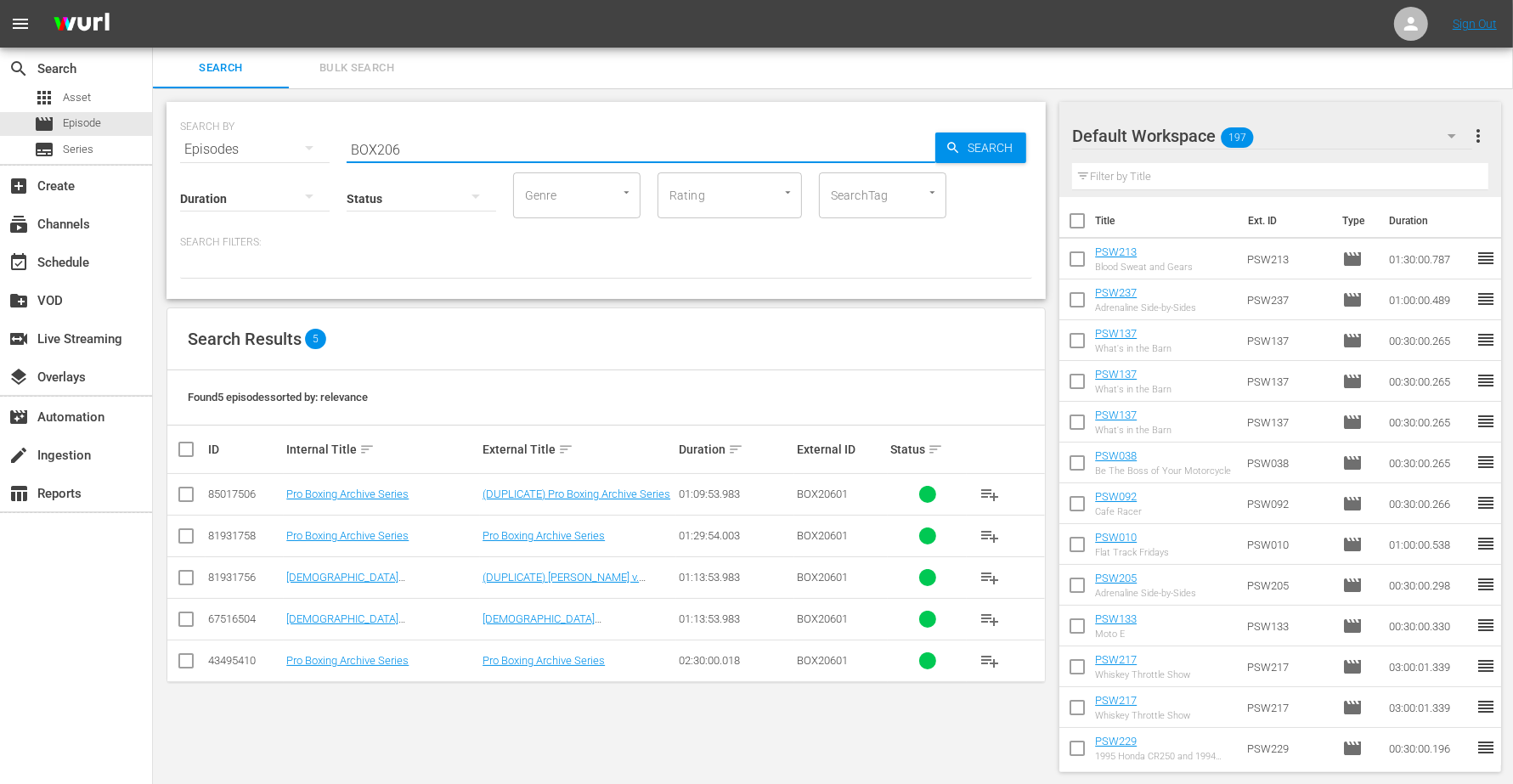 type on "BOX206" 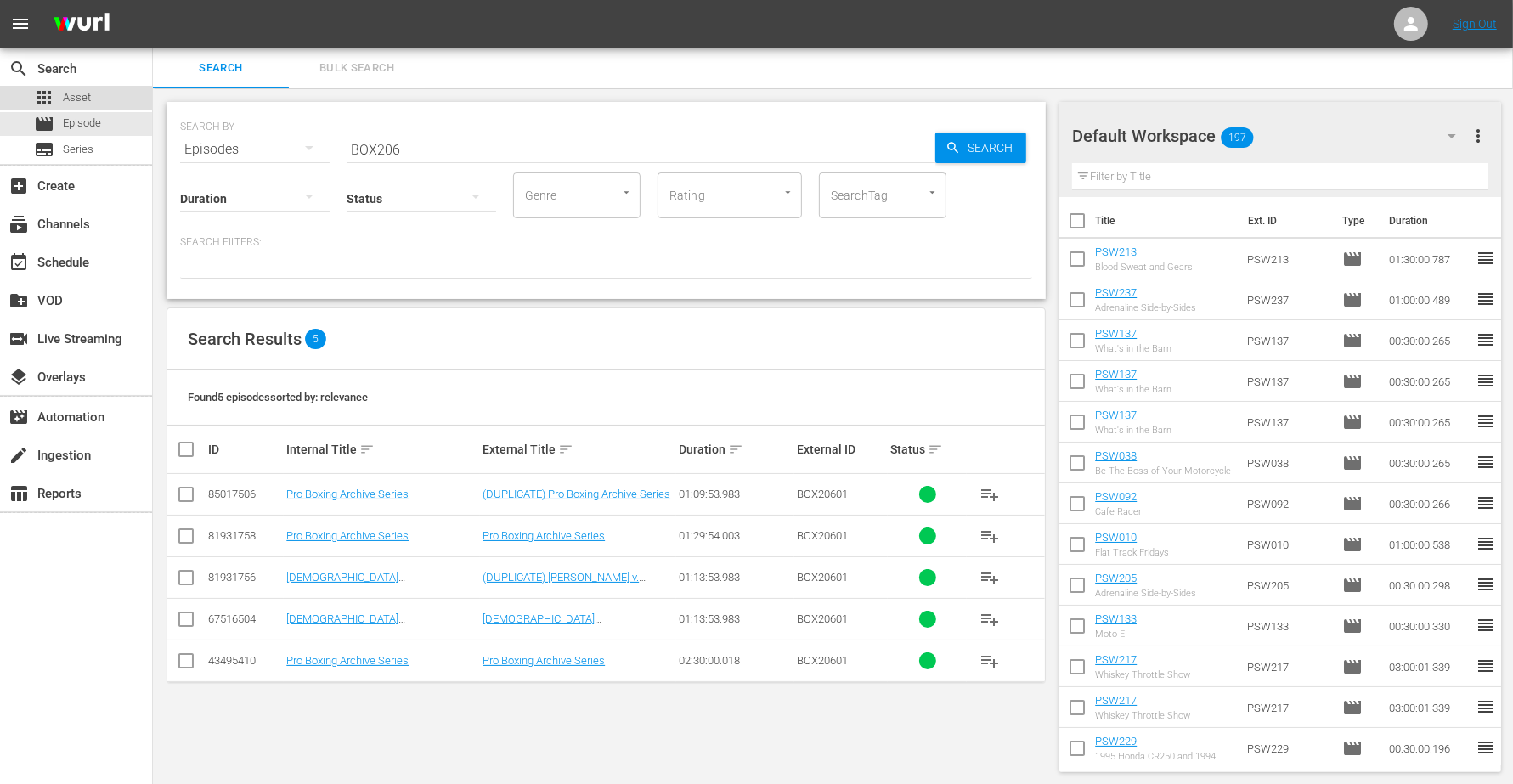 click on "apps Asset" at bounding box center (62, 98) 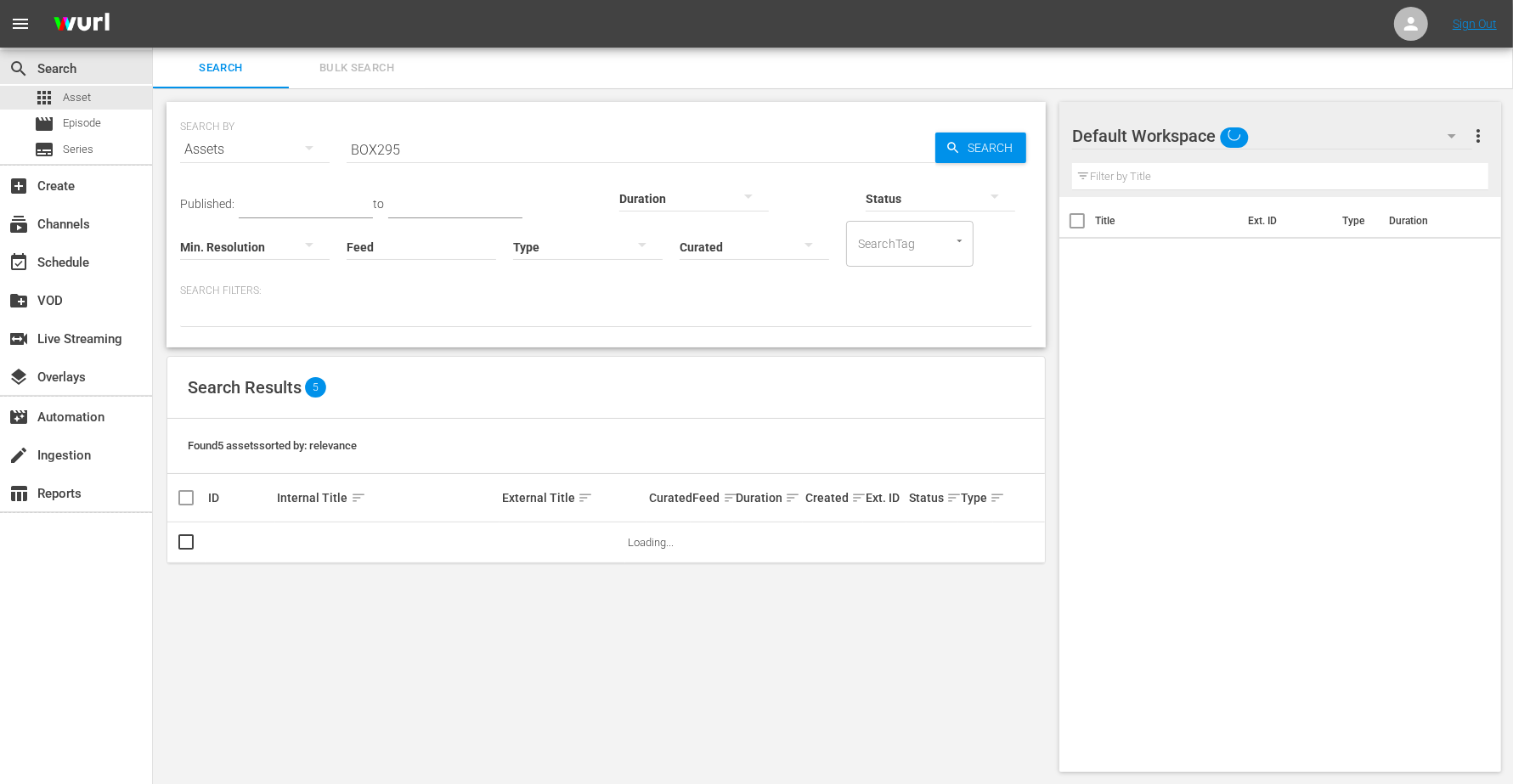 click on "BOX295" at bounding box center [641, 149] 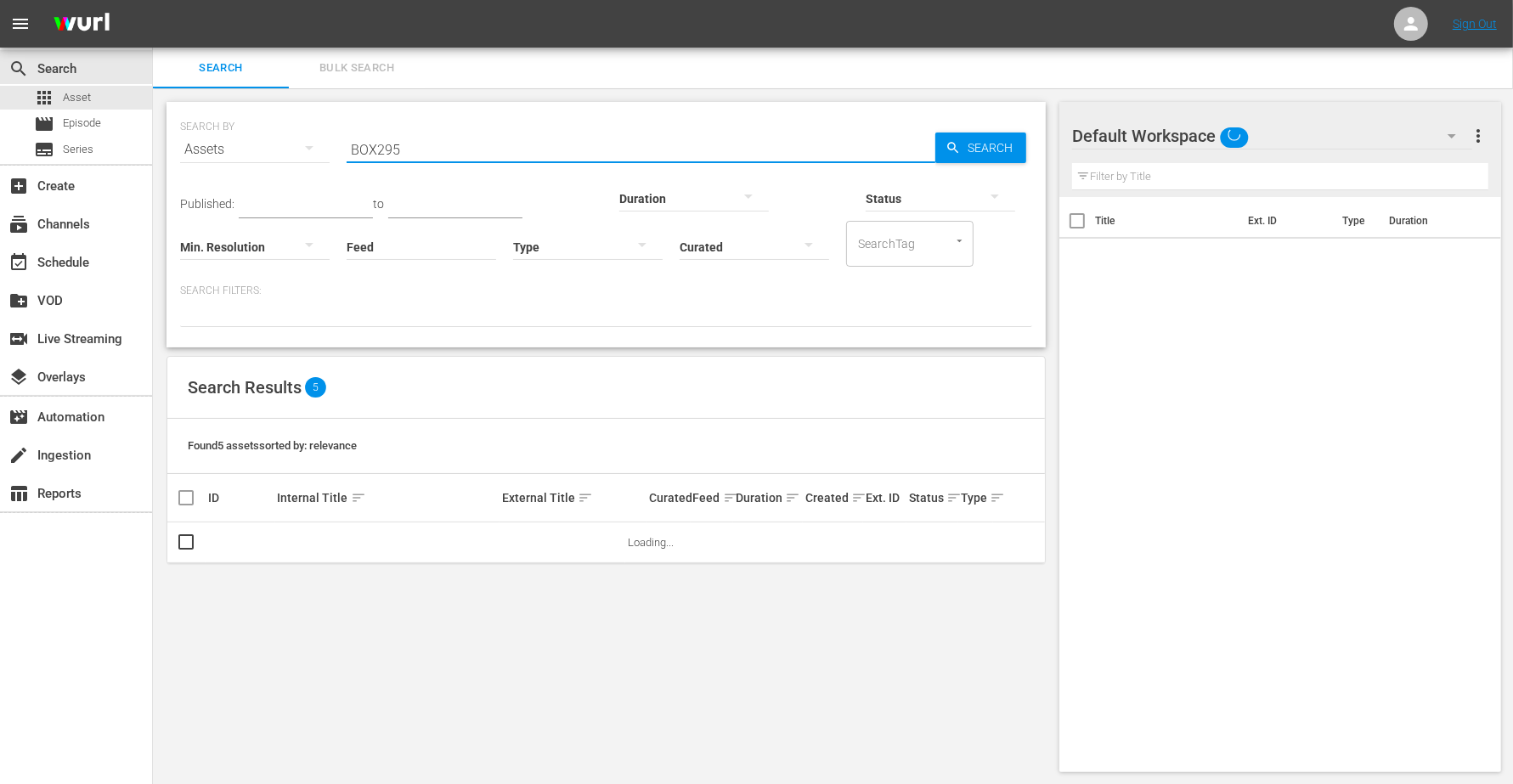 click on "BOX295" at bounding box center [641, 149] 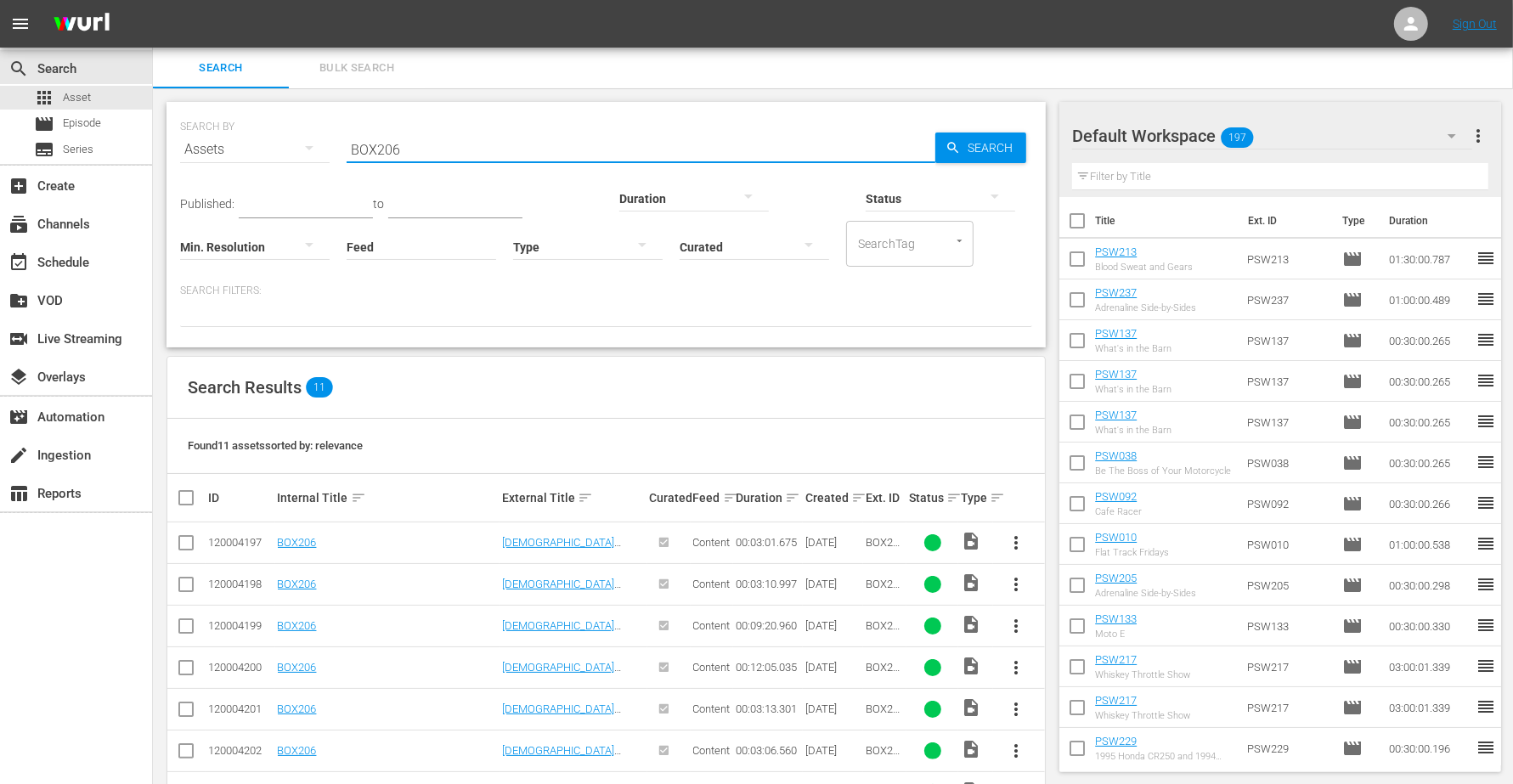 type on "BOX206" 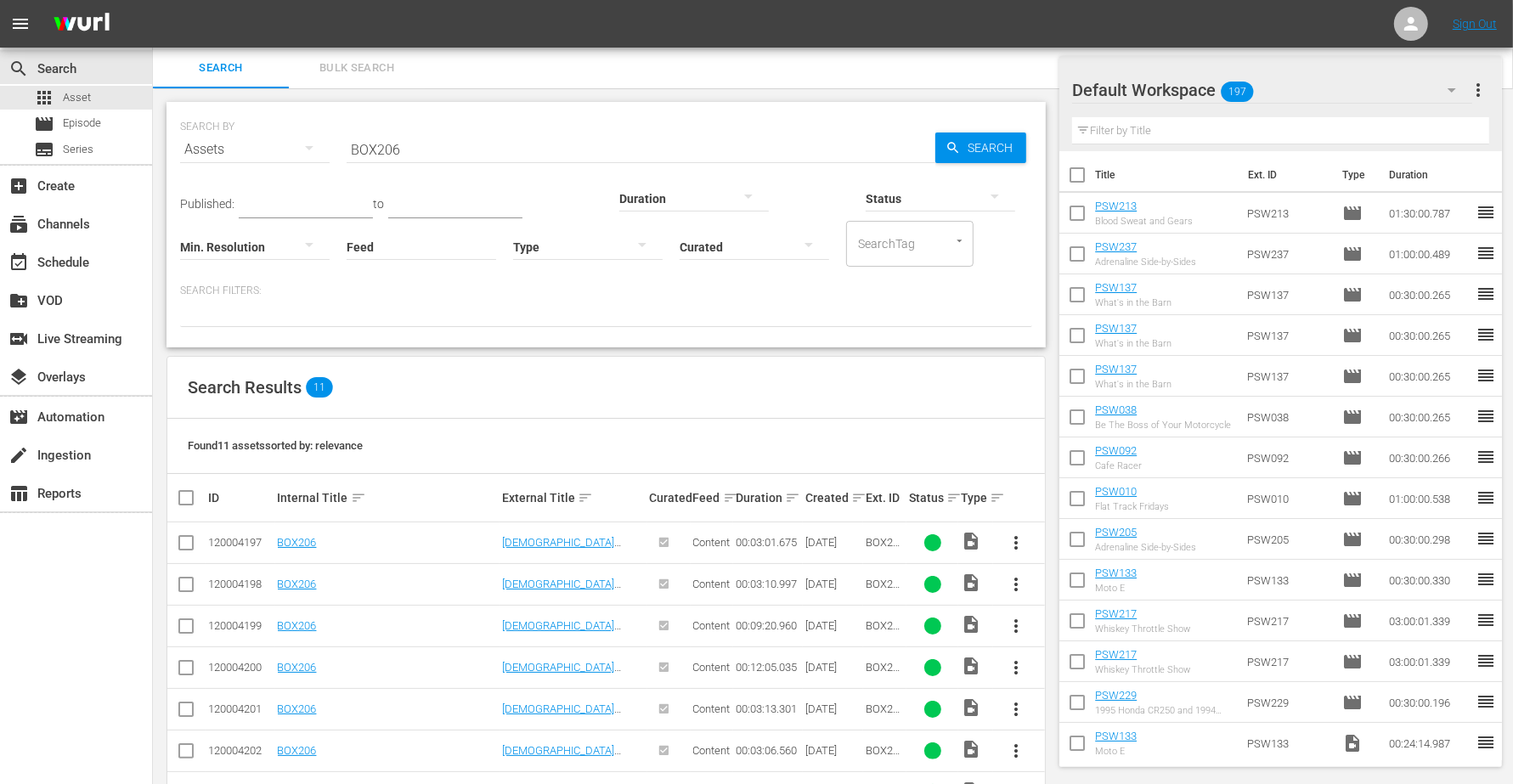 scroll, scrollTop: 229, scrollLeft: 0, axis: vertical 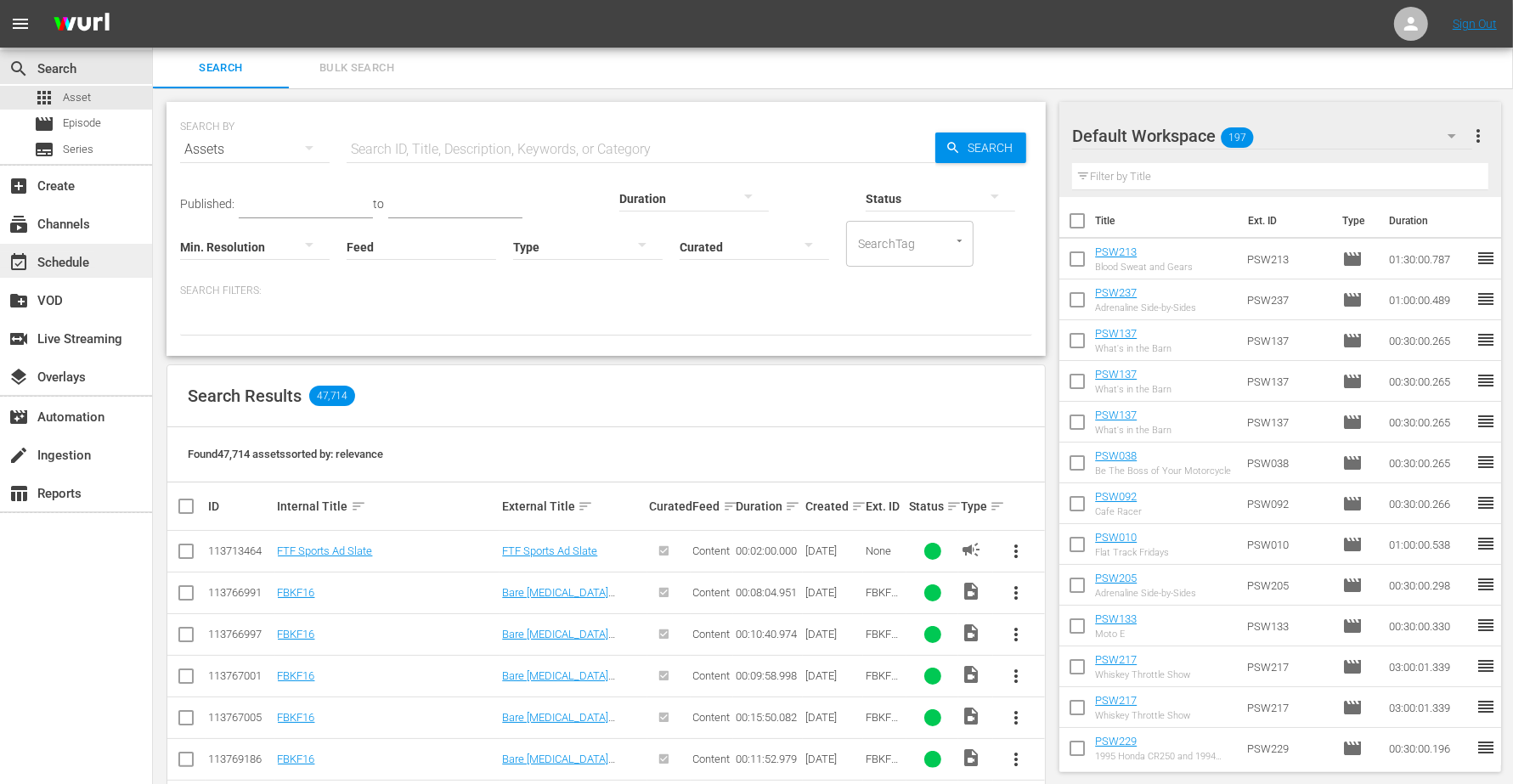 click on "event_available   Schedule" at bounding box center (48, 260) 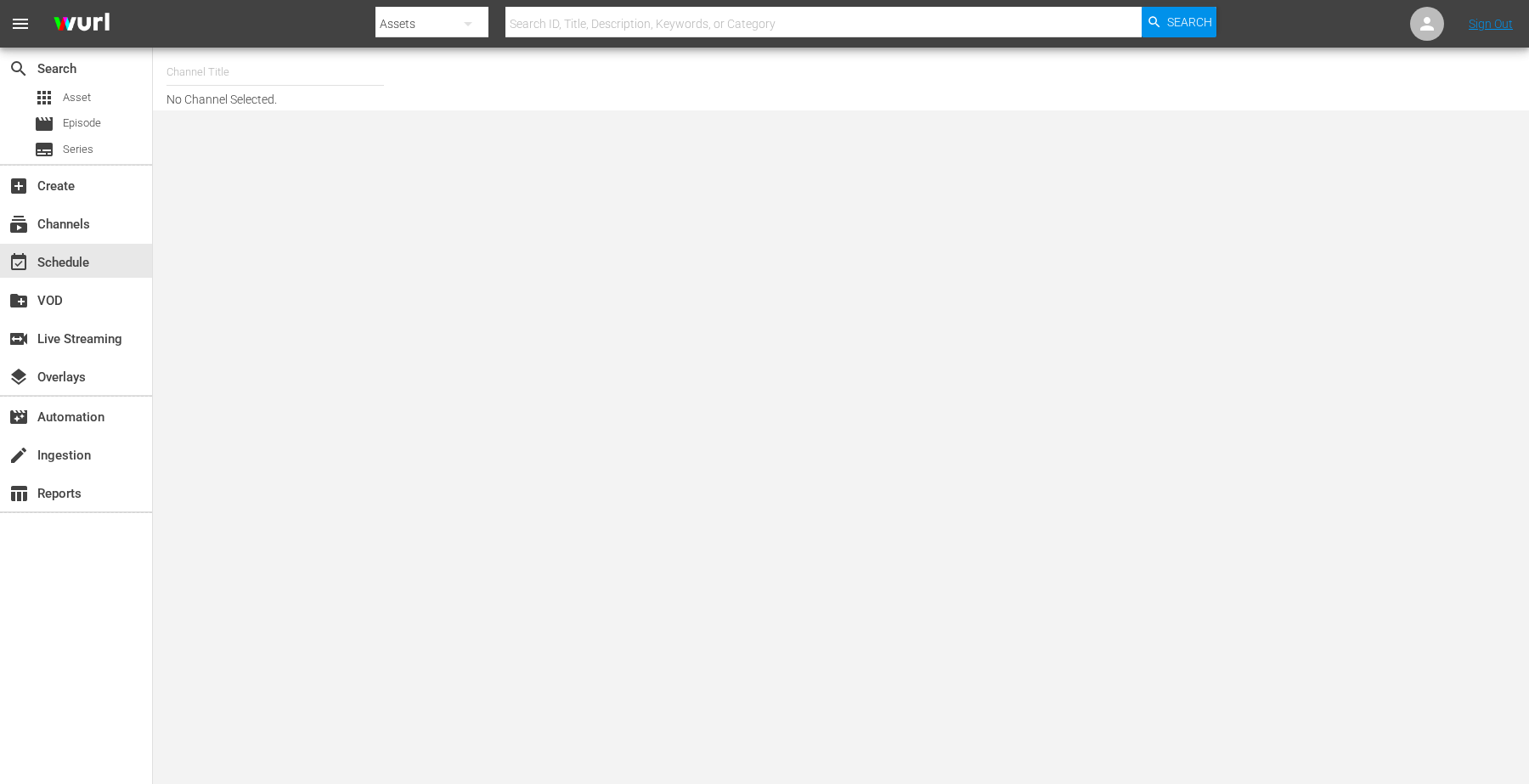click at bounding box center (275, 72) 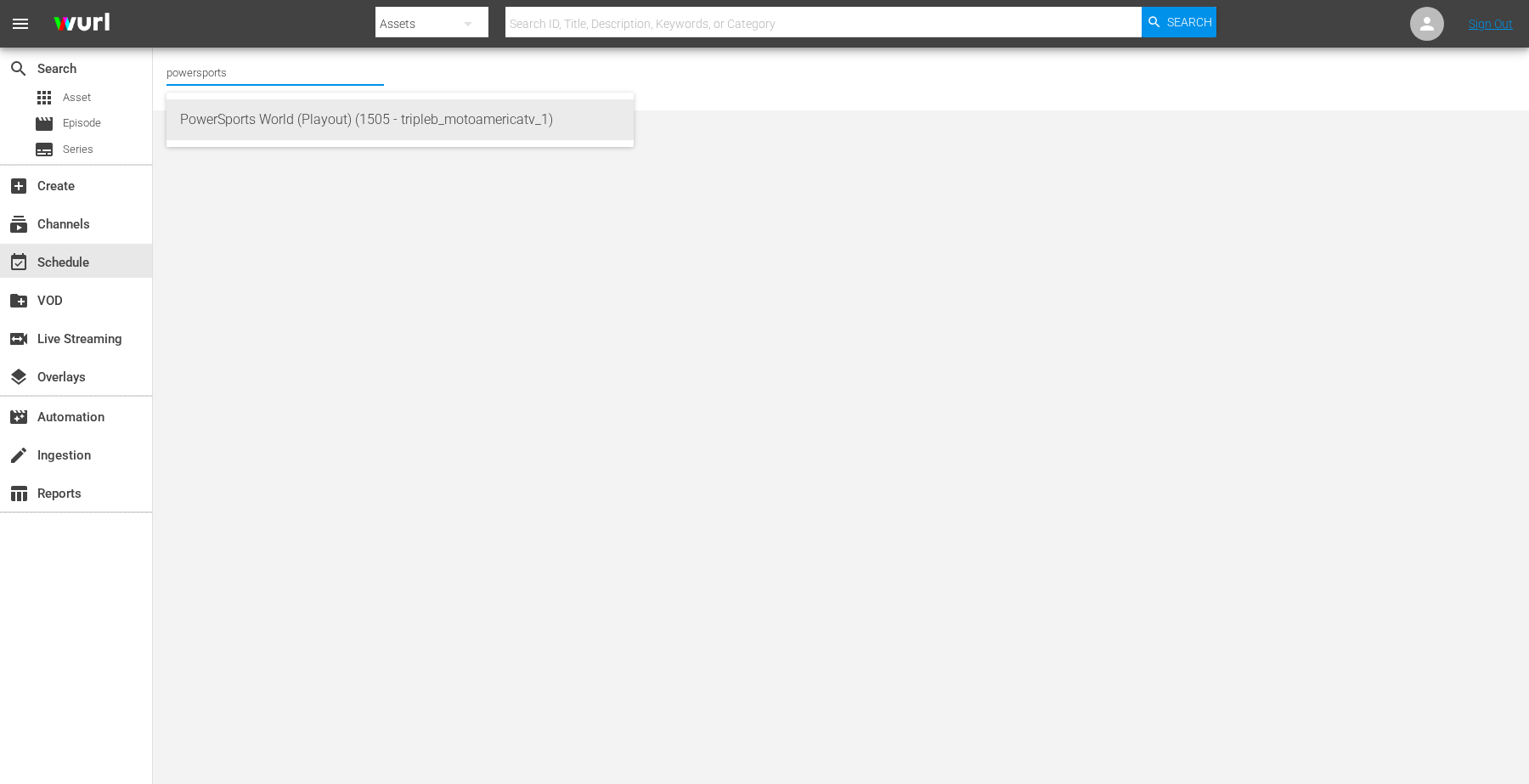 click on "PowerSports World (Playout) (1505 - tripleb_motoamericatv_1)" at bounding box center [400, 120] 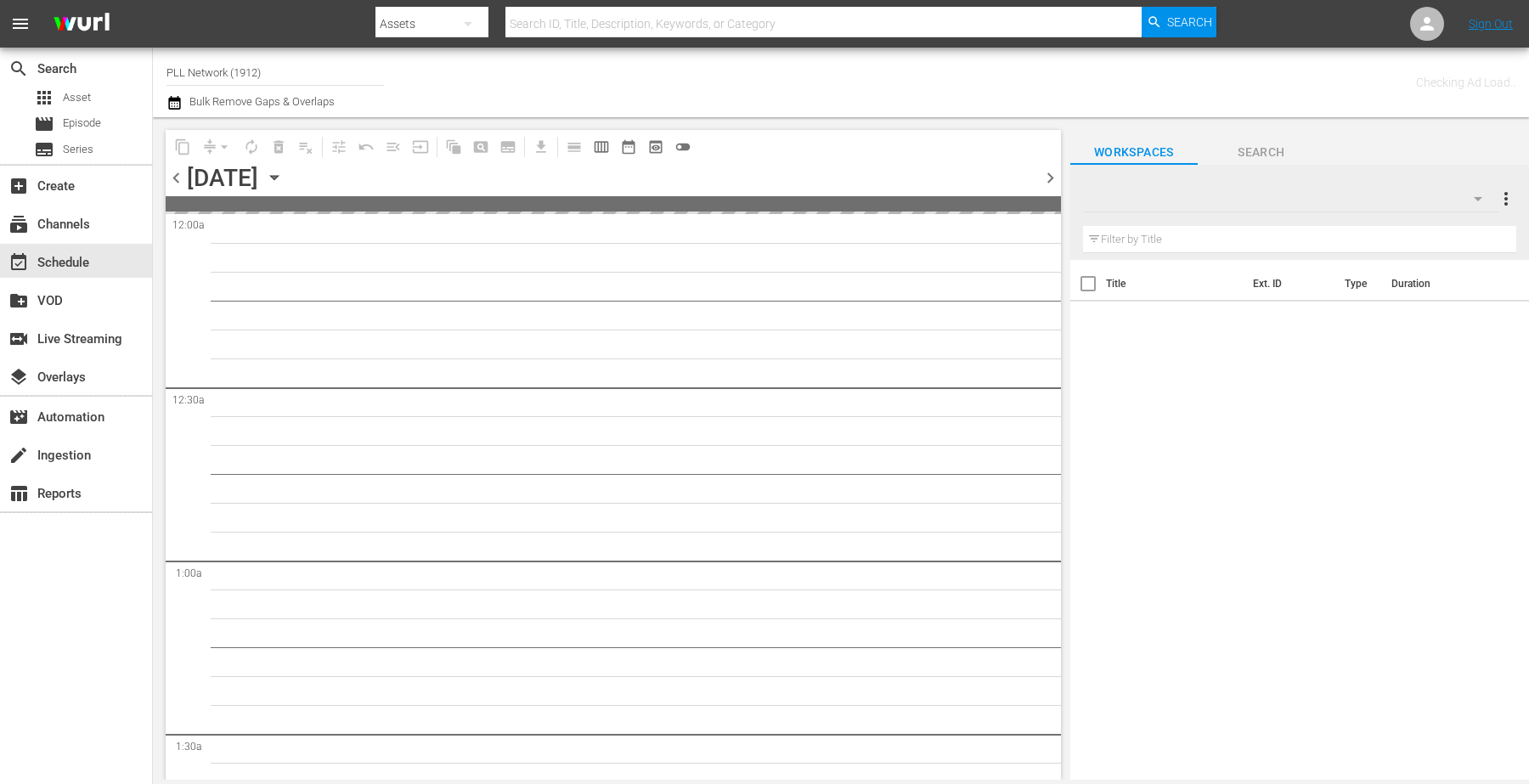 click on "PLL Network (1912)" at bounding box center [275, 72] 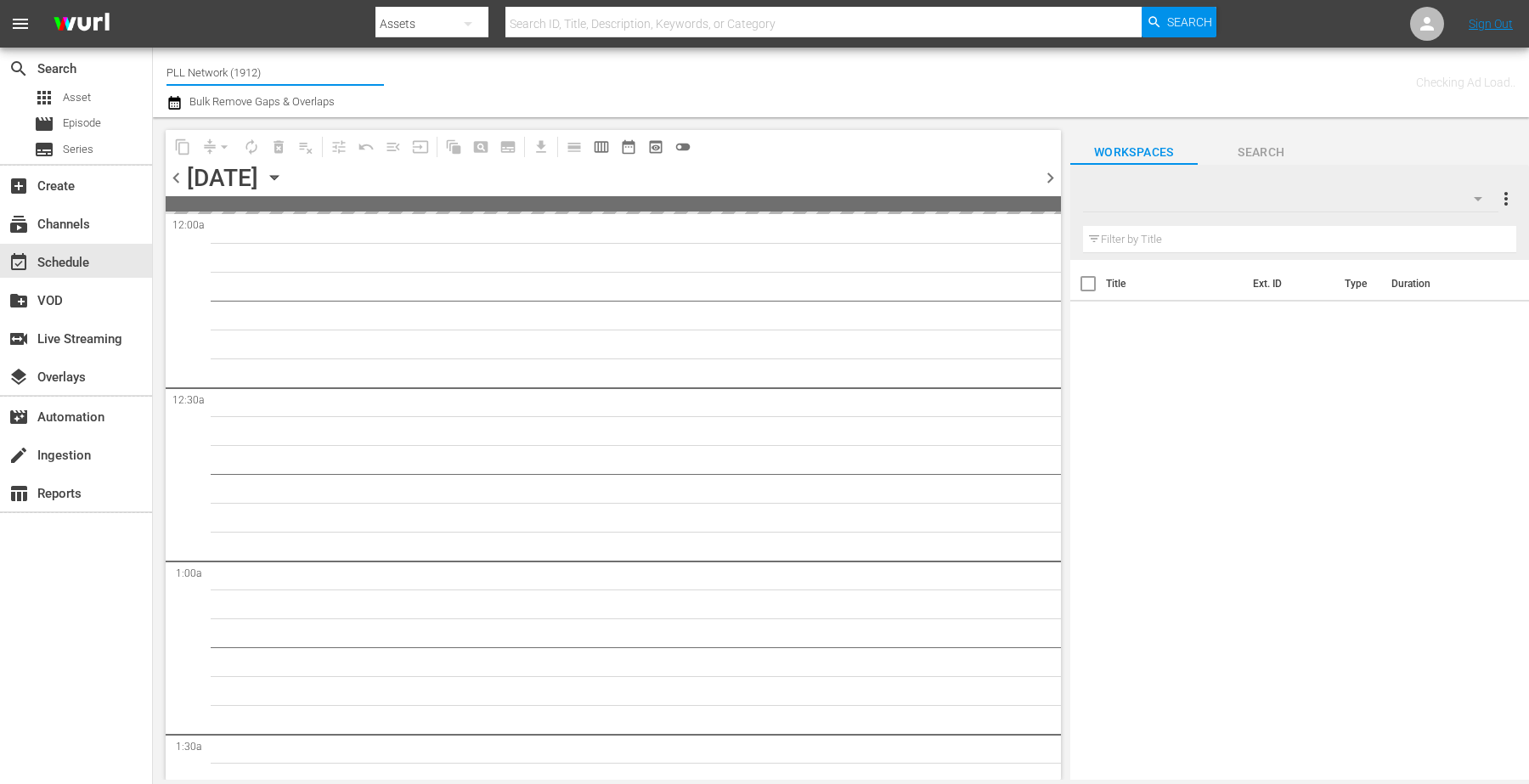 click on "PLL Network (1912)" at bounding box center [275, 72] 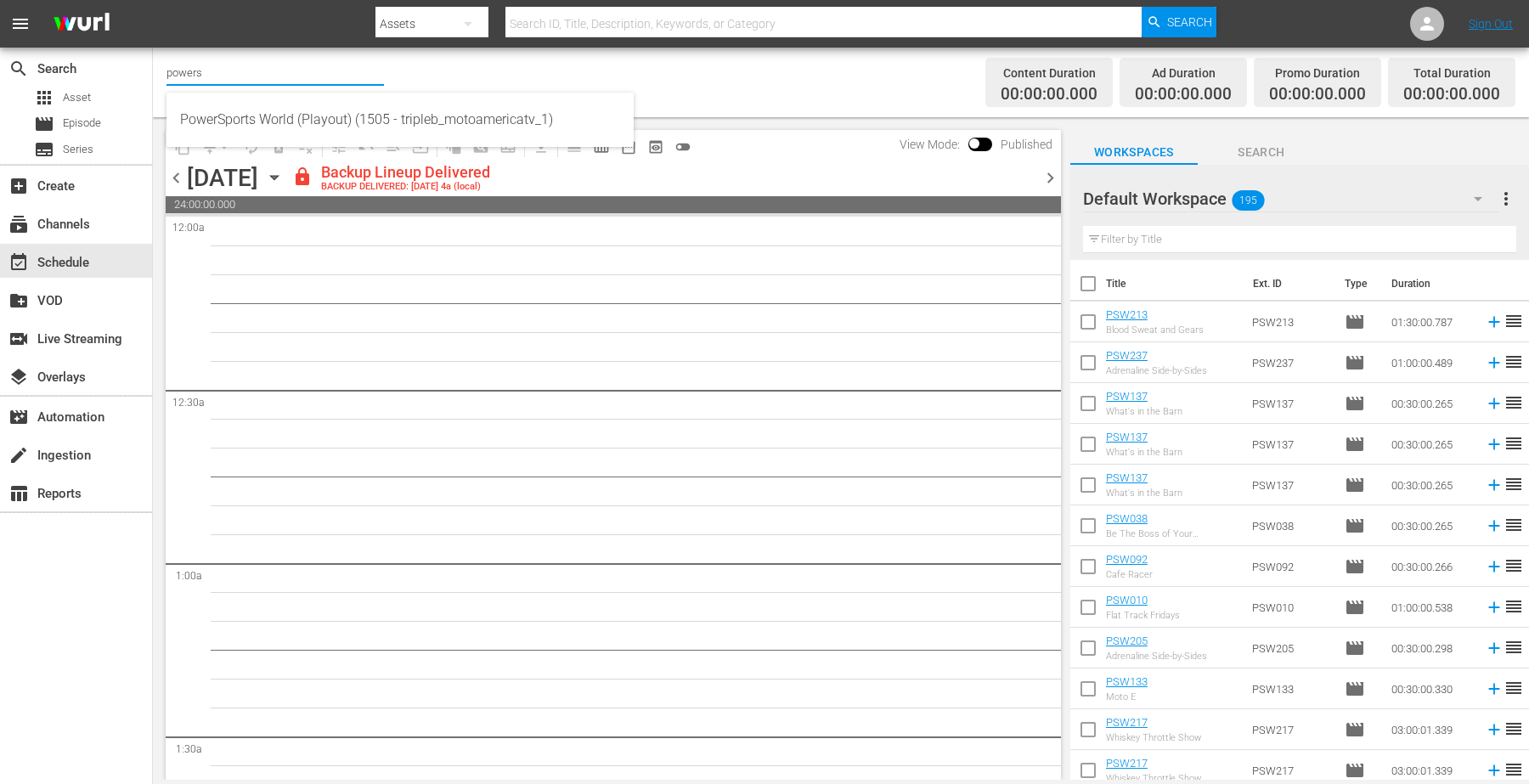 click on "PowerSports World (Playout) (1505 - tripleb_motoamericatv_1)" at bounding box center [400, 120] 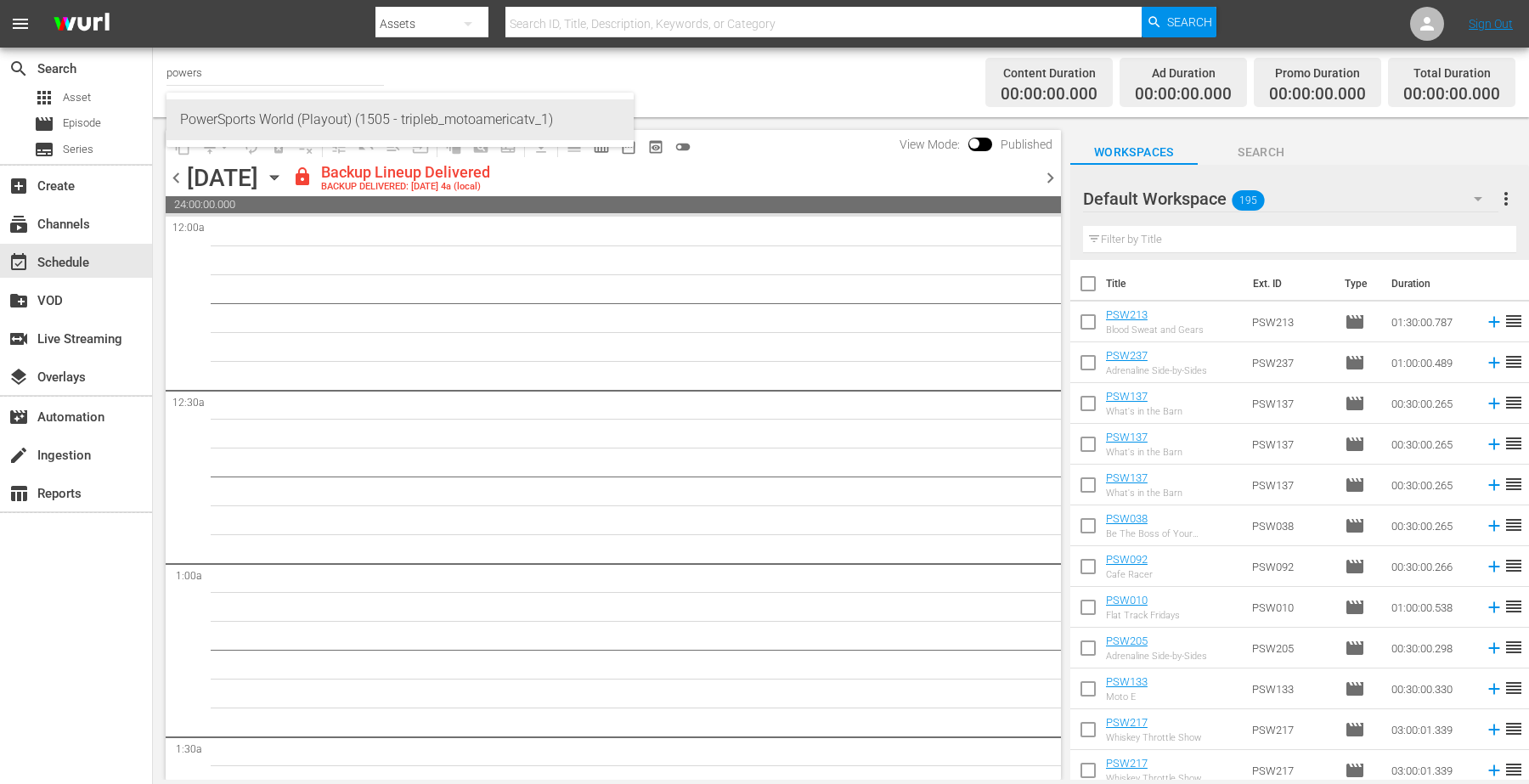 type on "PowerSports World (Playout) (1505 - tripleb_motoamericatv_1)" 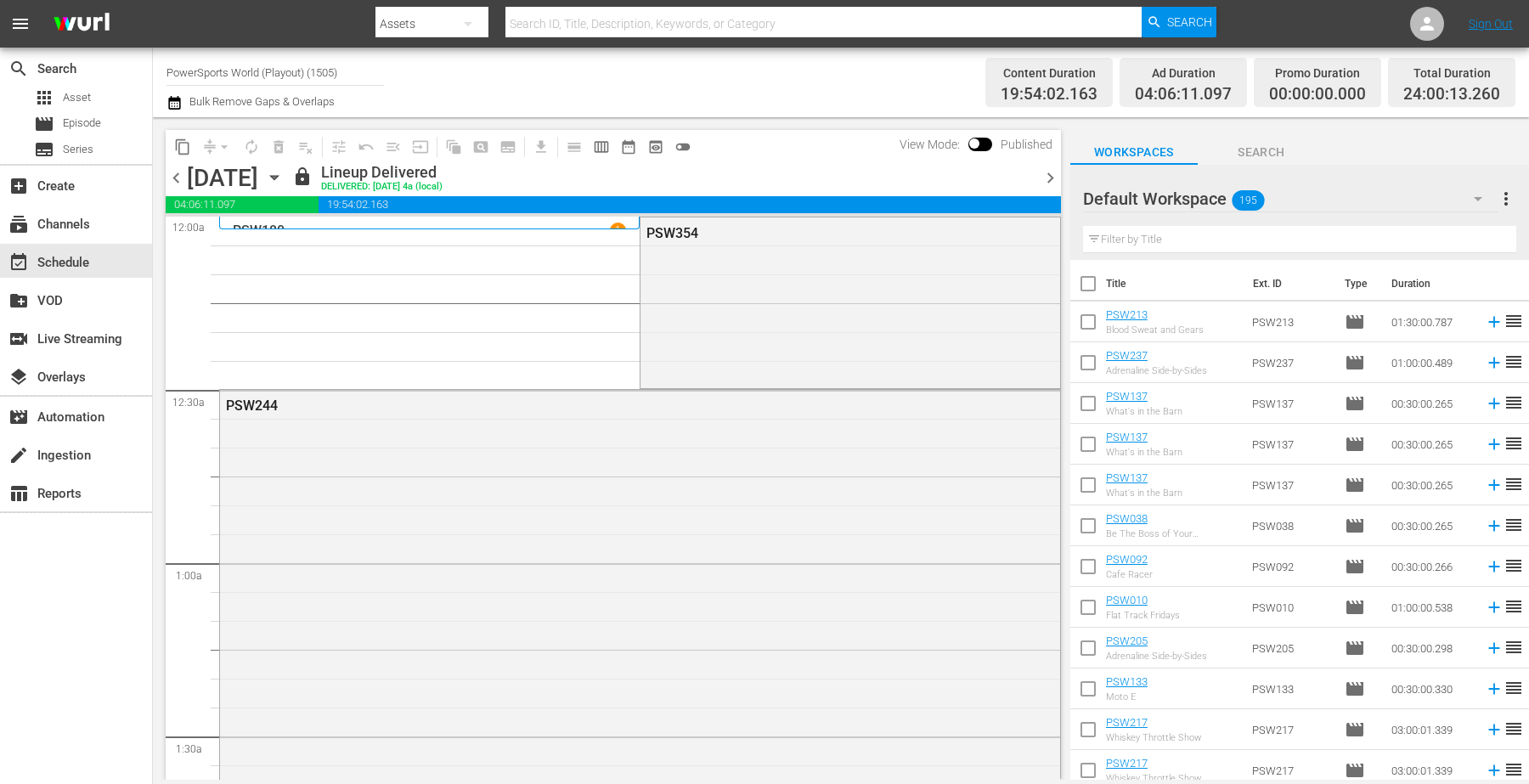 click on "Published" at bounding box center (1026, 144) 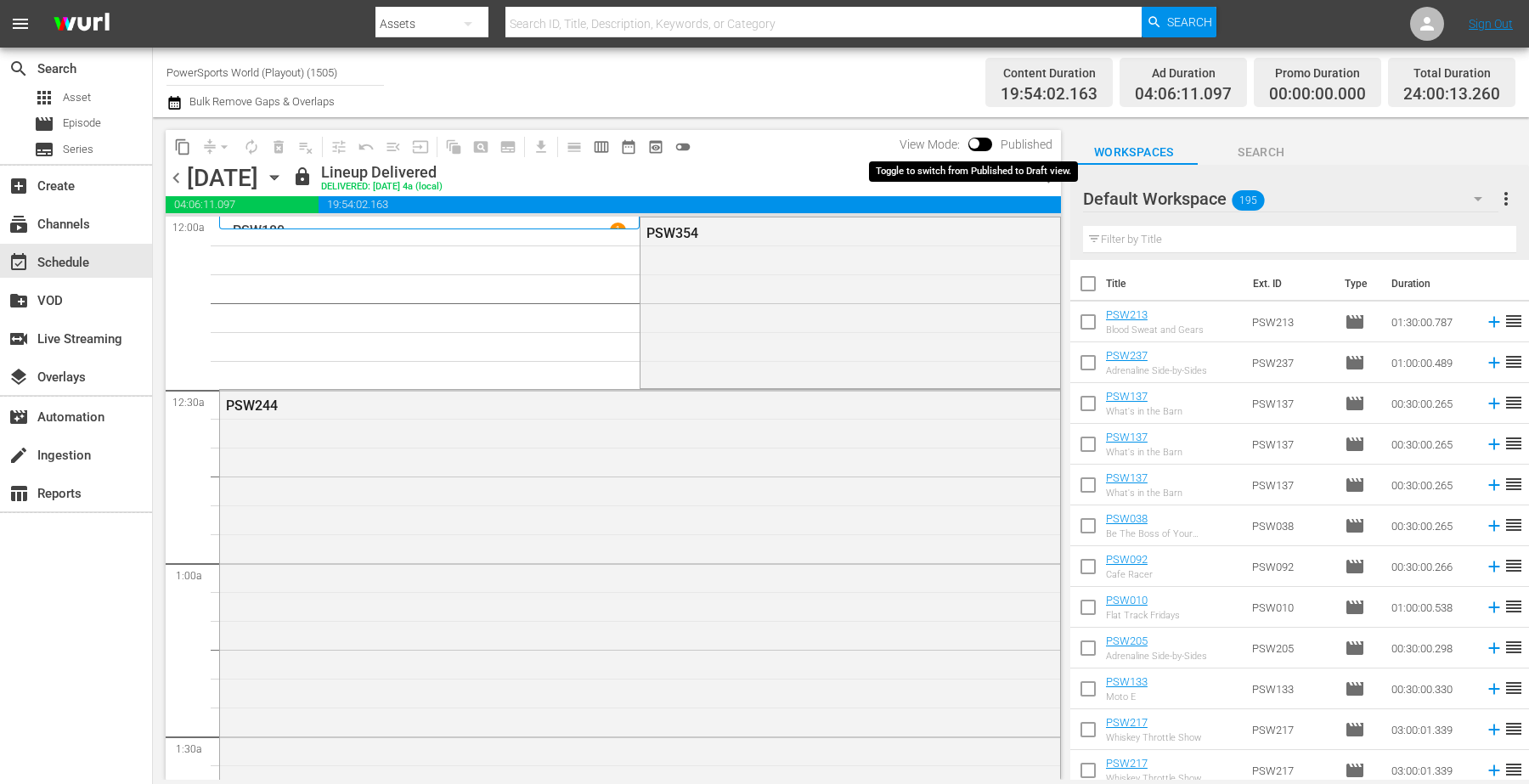 click at bounding box center (974, 147) 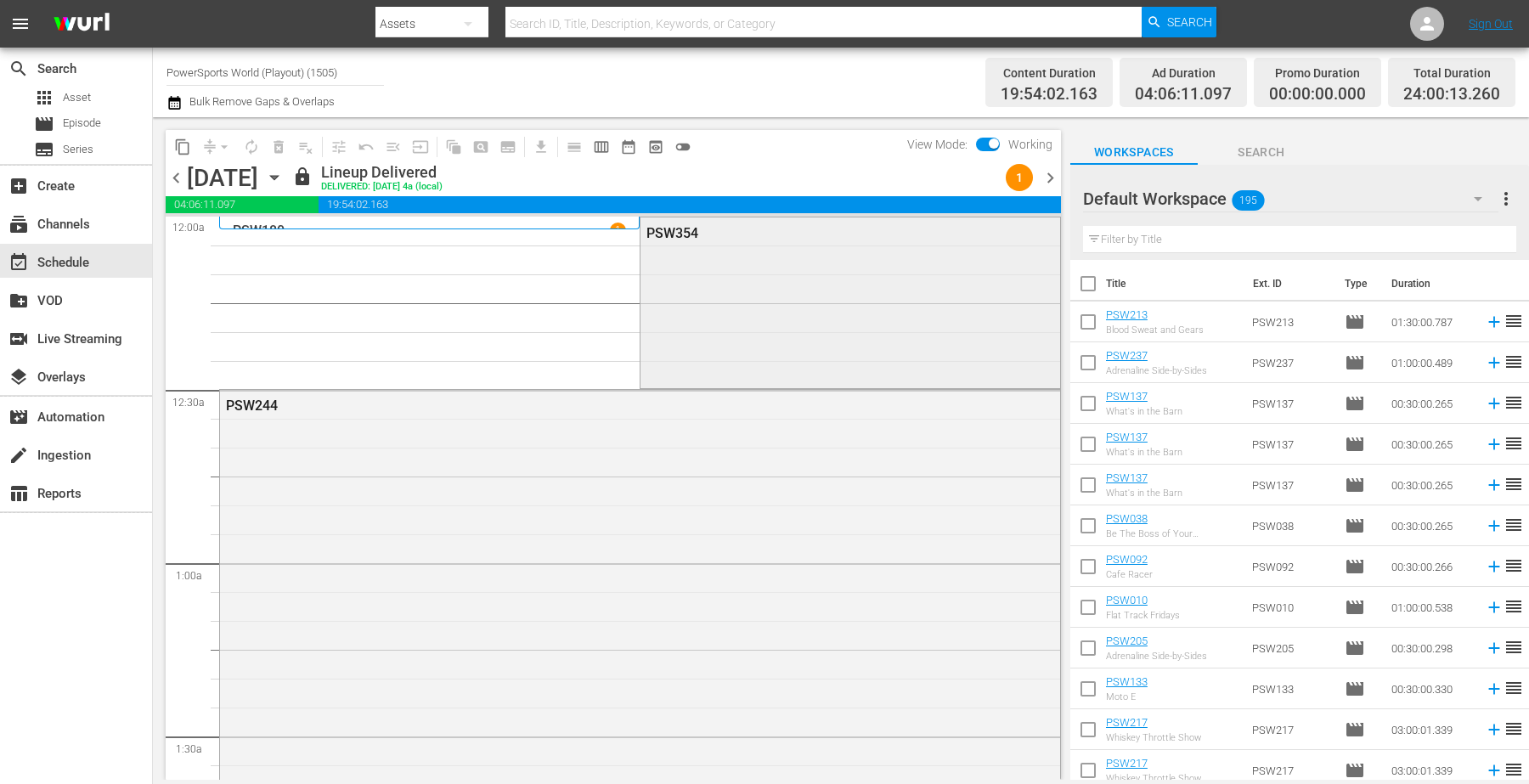 click on "PSW354" at bounding box center [849, 302] 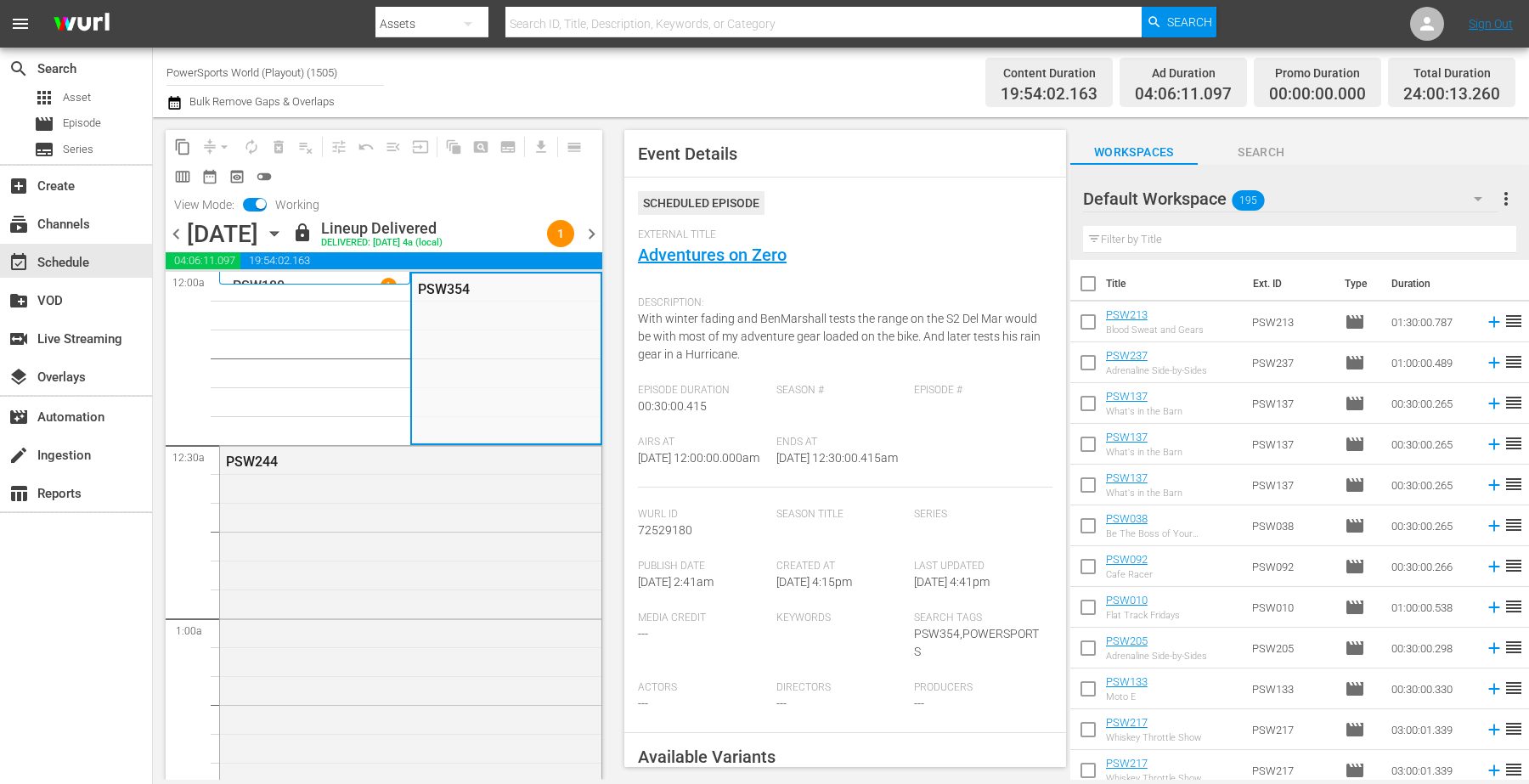 click on "Episode Duration" at bounding box center [702, 391] 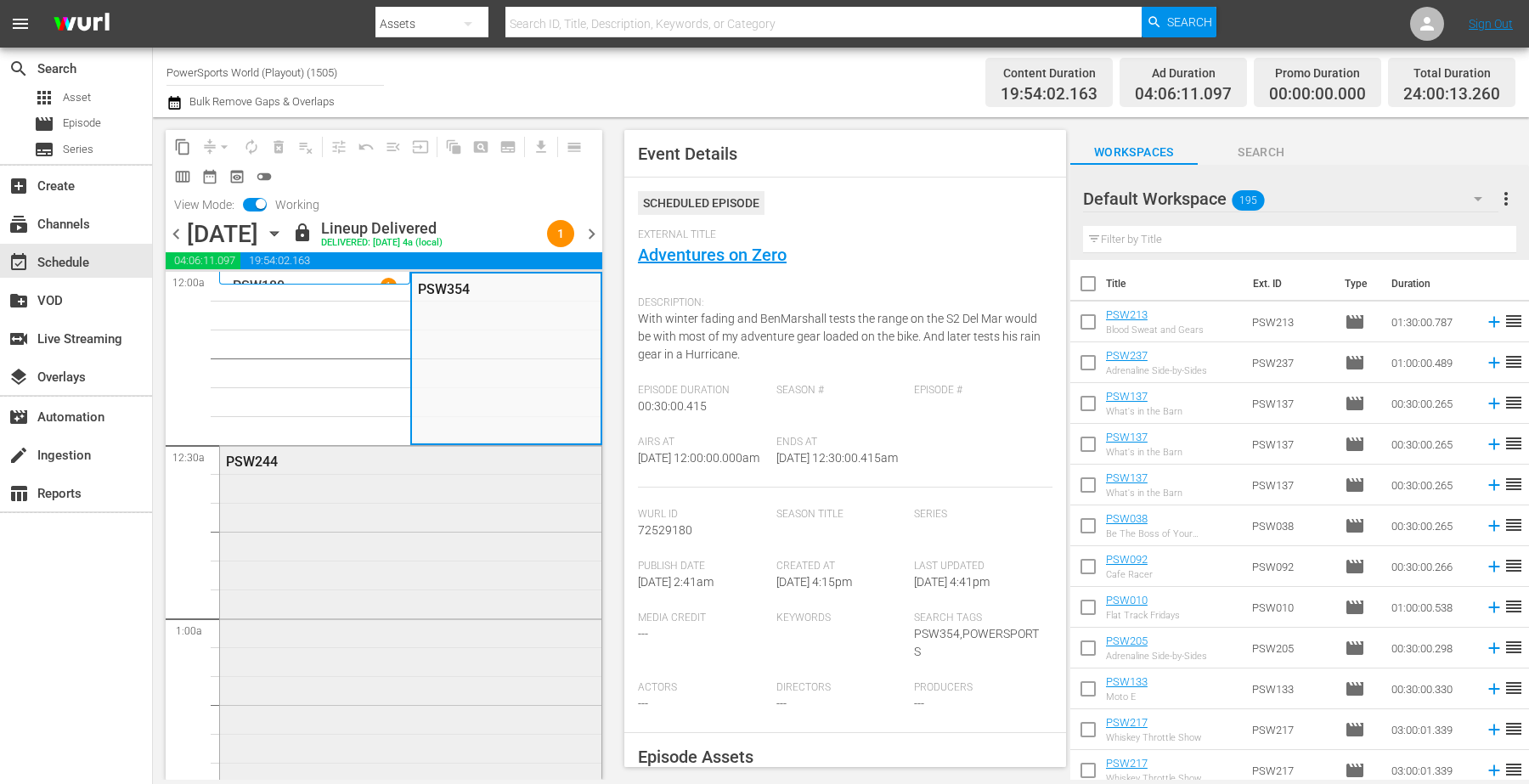 click on "PSW244" at bounding box center (370, 461) 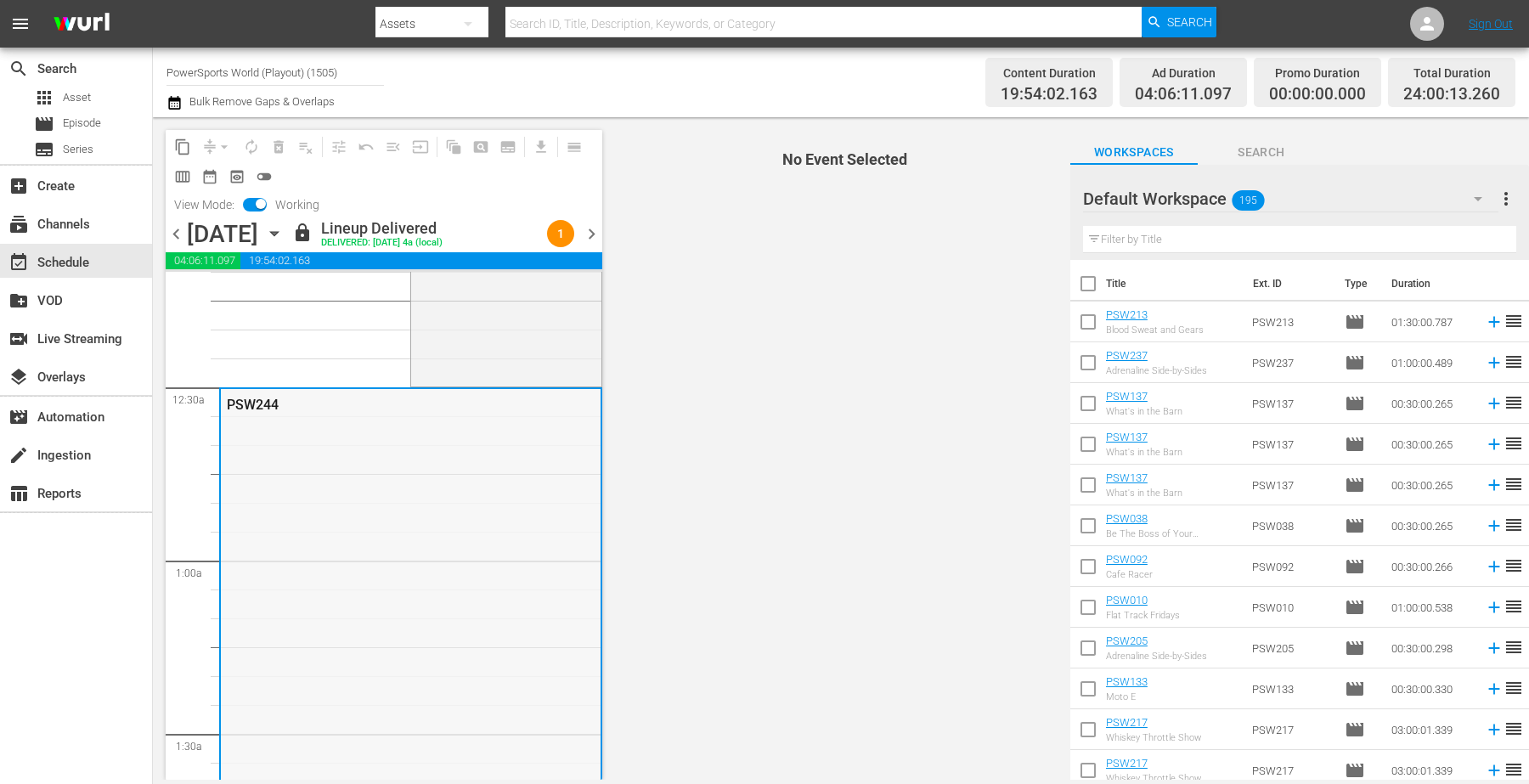 scroll, scrollTop: 106, scrollLeft: 0, axis: vertical 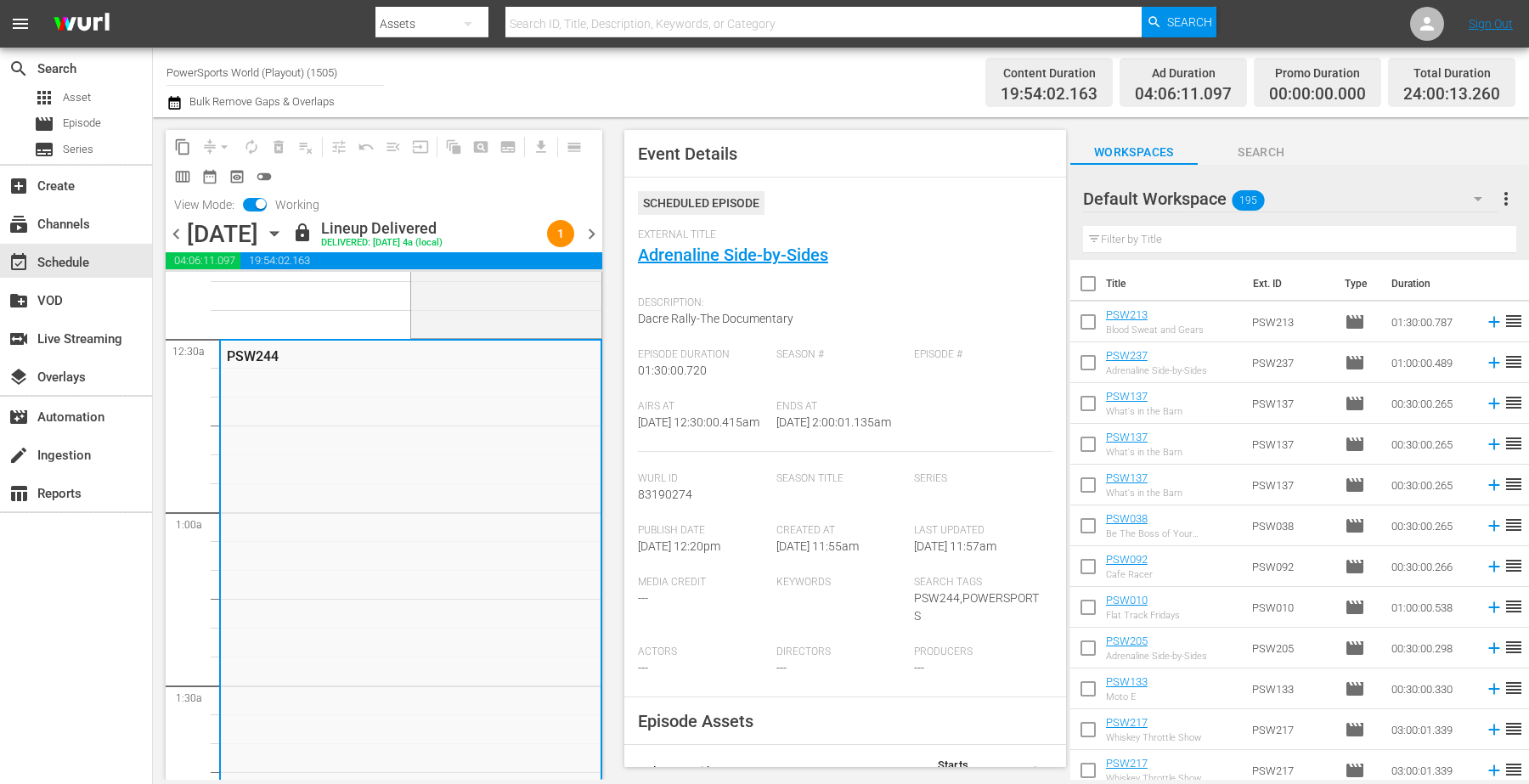 click on "Airs At 7/10/25 @ 12:30:00.415am Ends At 7/10/25 @ 2:00:01.135am" at bounding box center (845, 426) 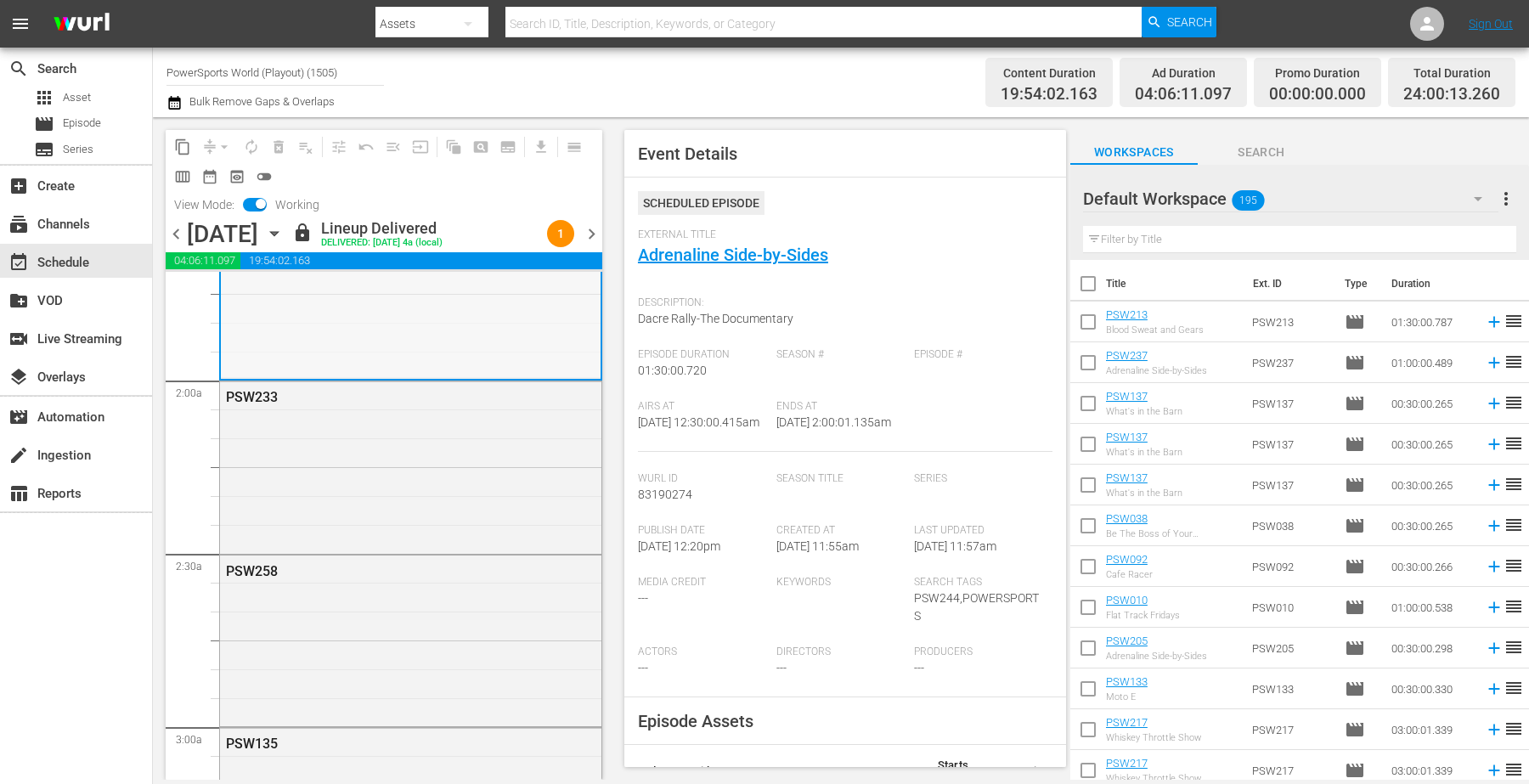 scroll, scrollTop: 425, scrollLeft: 0, axis: vertical 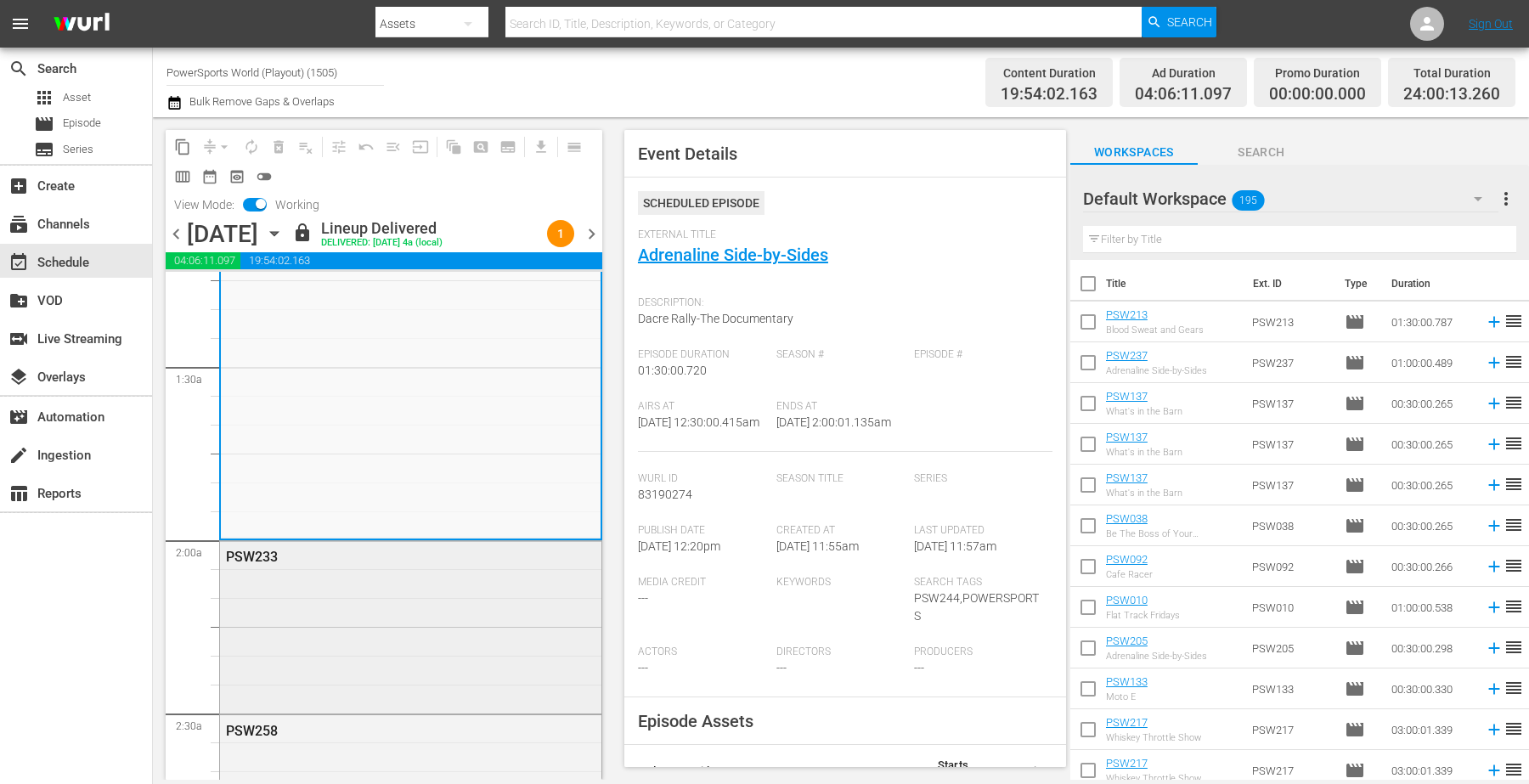 click on "PSW233" at bounding box center (410, 625) 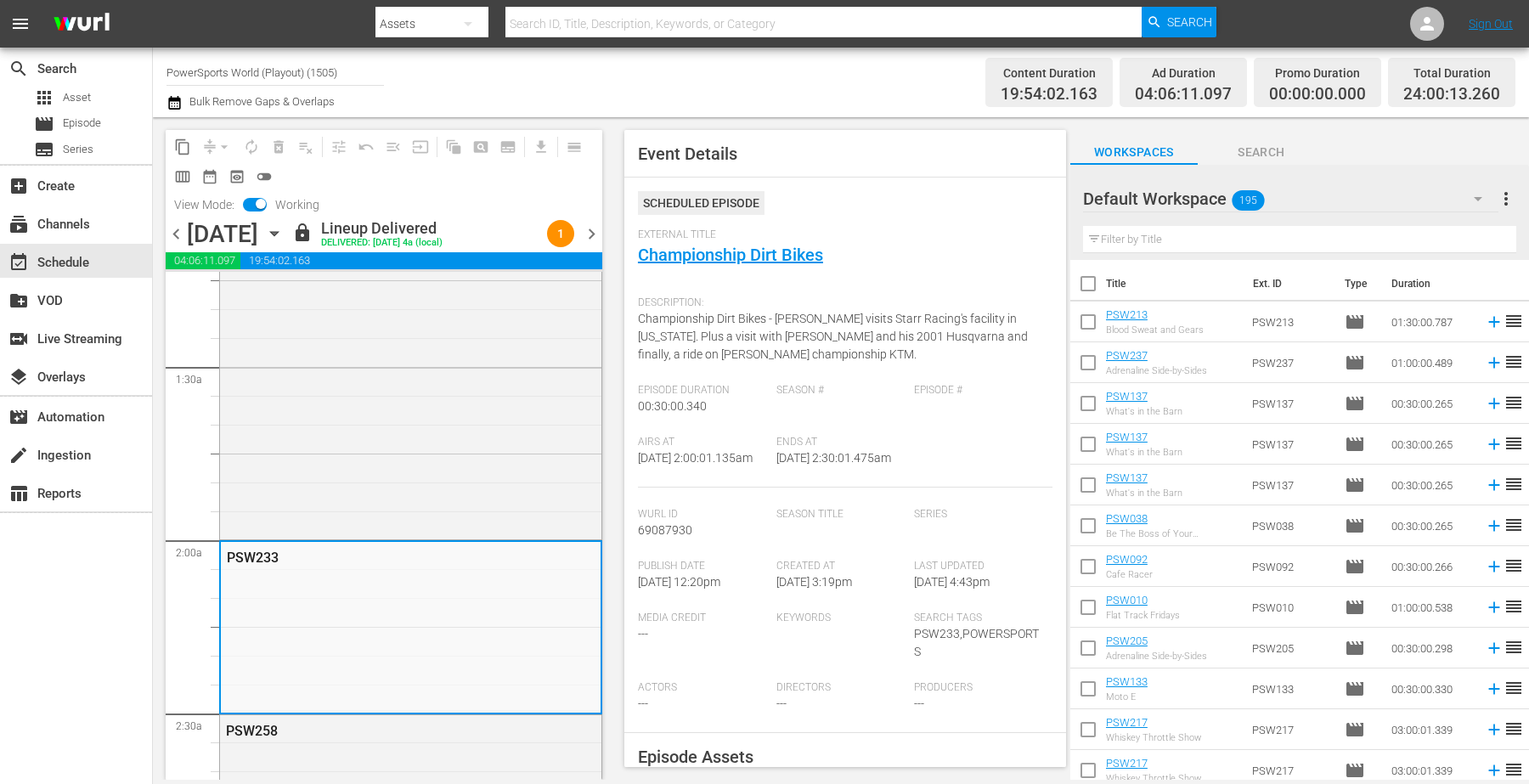 click on "External Title Championship Dirt Bikes" at bounding box center (845, 258) 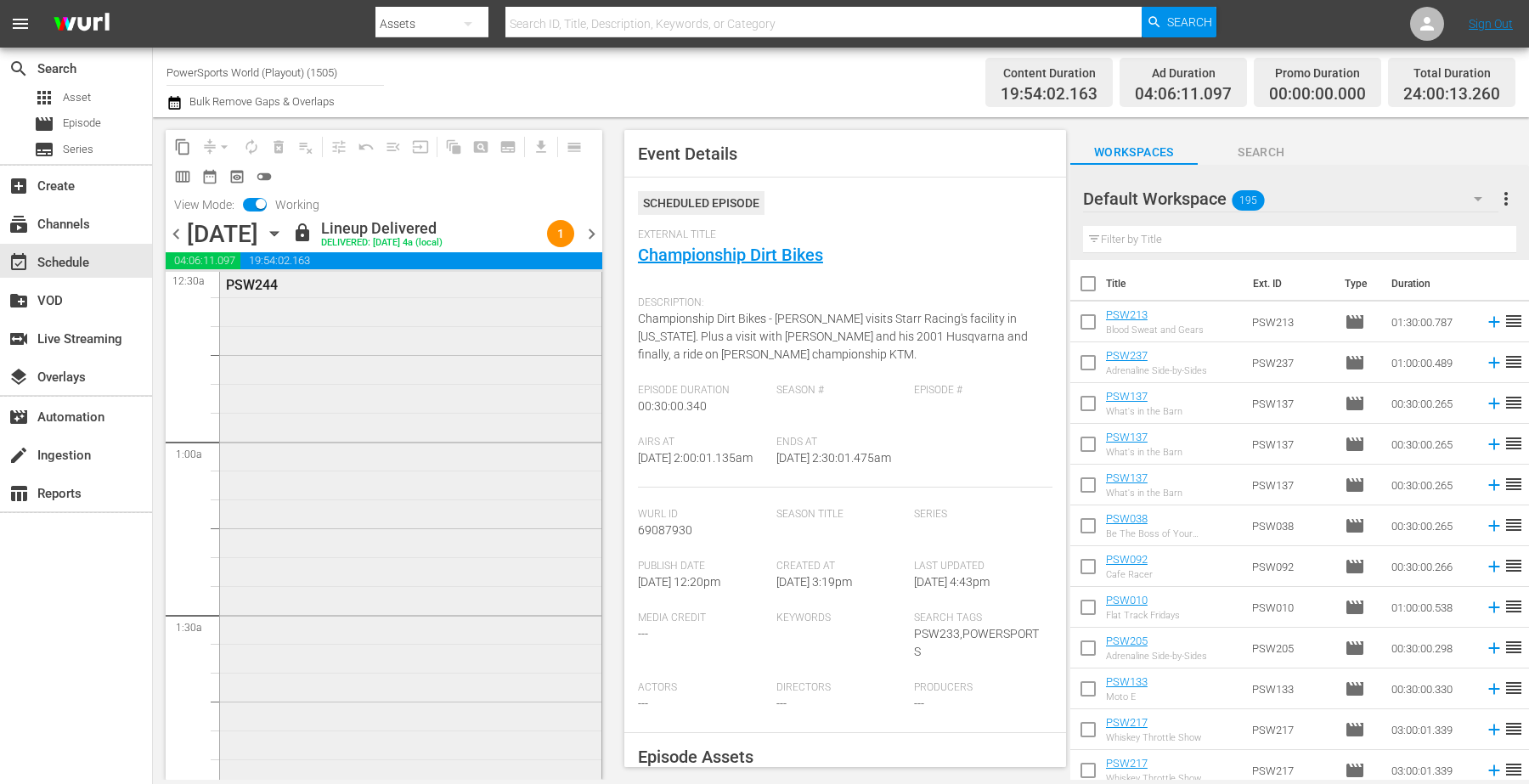 scroll, scrollTop: 0, scrollLeft: 0, axis: both 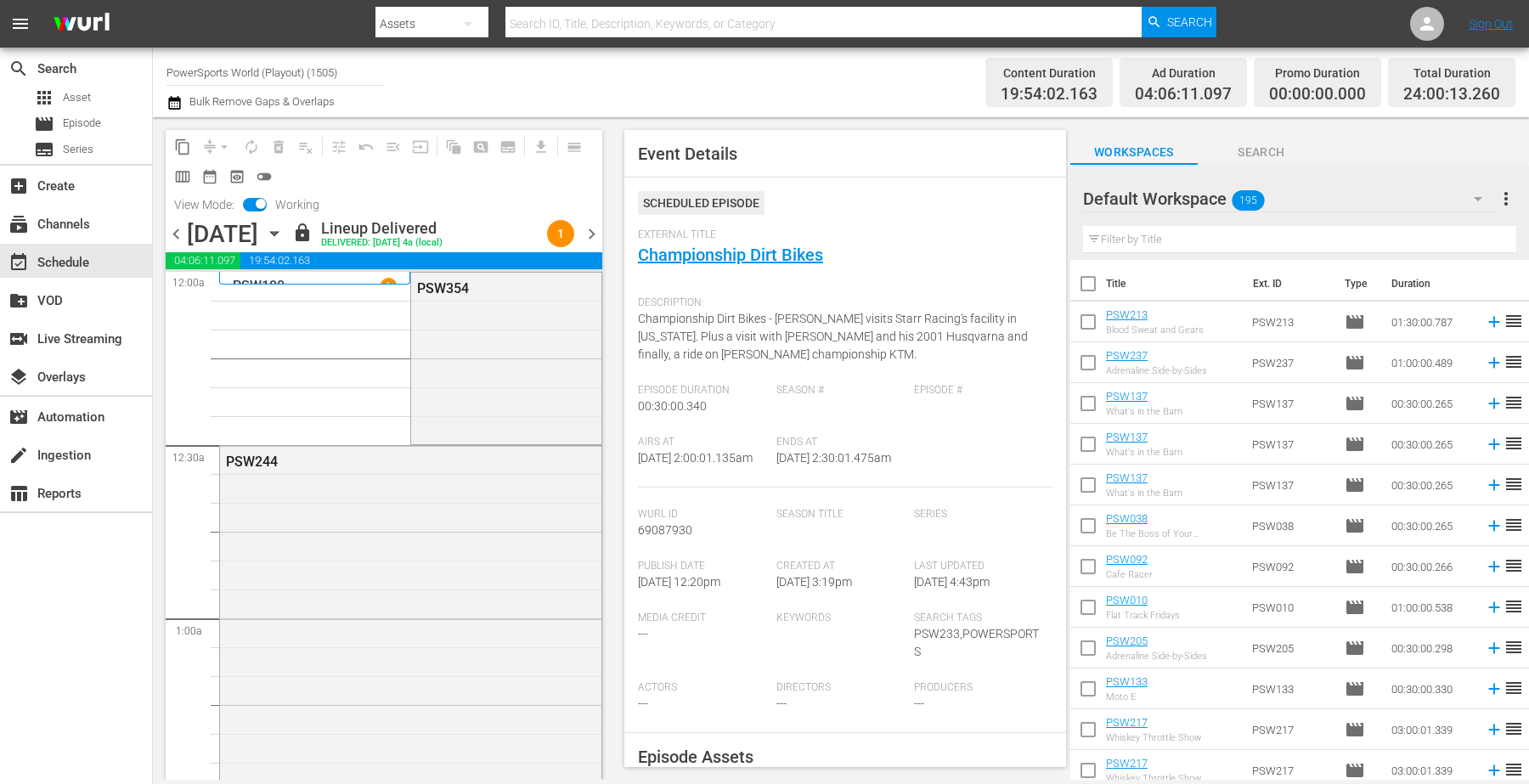 click on "Championship Dirt Bikes - David Pingree visits Starr Racing's facility in Georgia.  Plus a visit with Steve Lamson and his 2001 Husqvarna and finally, a ride on Dante Oliveria's championship KTM." at bounding box center (832, 336) 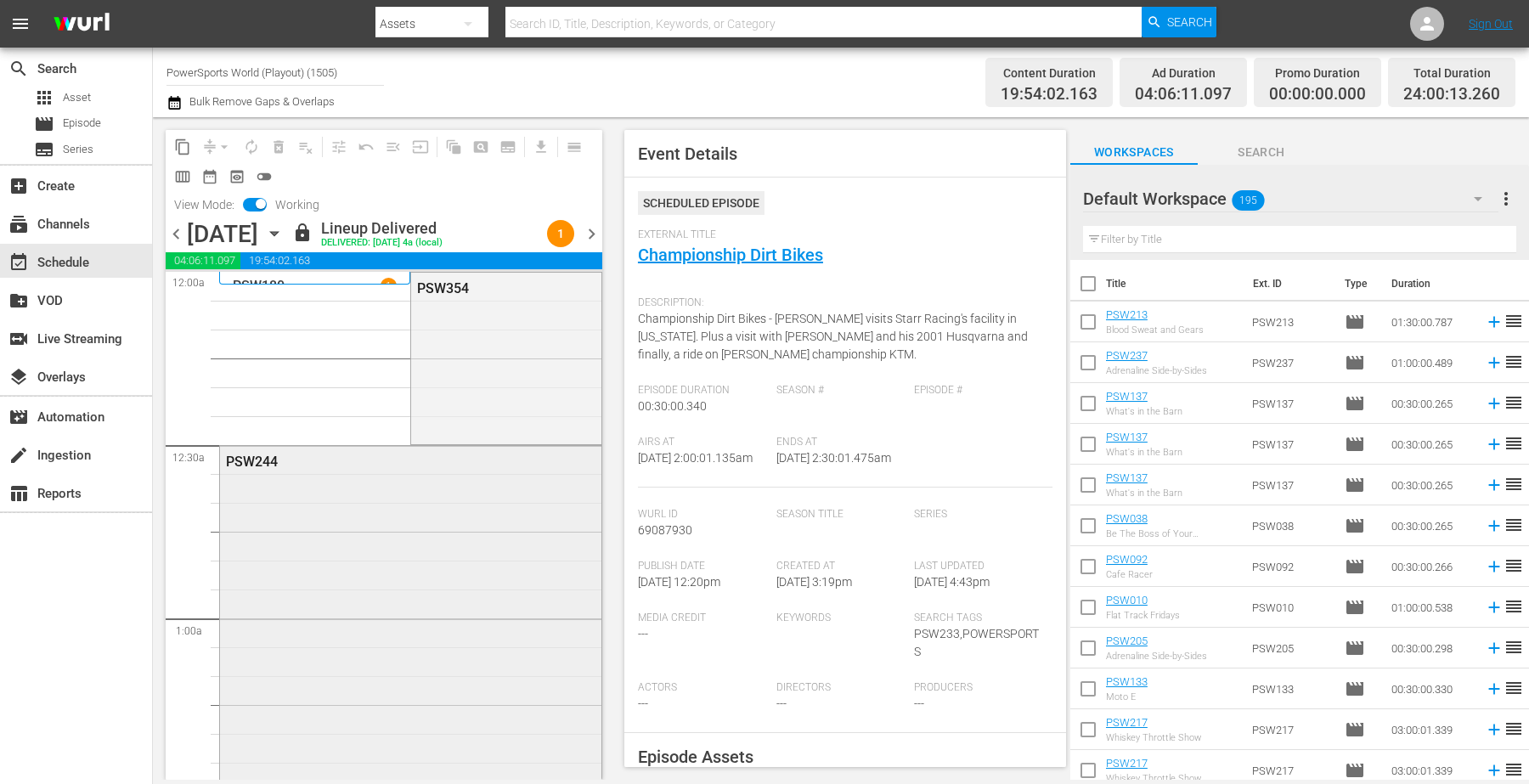 click on "PSW244" at bounding box center [410, 703] 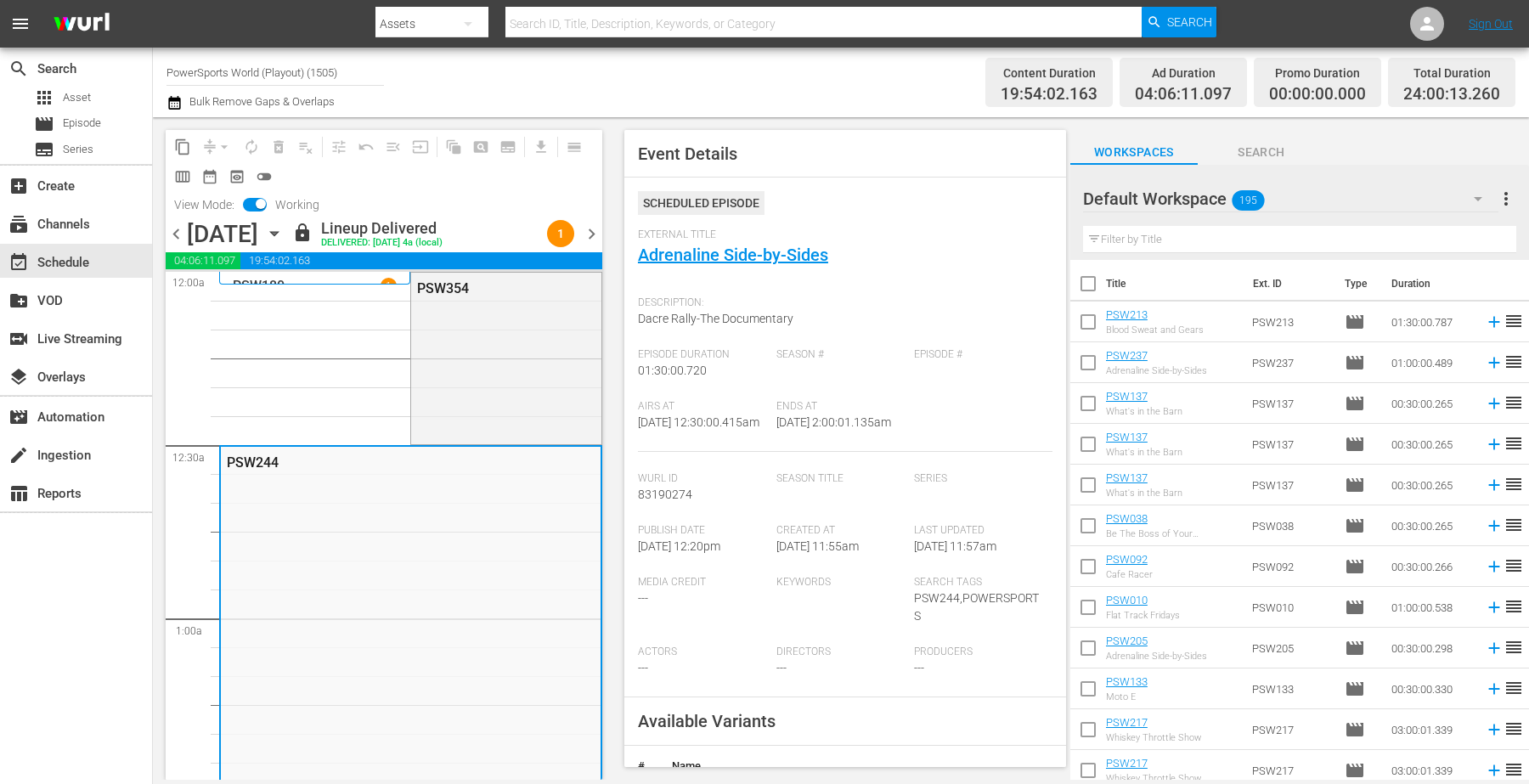 drag, startPoint x: 864, startPoint y: 410, endPoint x: 882, endPoint y: 413, distance: 18.248288 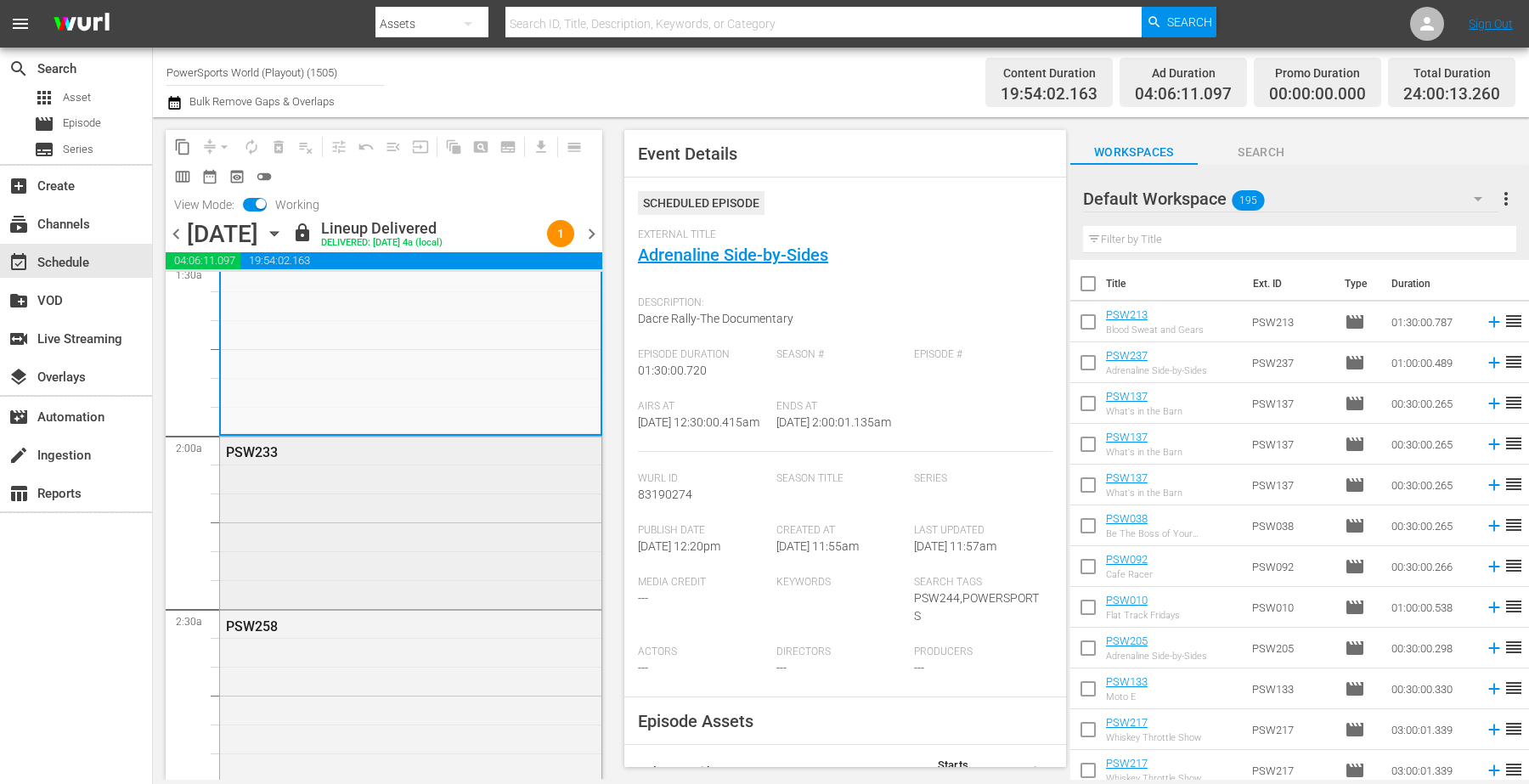 scroll, scrollTop: 531, scrollLeft: 0, axis: vertical 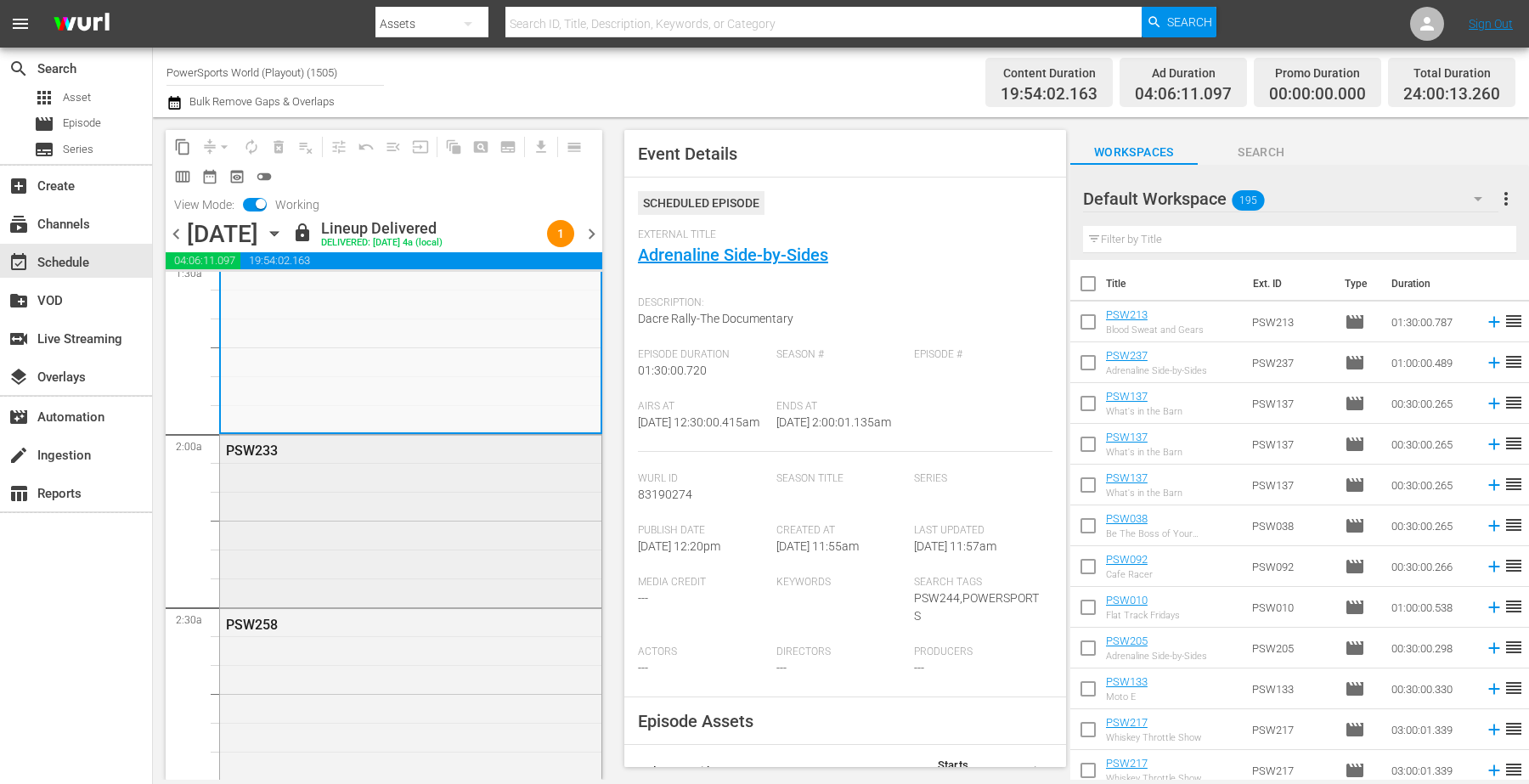 click on "PSW233" at bounding box center (410, 519) 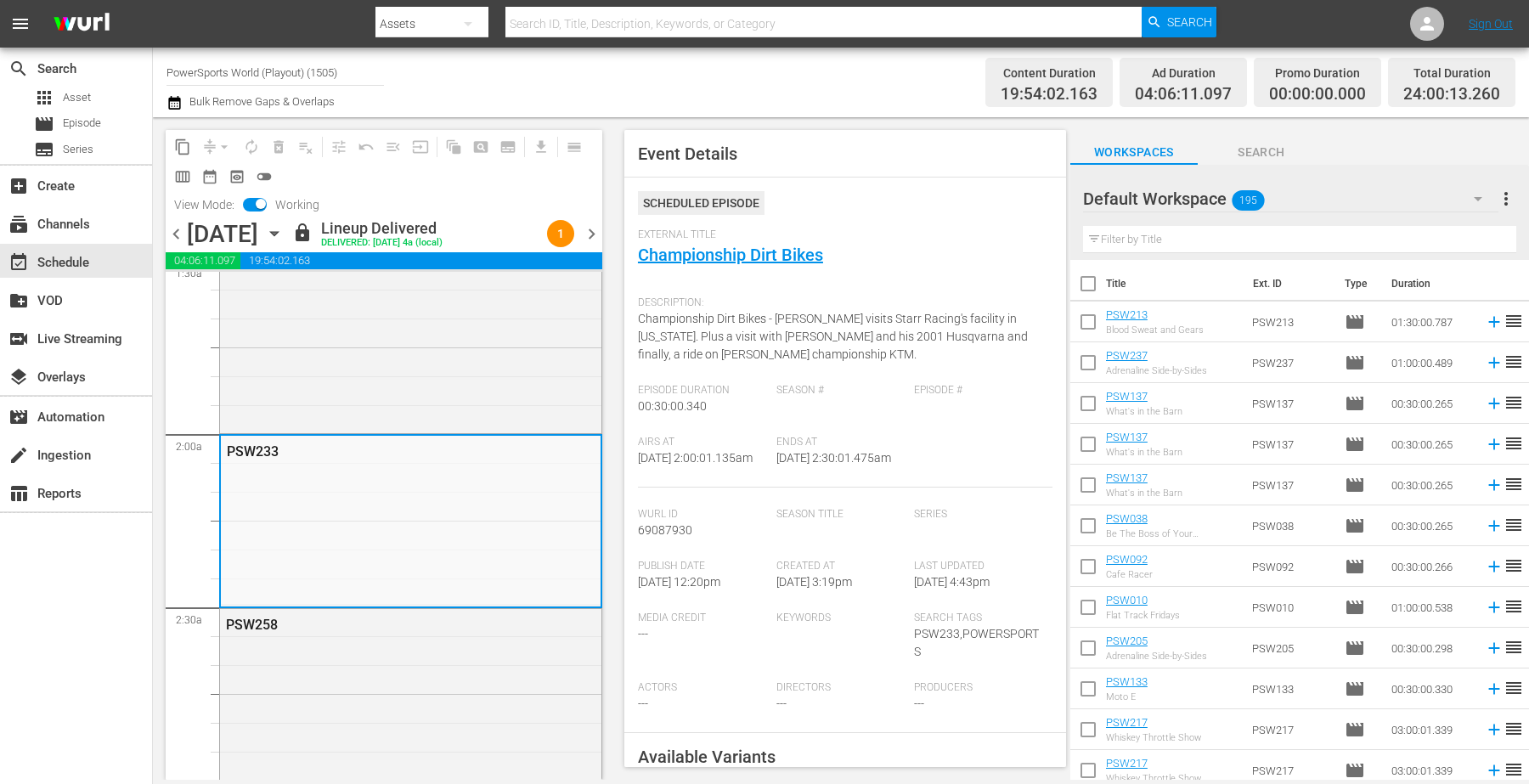 click on "Description: Championship Dirt Bikes - David Pingree visits Starr Racing's facility in Georgia.  Plus a visit with Steve Lamson and his 2001 Husqvarna and finally, a ride on Dante Oliveria's championship KTM." at bounding box center [845, 336] 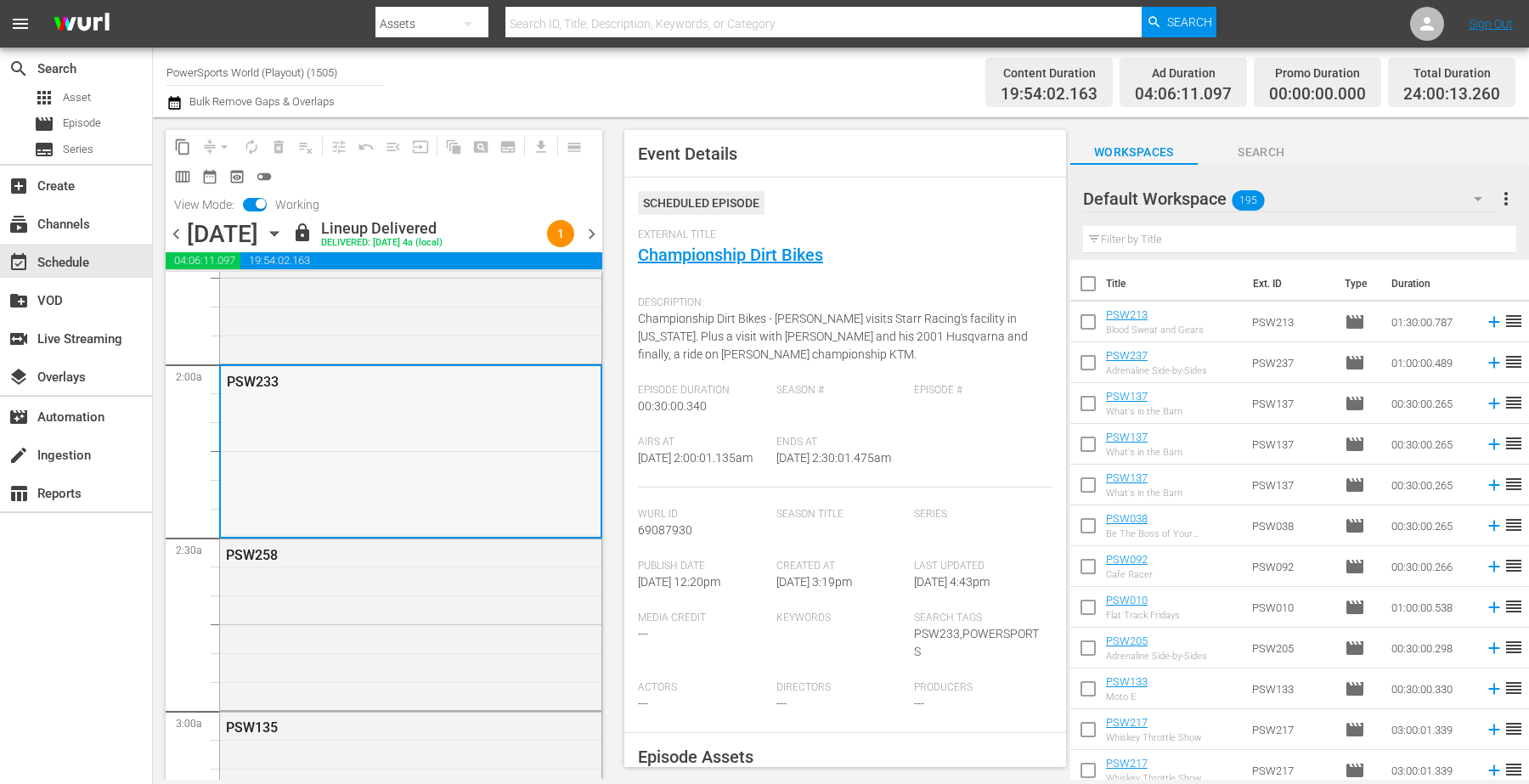 scroll, scrollTop: 637, scrollLeft: 0, axis: vertical 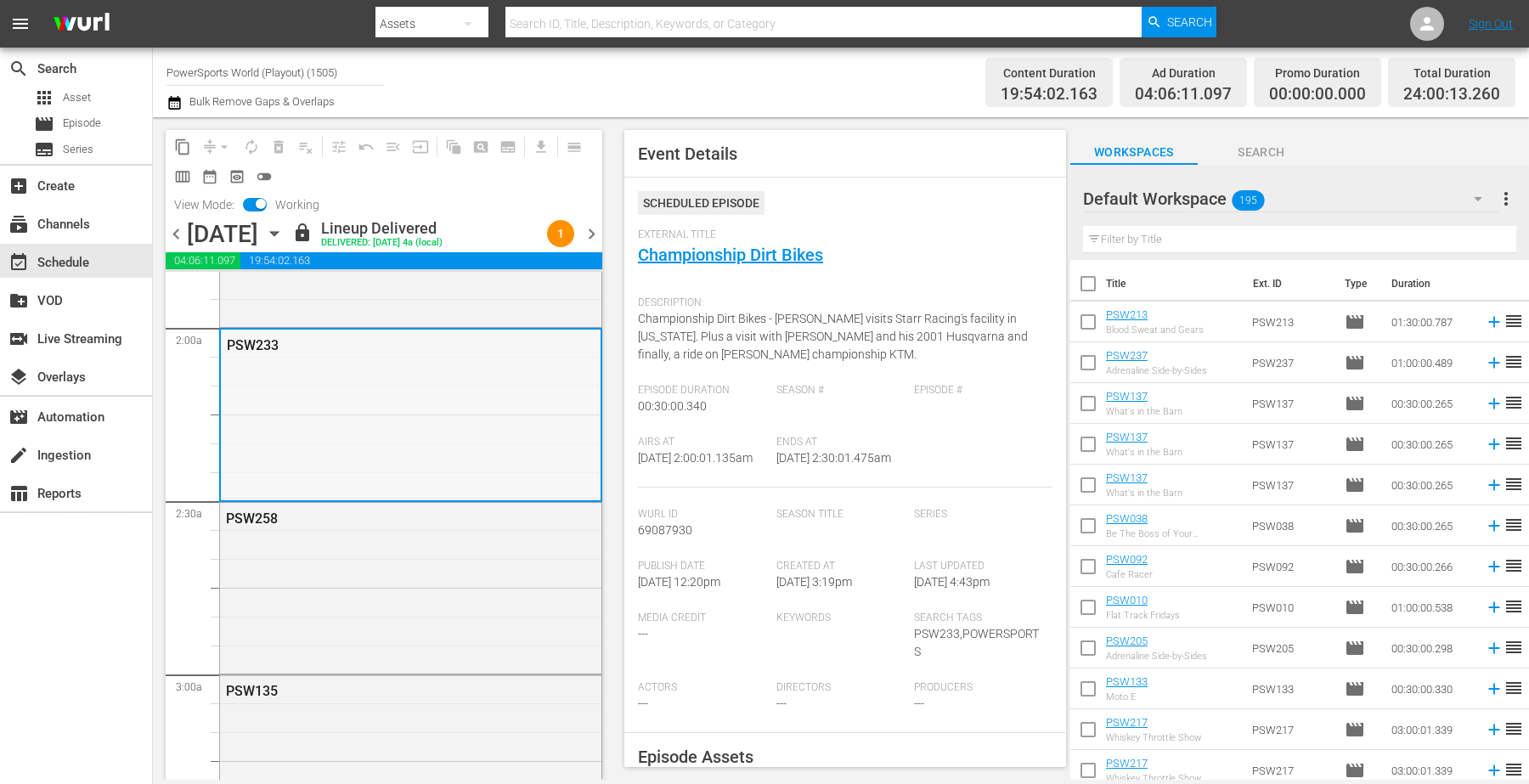 click on "PSW233" at bounding box center (410, 414) 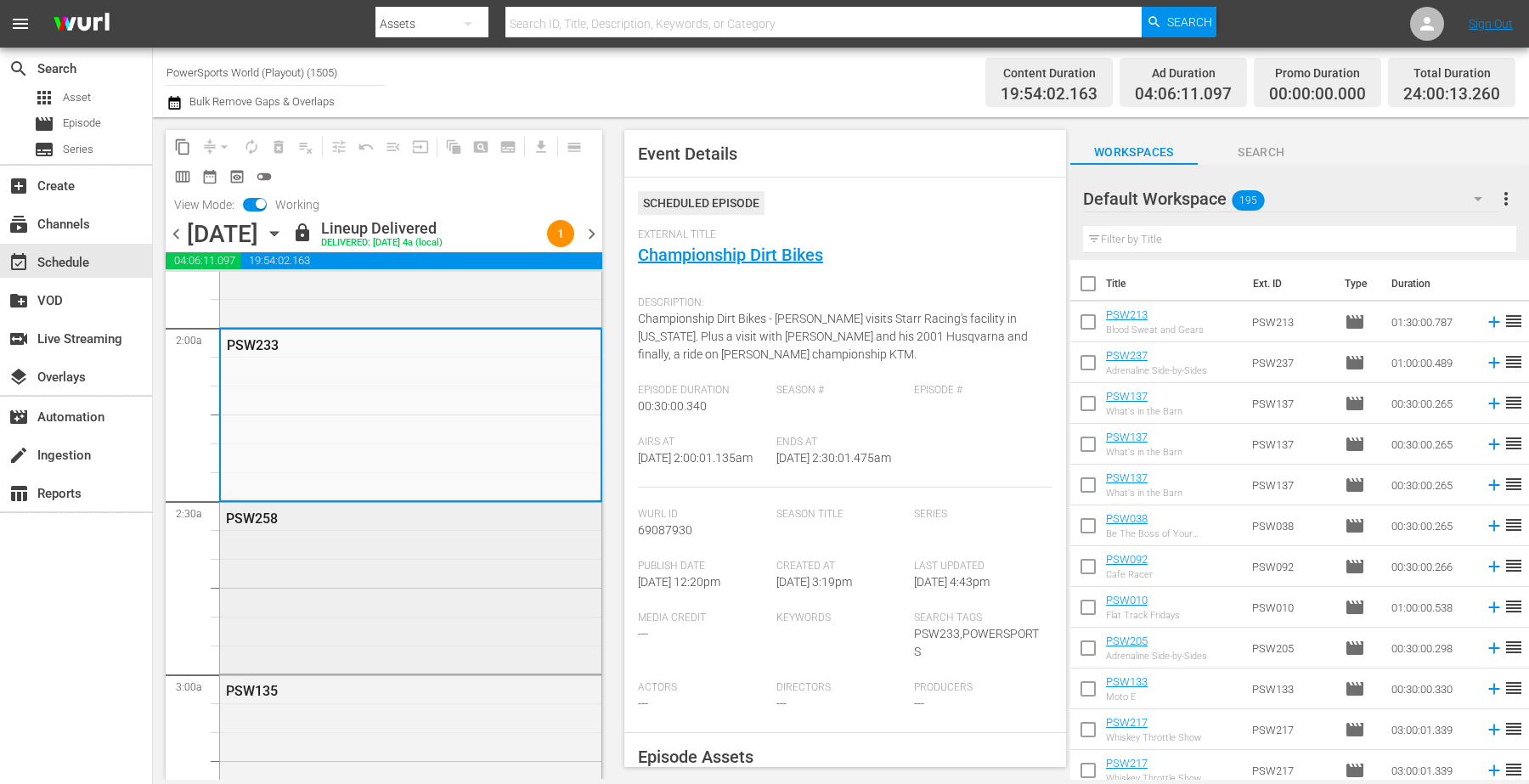 click on "PSW258" at bounding box center [410, 517] 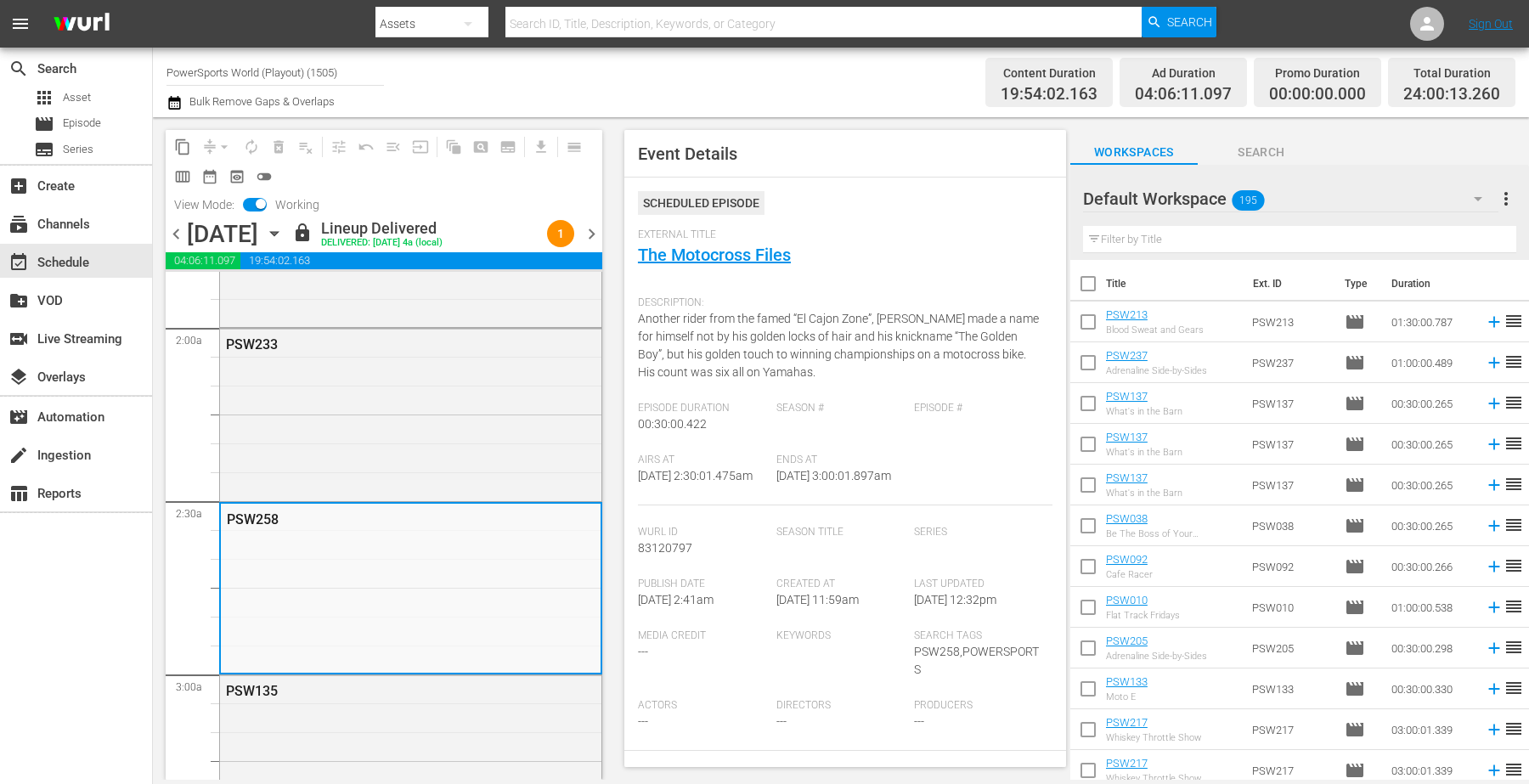 click on "Episode #" at bounding box center [979, 409] 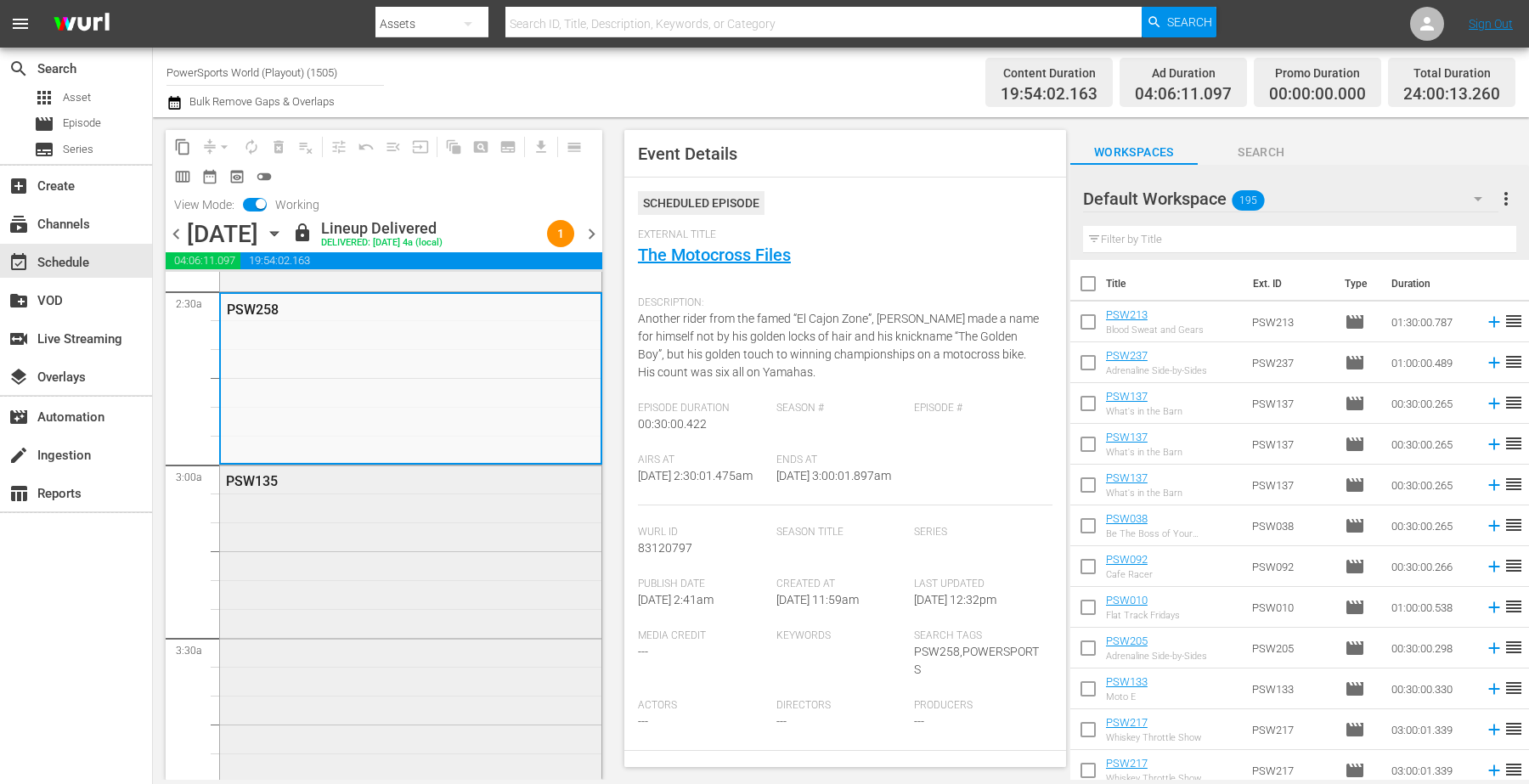 scroll, scrollTop: 849, scrollLeft: 0, axis: vertical 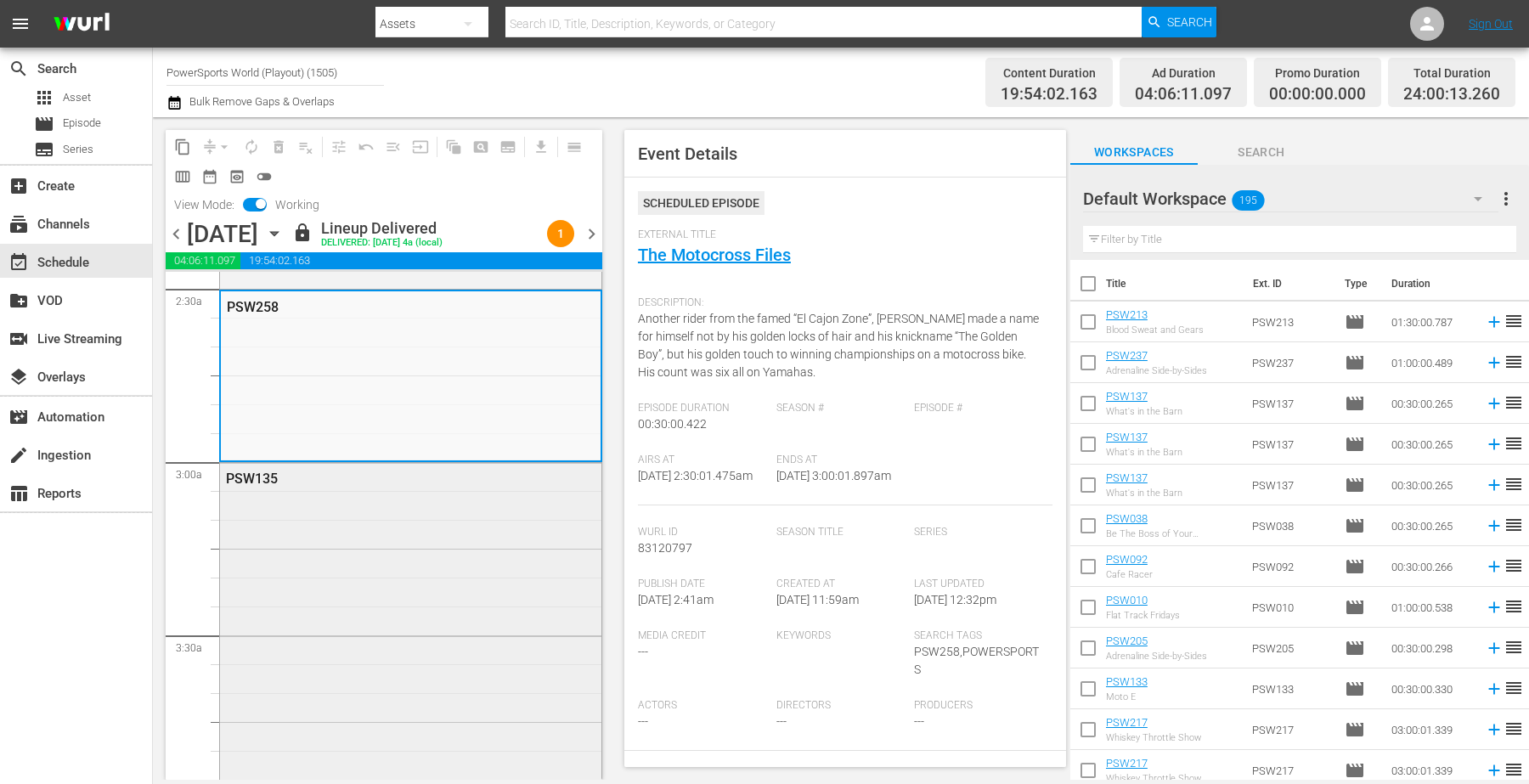 click on "PSW135" at bounding box center (410, 634) 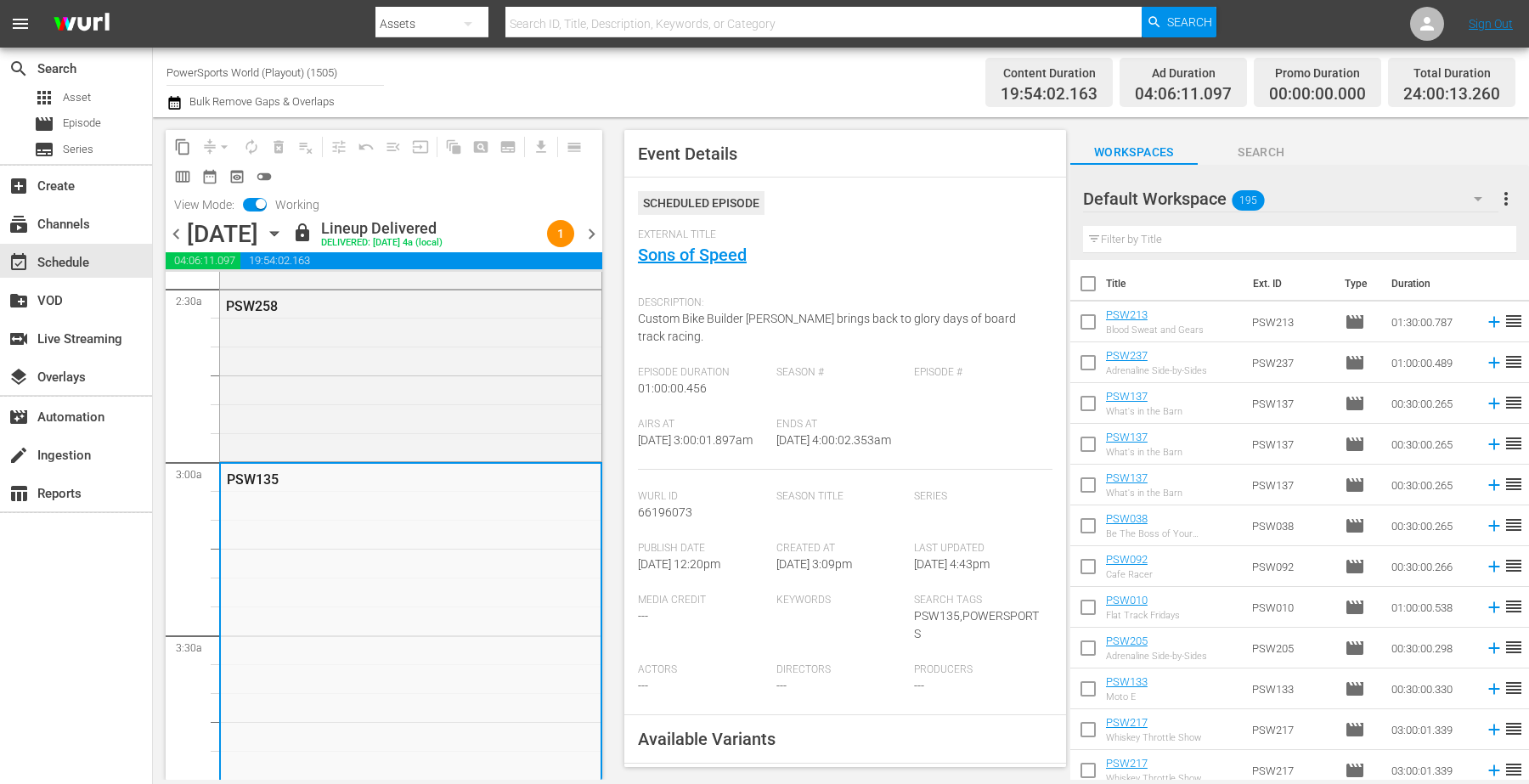 click on "Airs At 7/10/25 @ 3:00:01.897am Ends At 7/10/25 @ 4:00:02.353am" at bounding box center [845, 443] 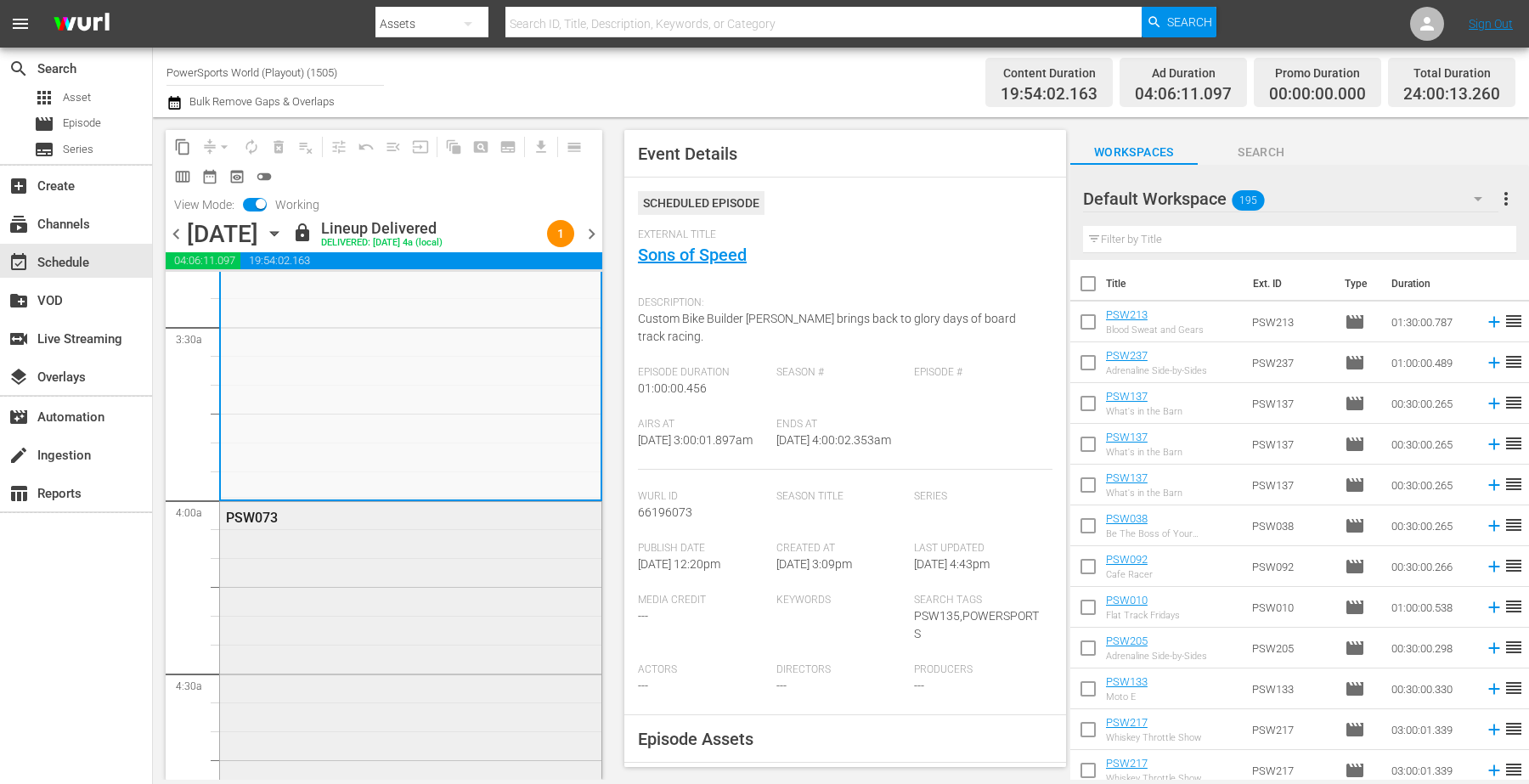 scroll, scrollTop: 1168, scrollLeft: 0, axis: vertical 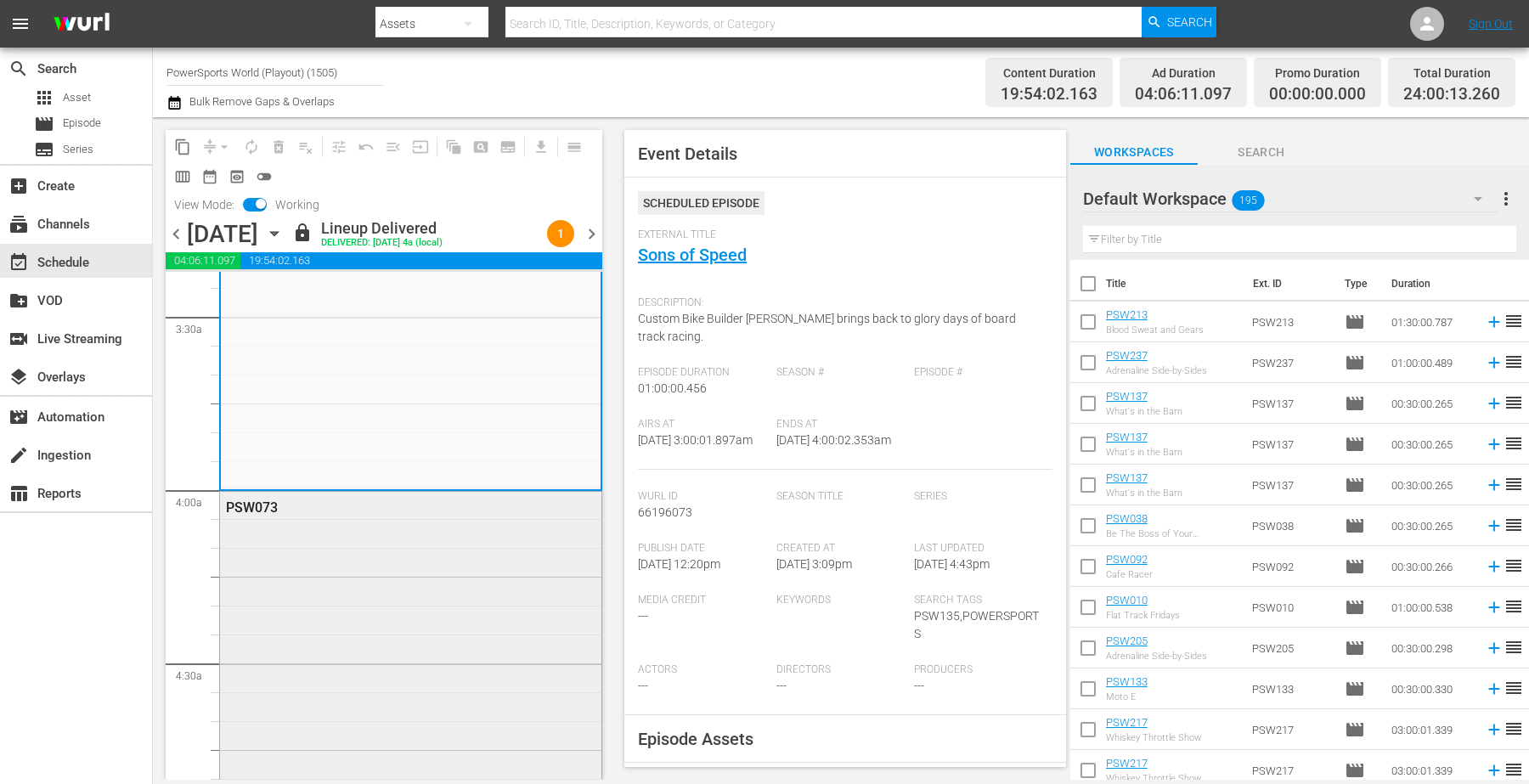 click on "PSW073" at bounding box center [410, 663] 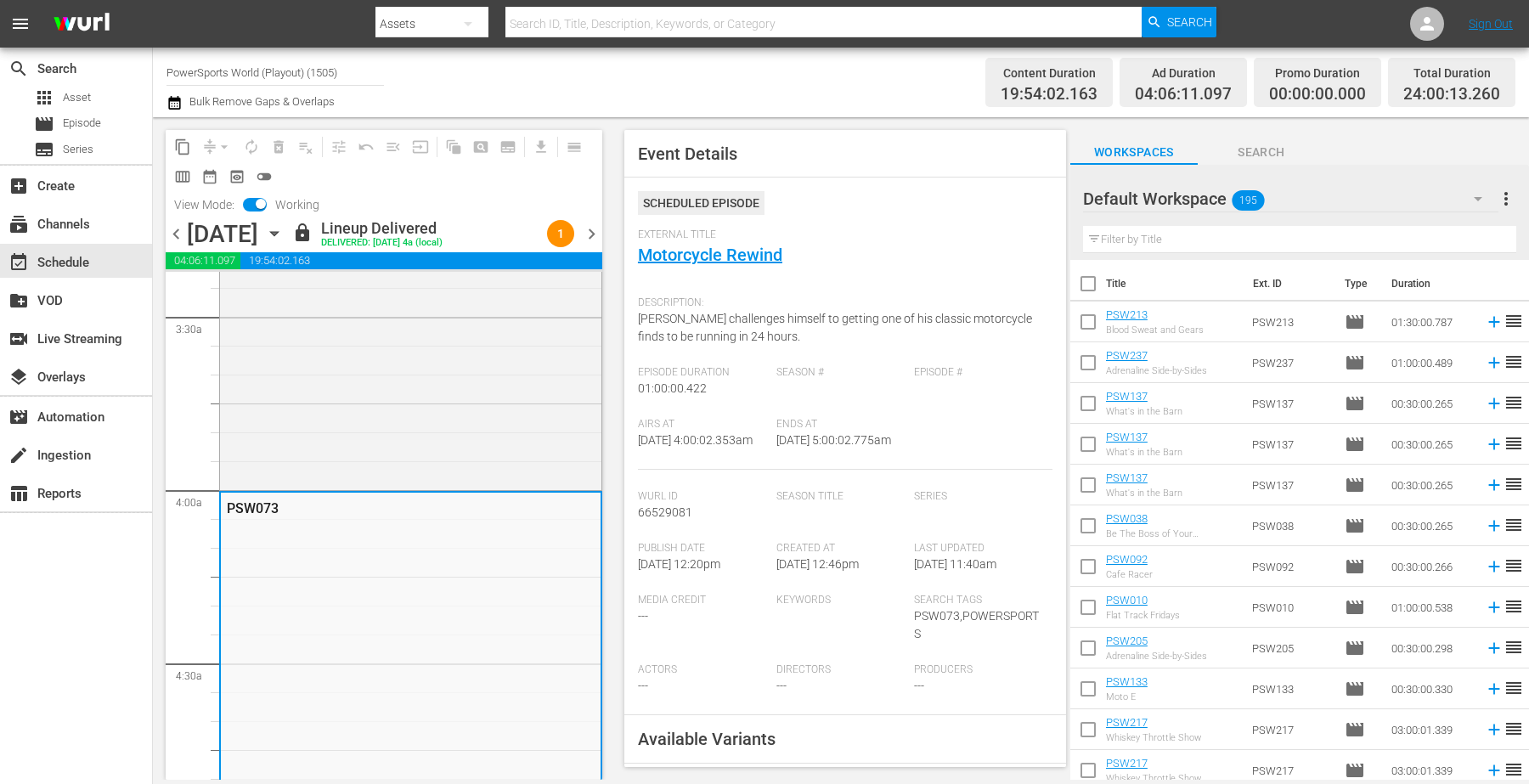 click on "7/10/25 @ 5:00:02.775am" at bounding box center (833, 440) 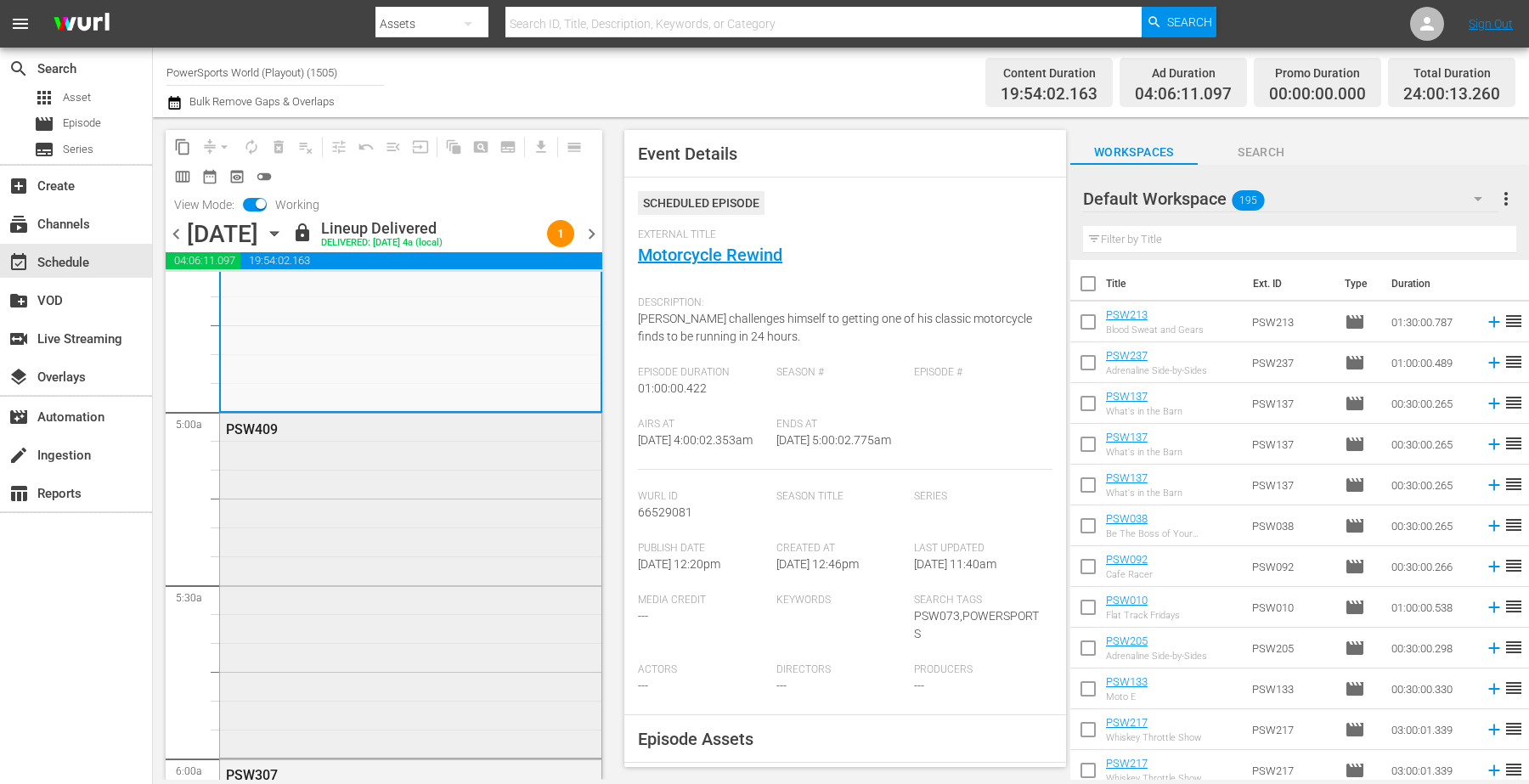 scroll, scrollTop: 1699, scrollLeft: 0, axis: vertical 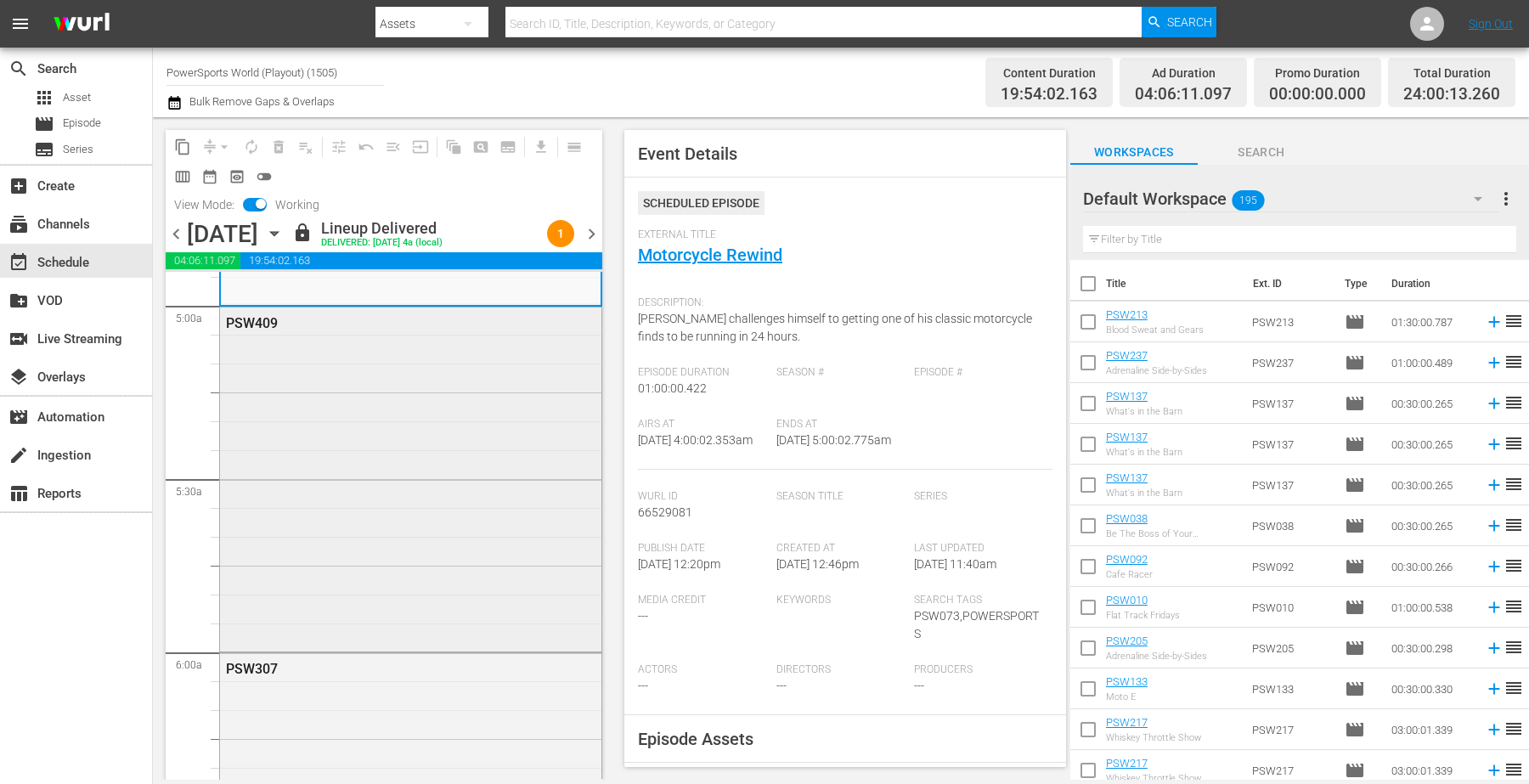 click on "PSW409" at bounding box center [410, 478] 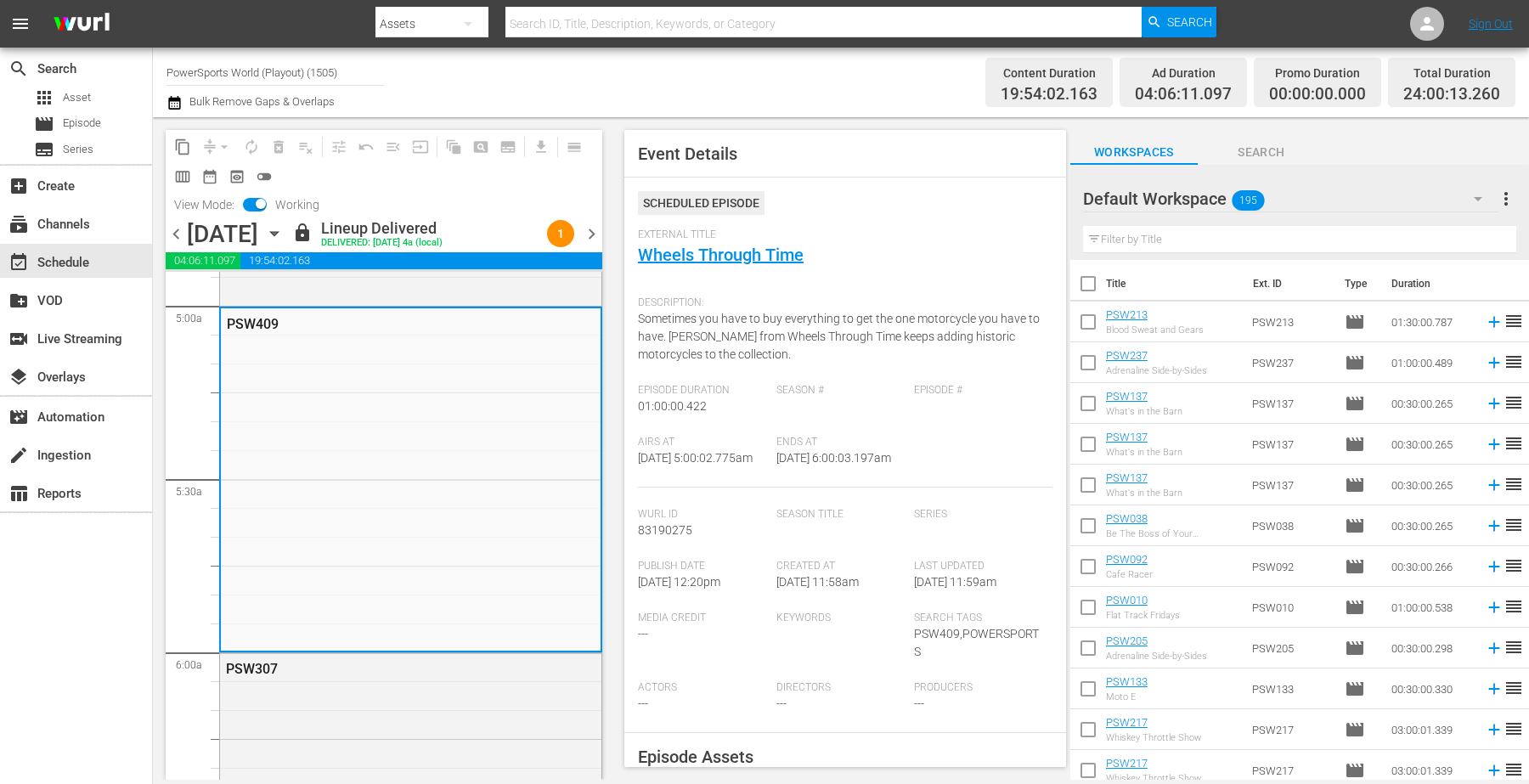 click on "Ends At" at bounding box center [841, 443] 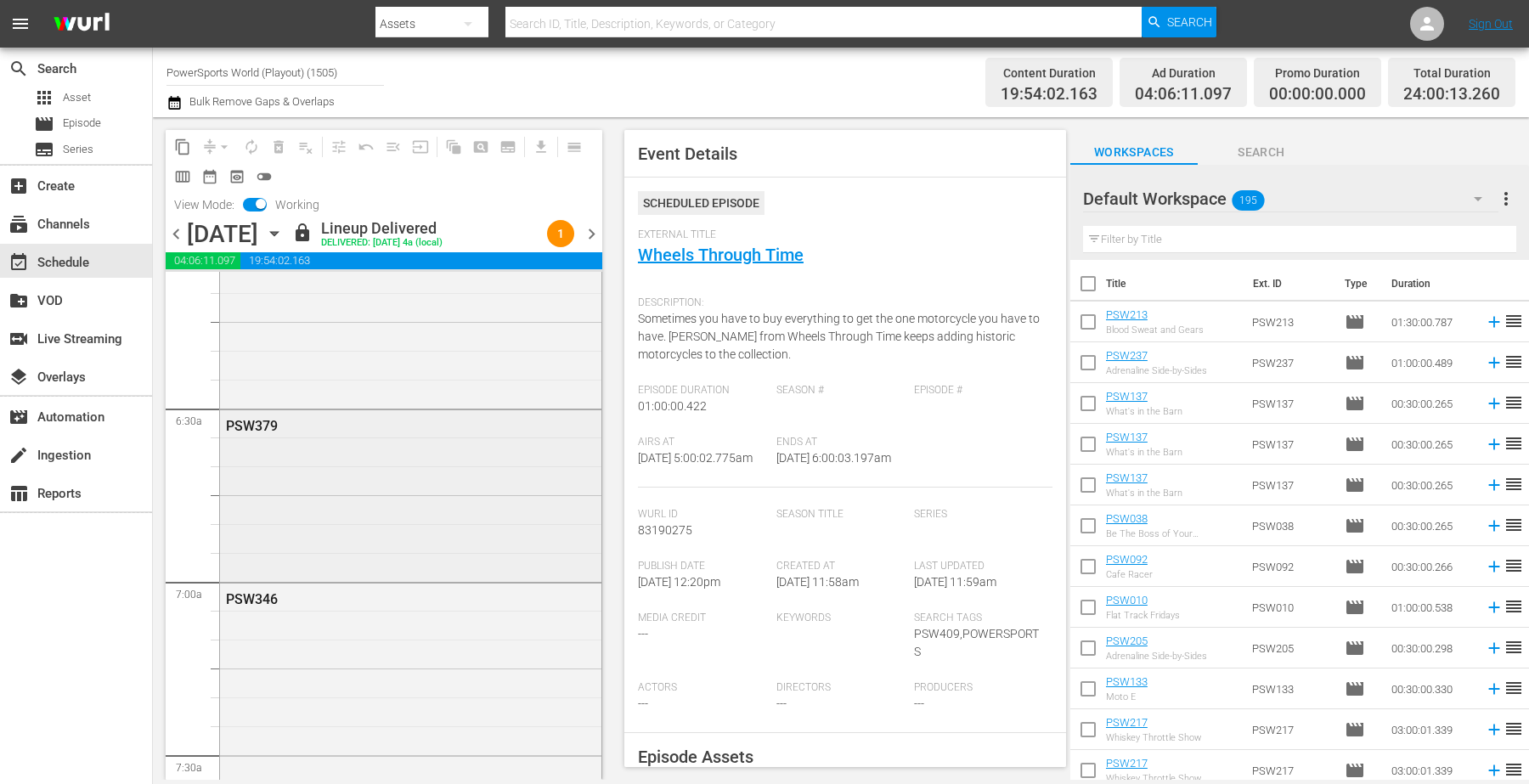 scroll, scrollTop: 2124, scrollLeft: 0, axis: vertical 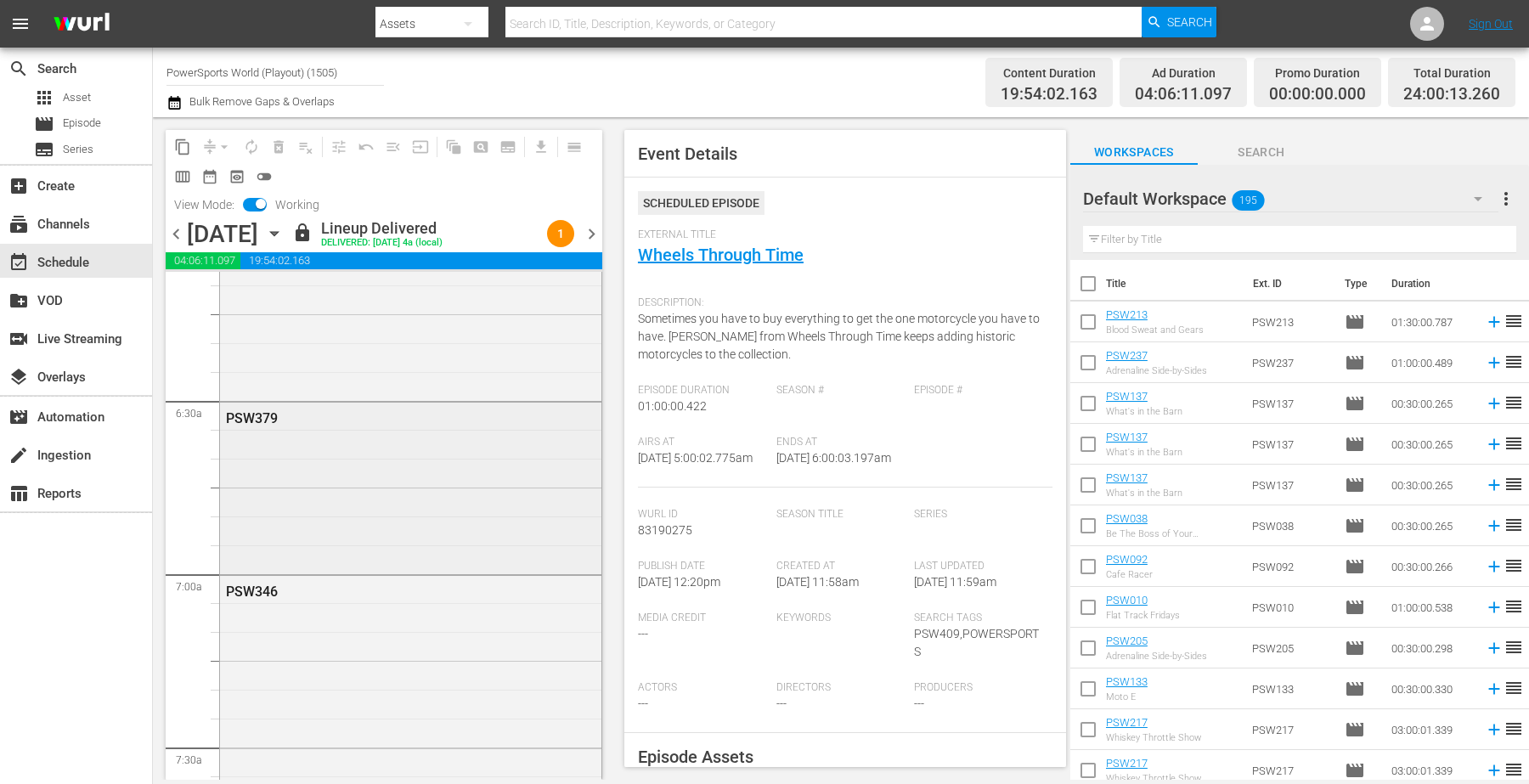 click on "PSW379" at bounding box center [410, 487] 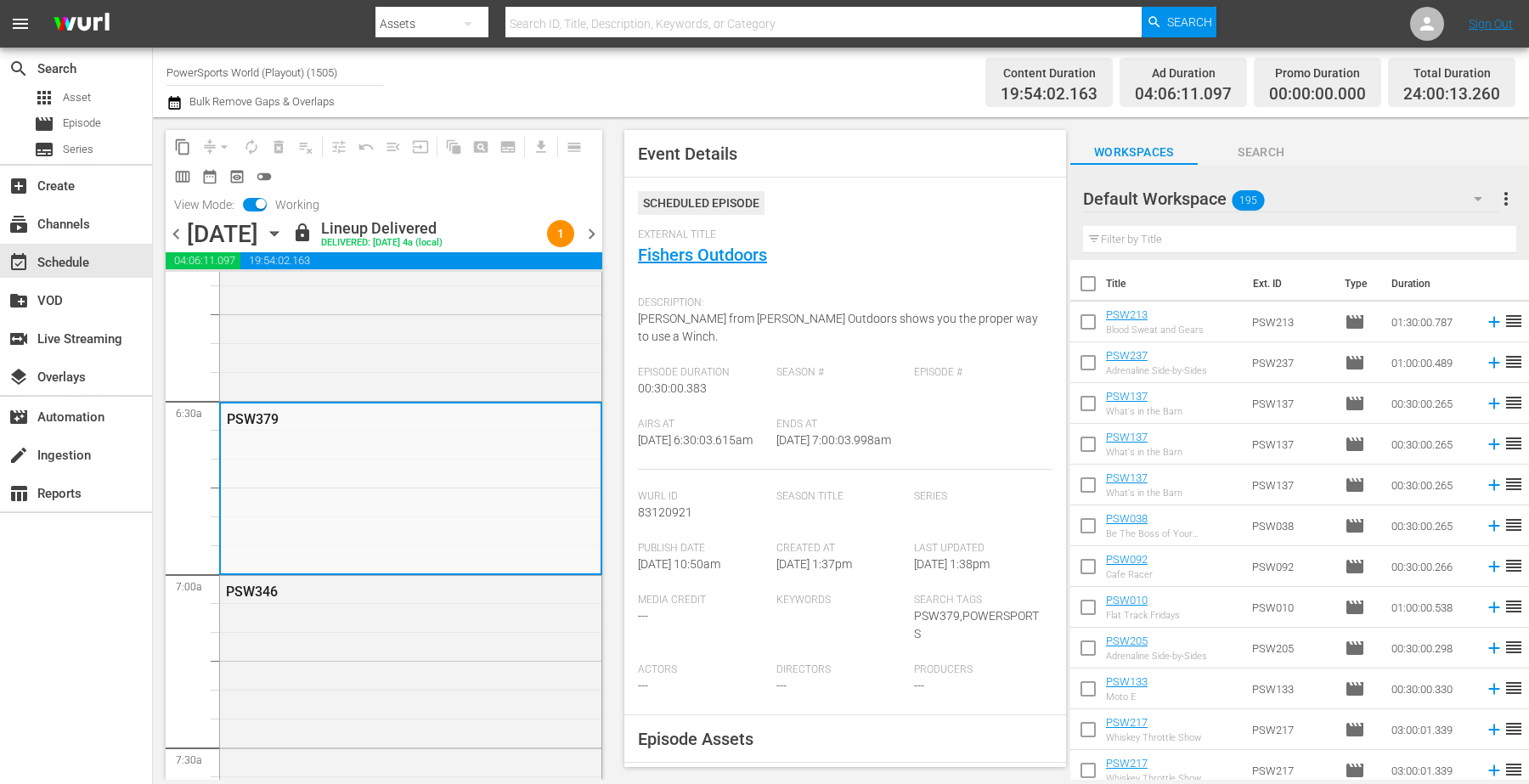 click on "Ends At" at bounding box center (841, 425) 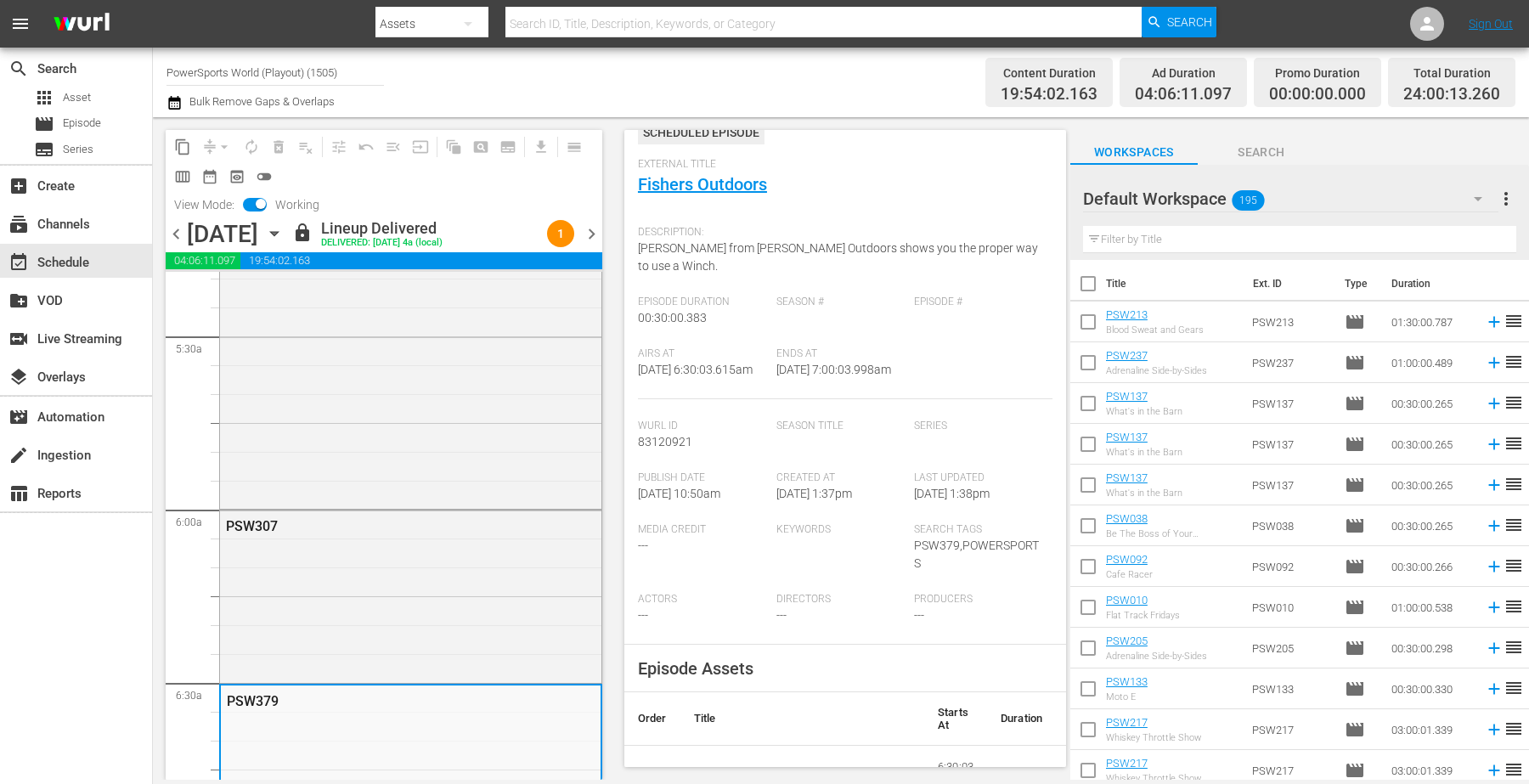 scroll, scrollTop: 106, scrollLeft: 0, axis: vertical 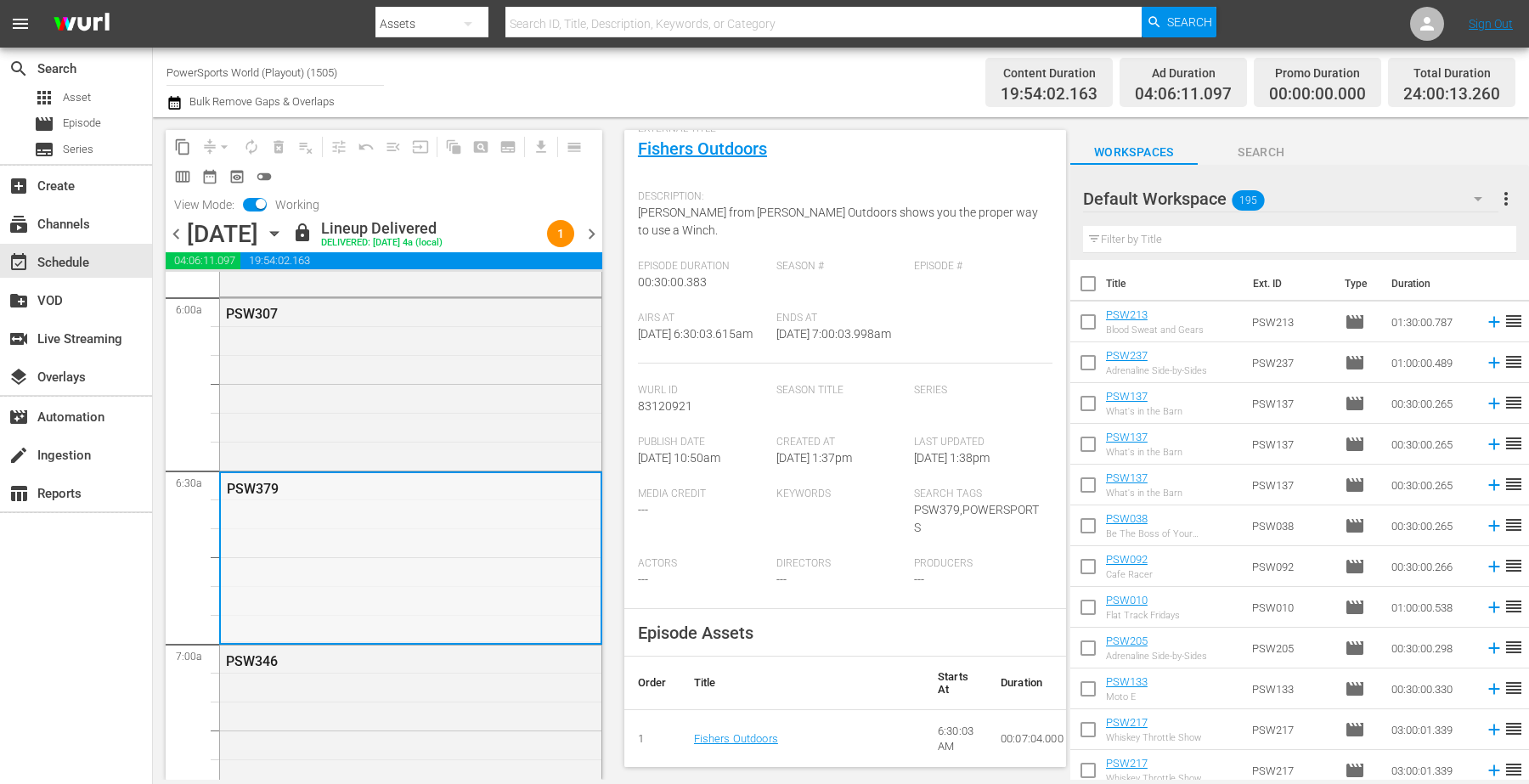 click on "PSW379" at bounding box center [410, 557] 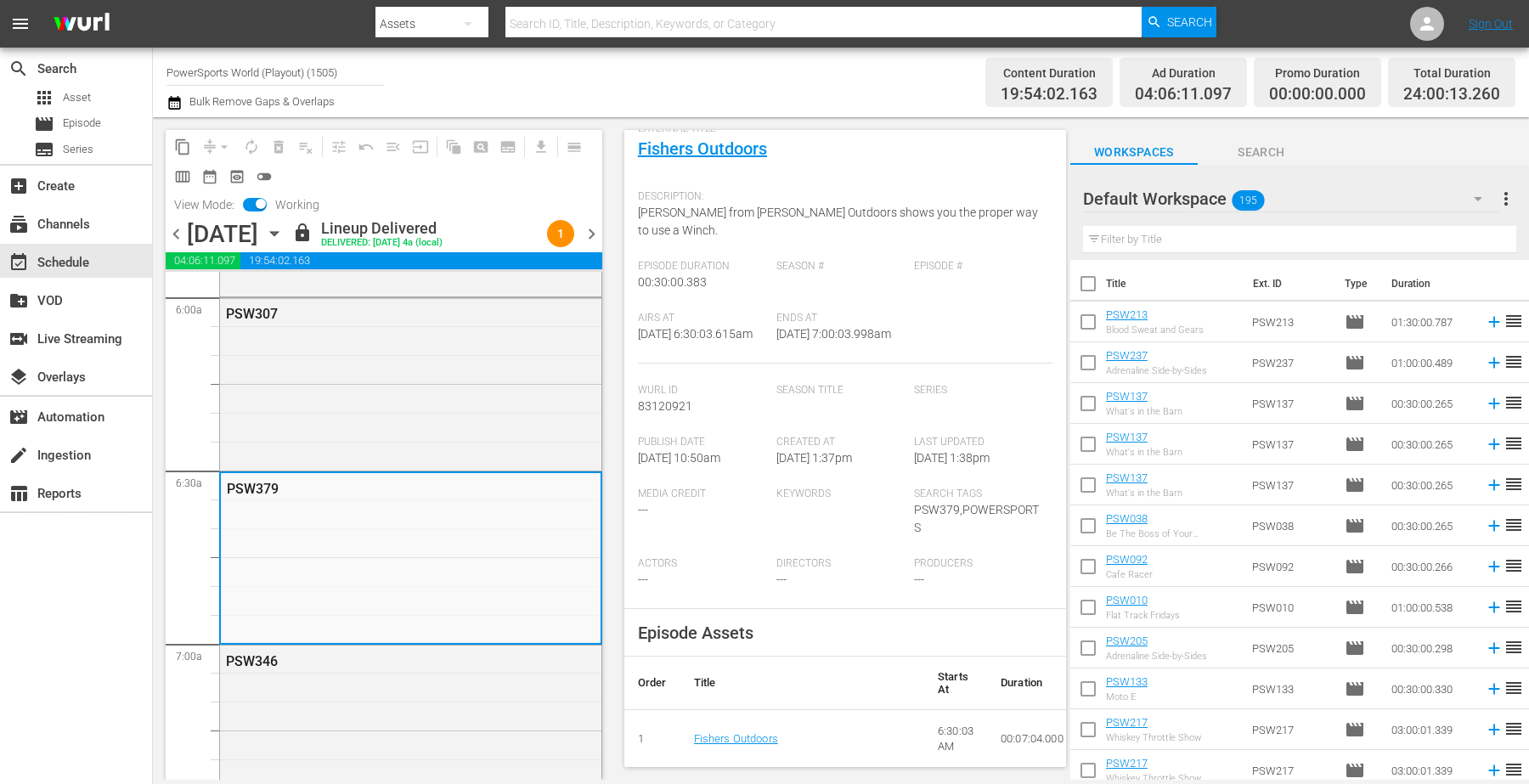 click on "Wurl Id 83120921" at bounding box center (707, 409) 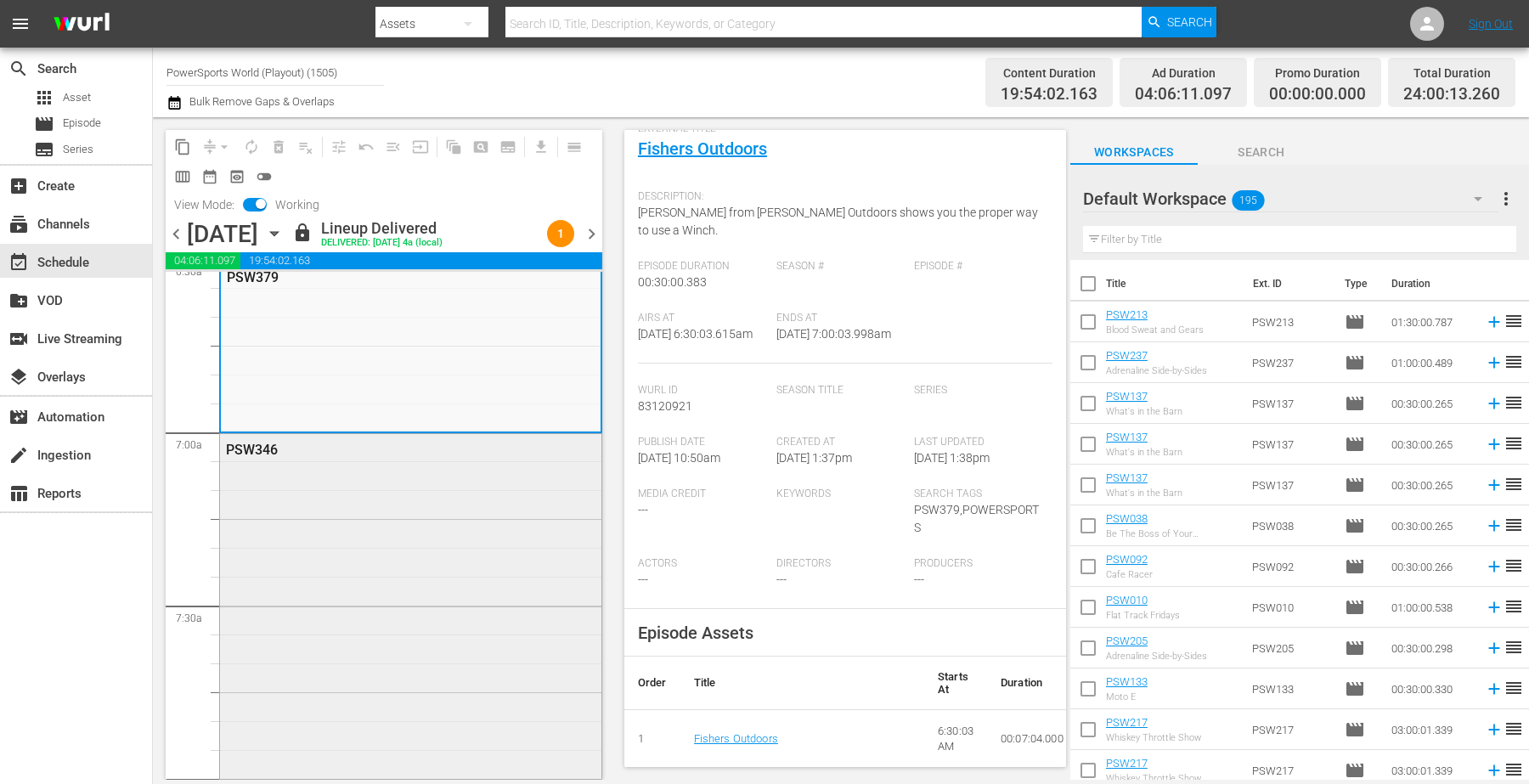 scroll, scrollTop: 2266, scrollLeft: 0, axis: vertical 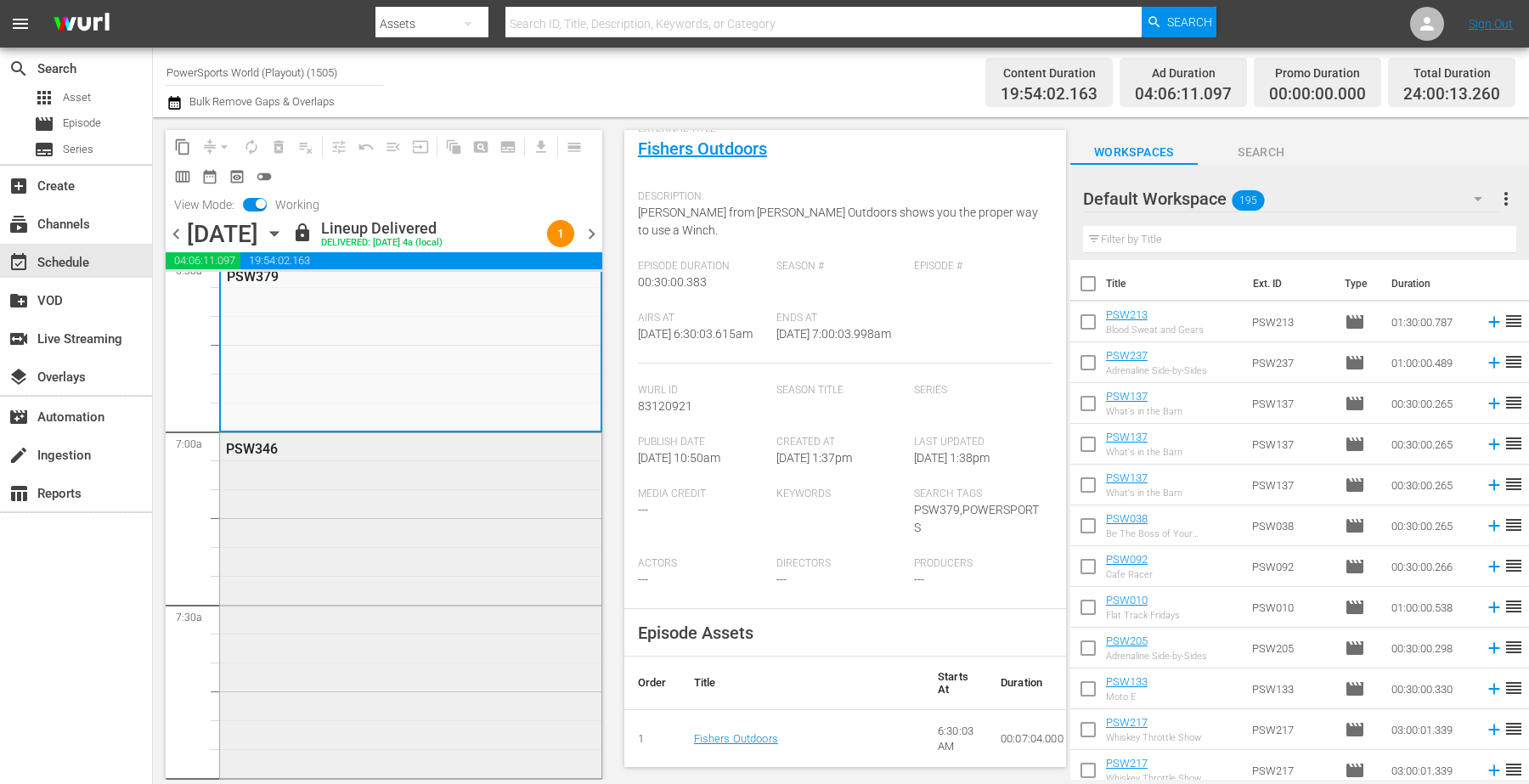 click on "PSW346" at bounding box center [410, 604] 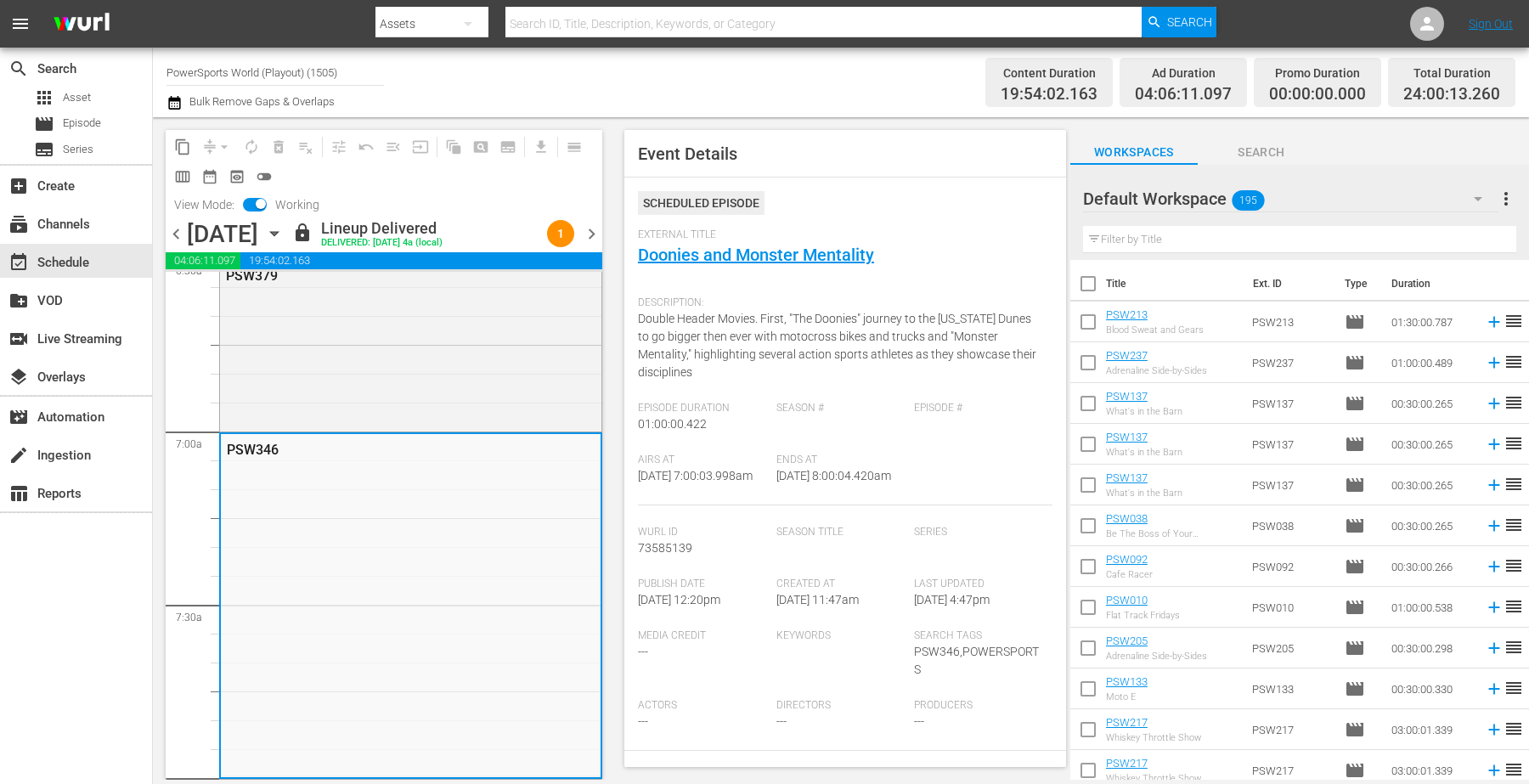 click on "Ends At" at bounding box center (841, 460) 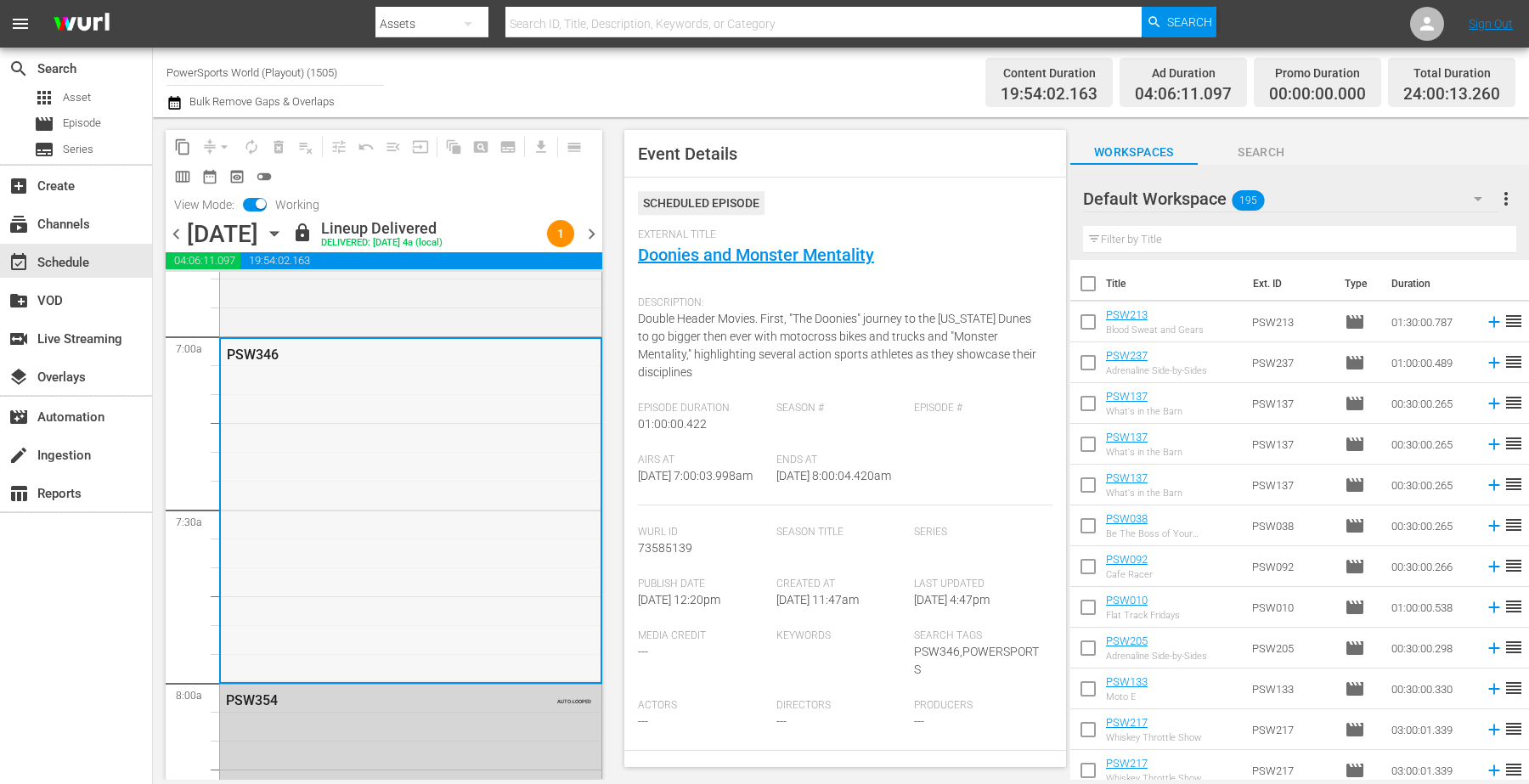 scroll, scrollTop: 2479, scrollLeft: 0, axis: vertical 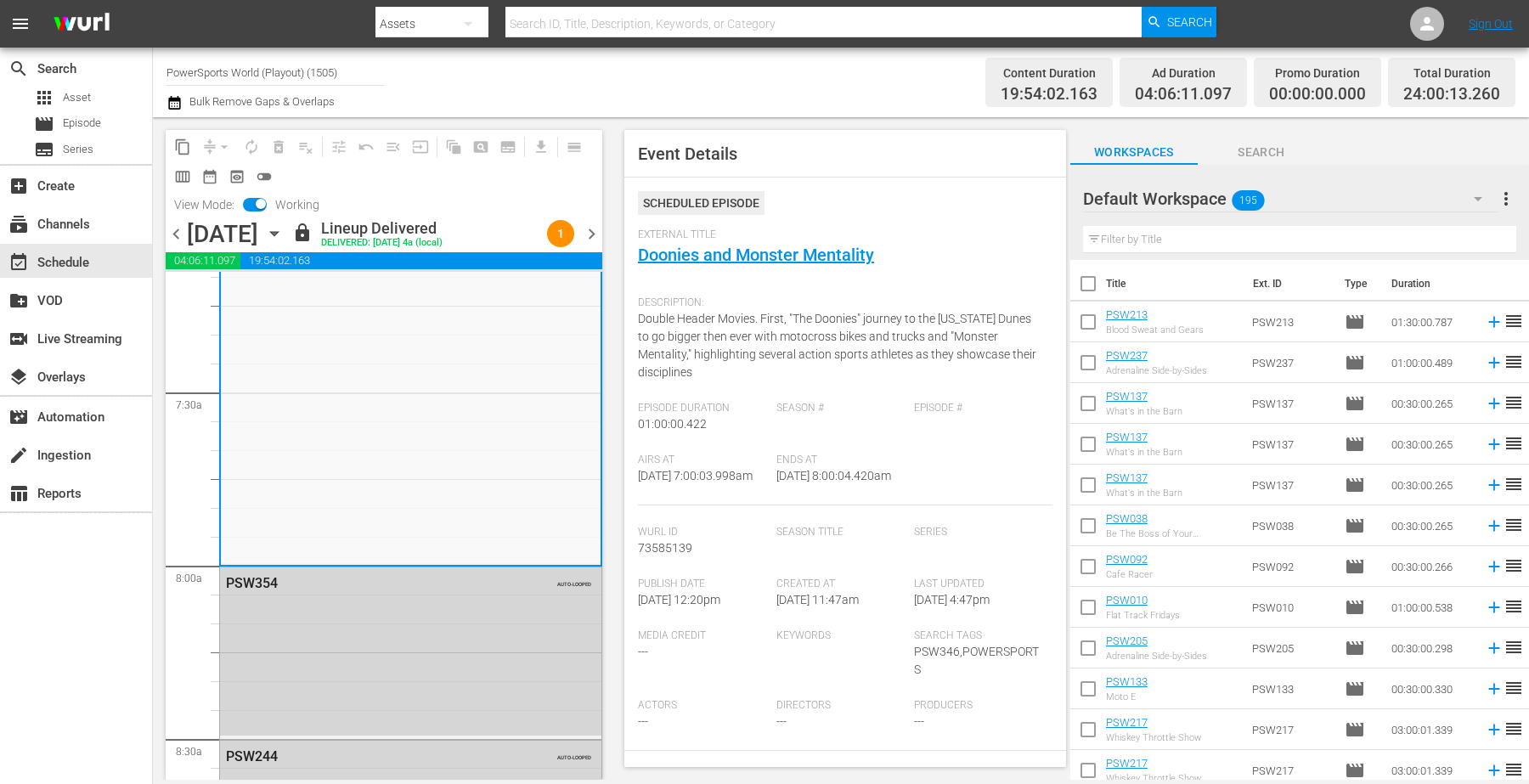 click on "chevron_right" at bounding box center (591, 234) 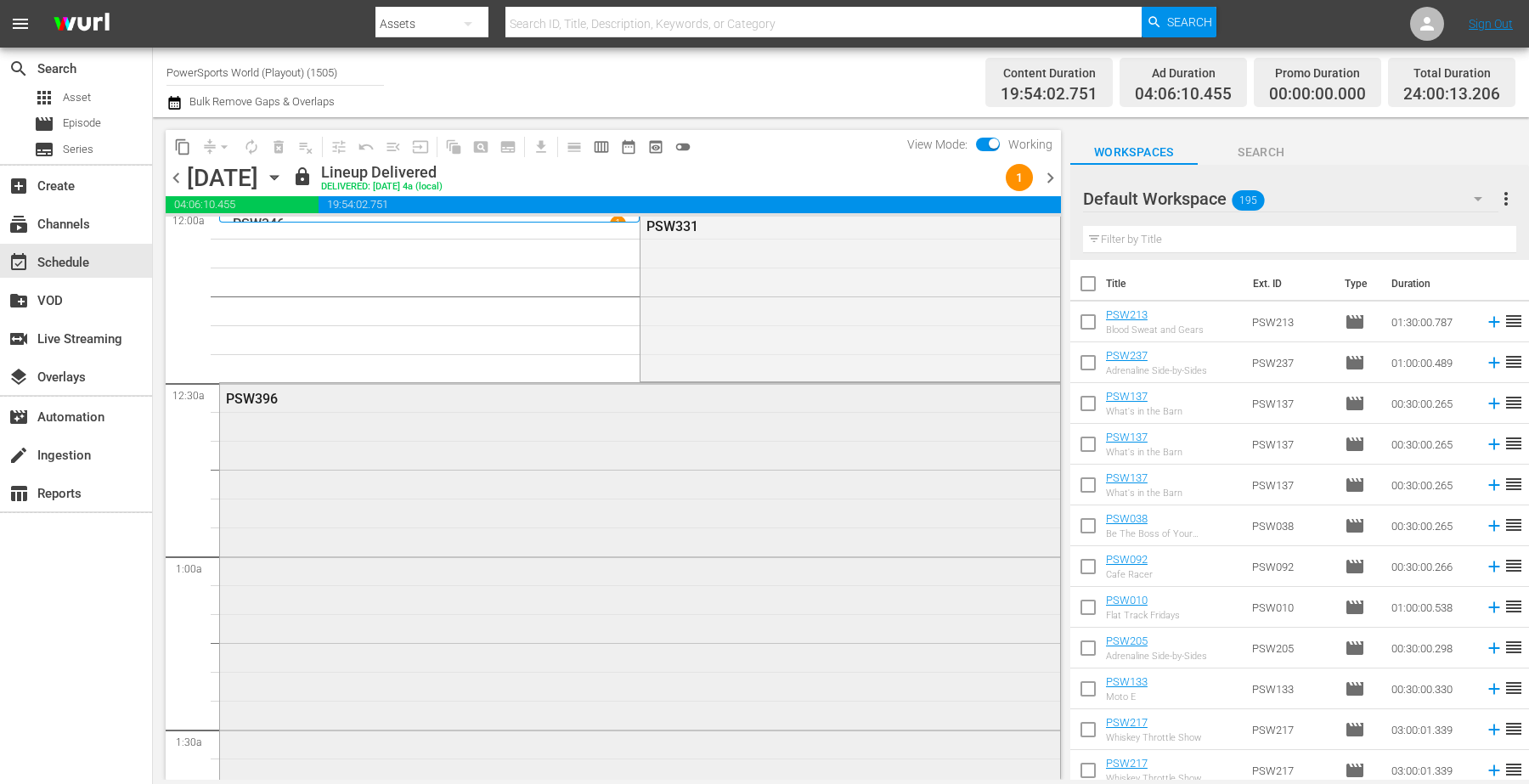 scroll, scrollTop: 0, scrollLeft: 0, axis: both 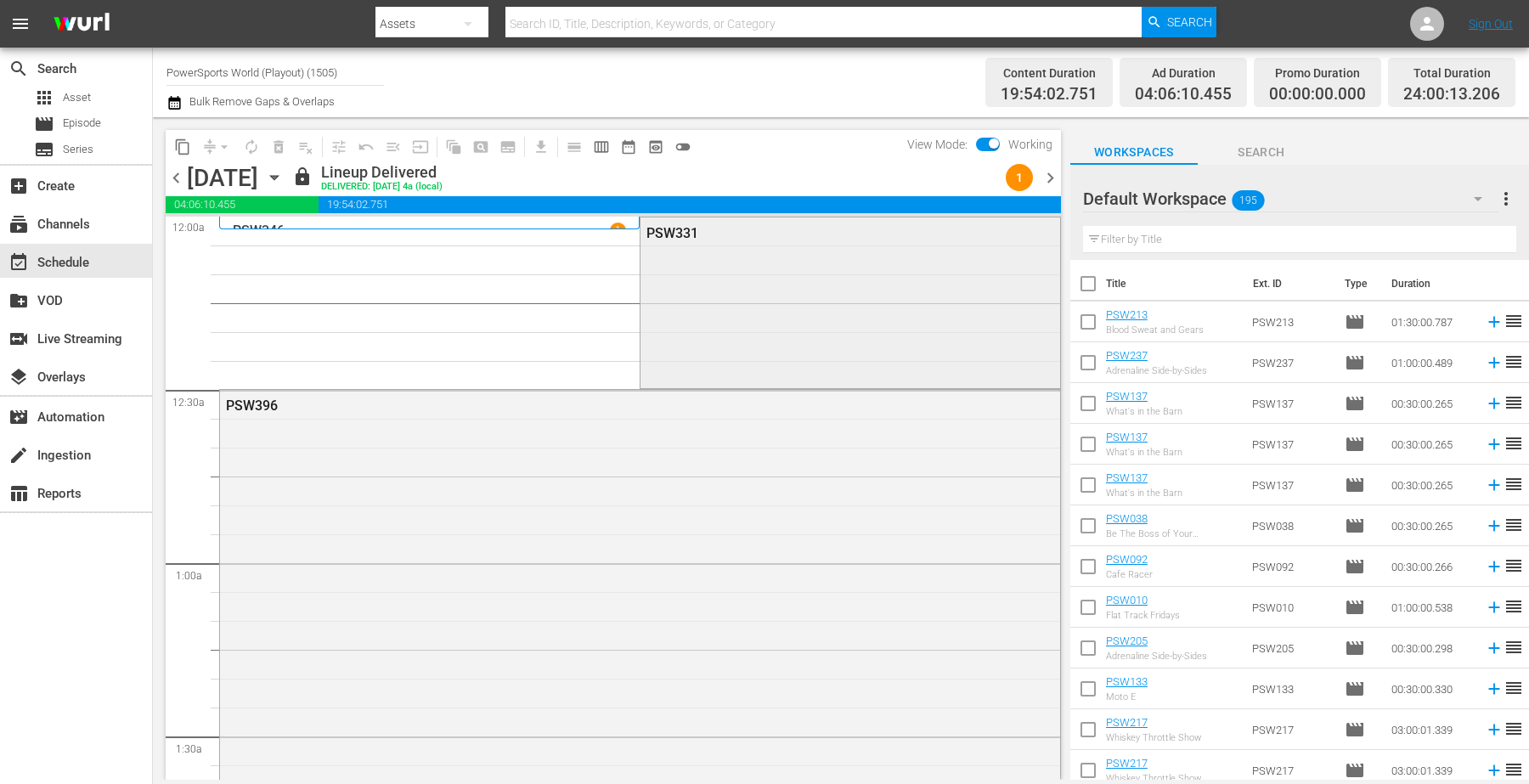 click on "PSW331" at bounding box center [849, 302] 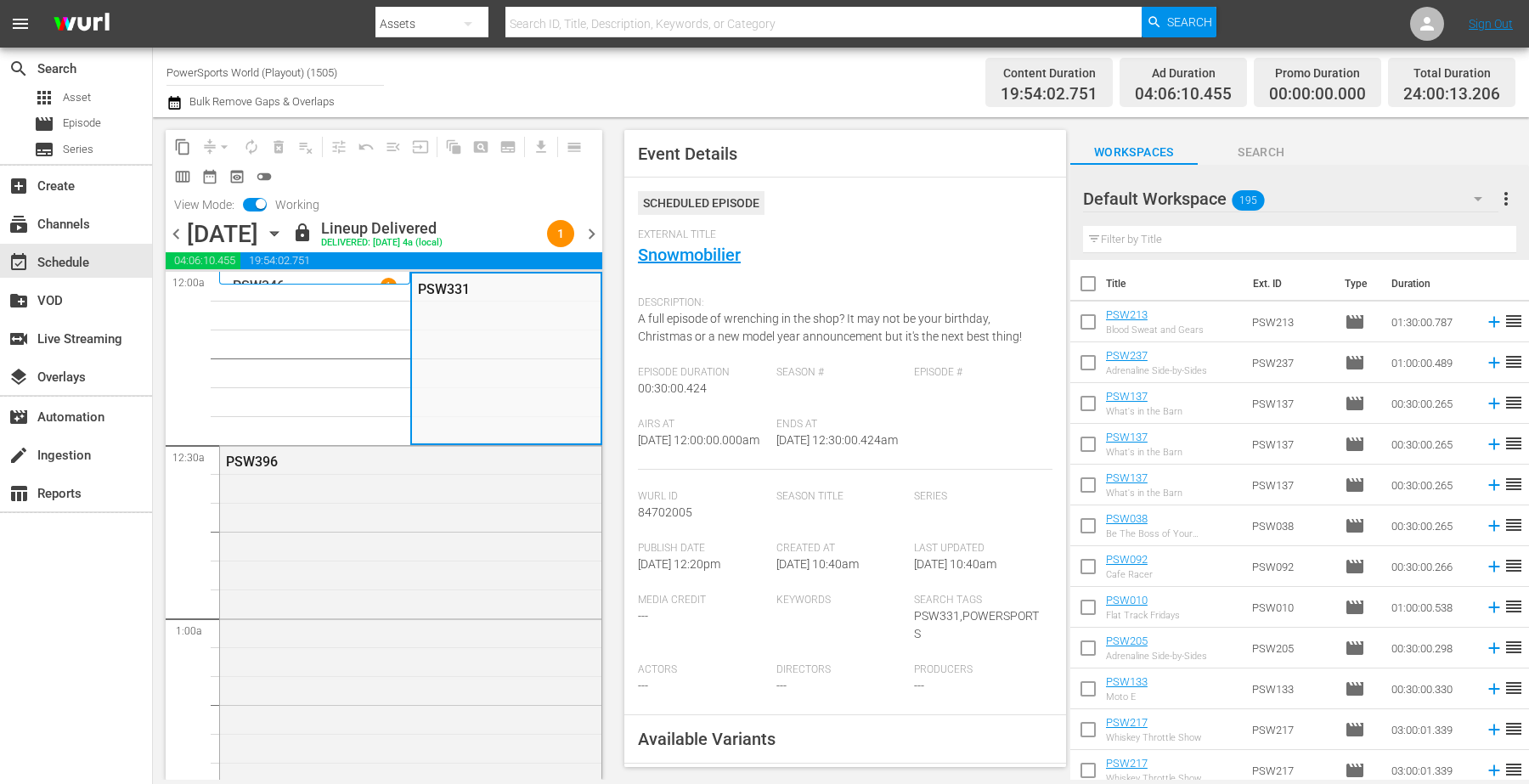 click on "Description: A full episode of wrenching in the shop? It may not be your birthday, Christmas or a new model year announcement but it's the next best thing!" at bounding box center [845, 327] 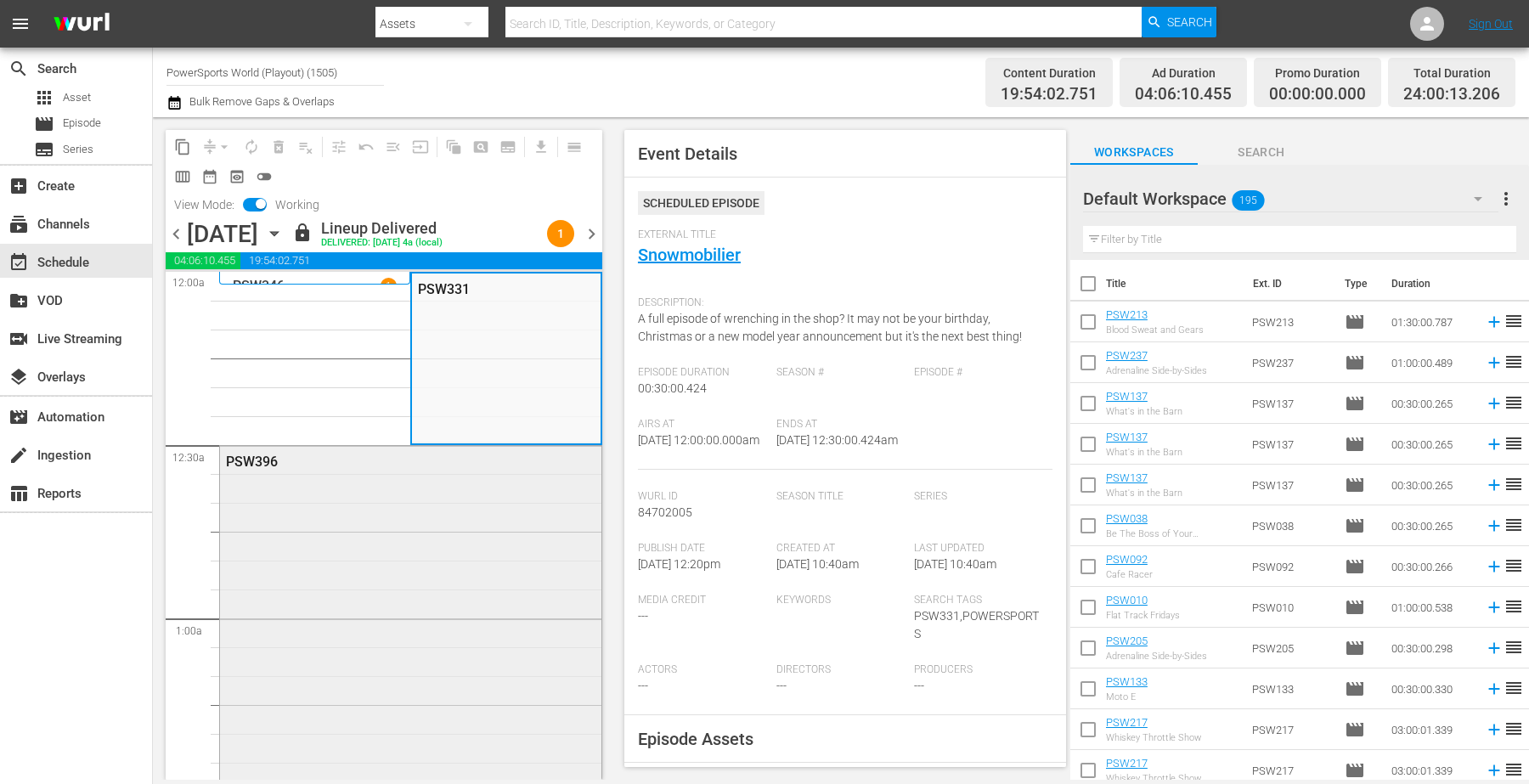 scroll, scrollTop: 106, scrollLeft: 0, axis: vertical 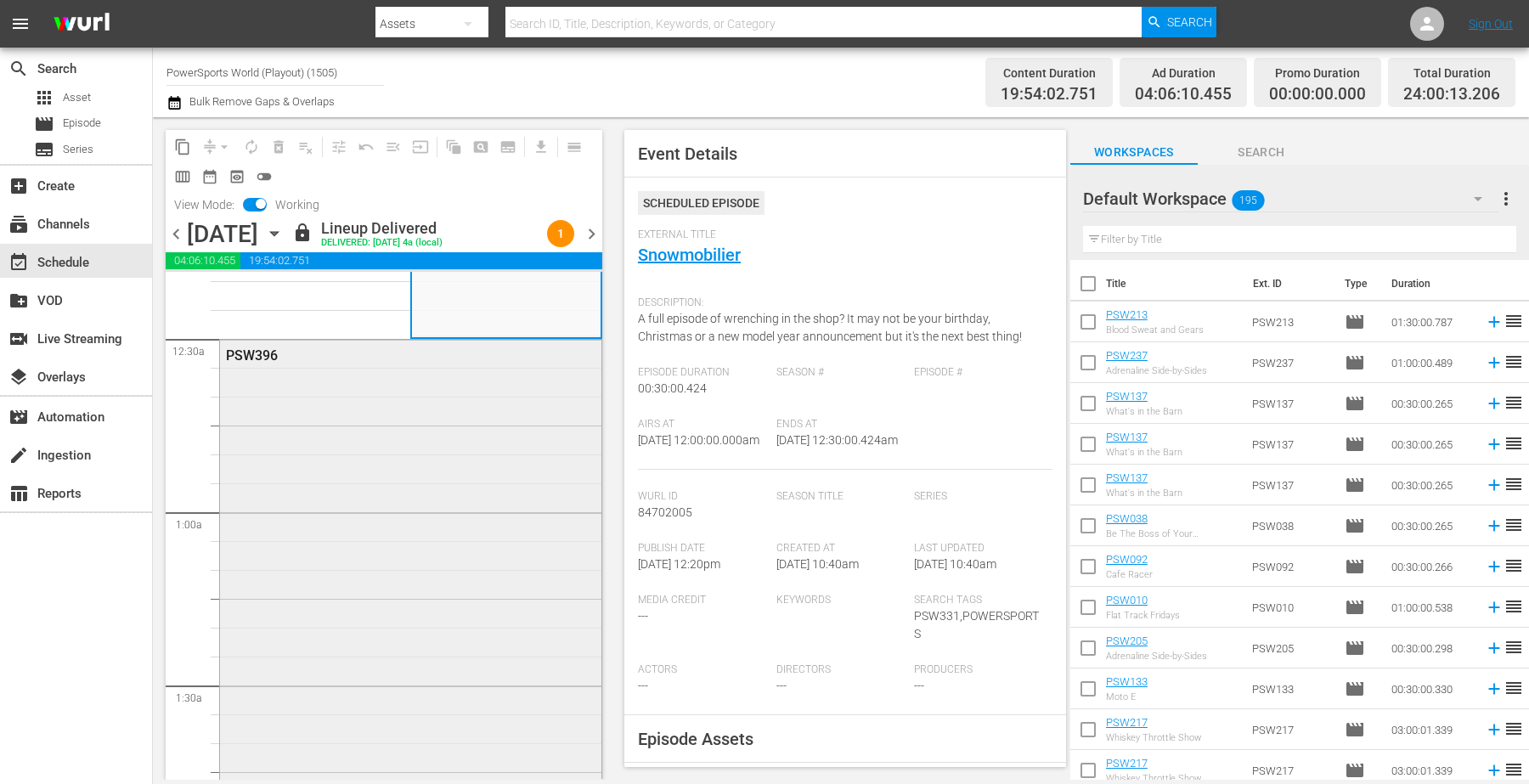click on "PSW396" at bounding box center (410, 597) 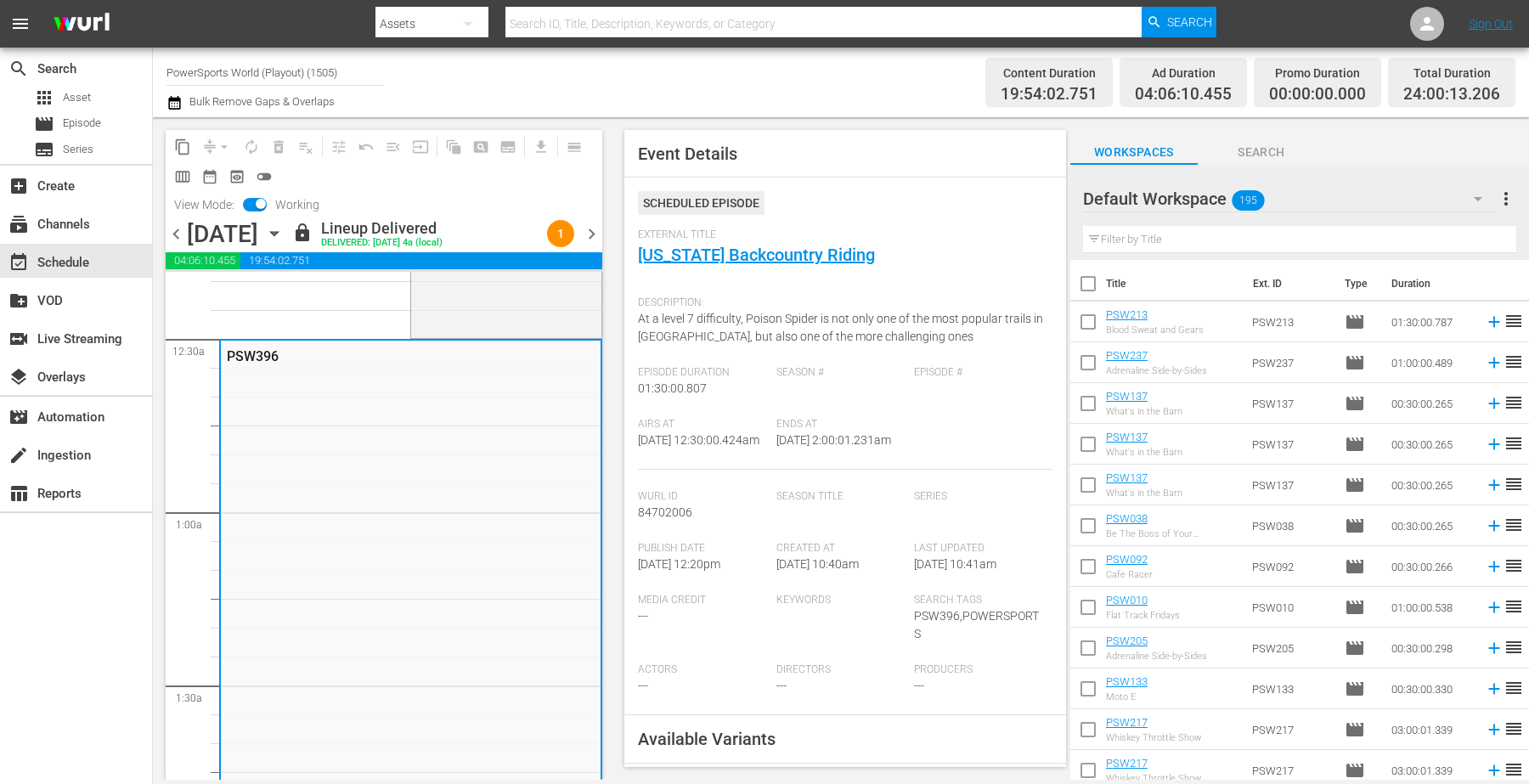 click on "Description: At a level 7 difficulty, Poison Spider is not only one of the most popular trails in Moab, but also one of the more challenging ones" at bounding box center (845, 327) 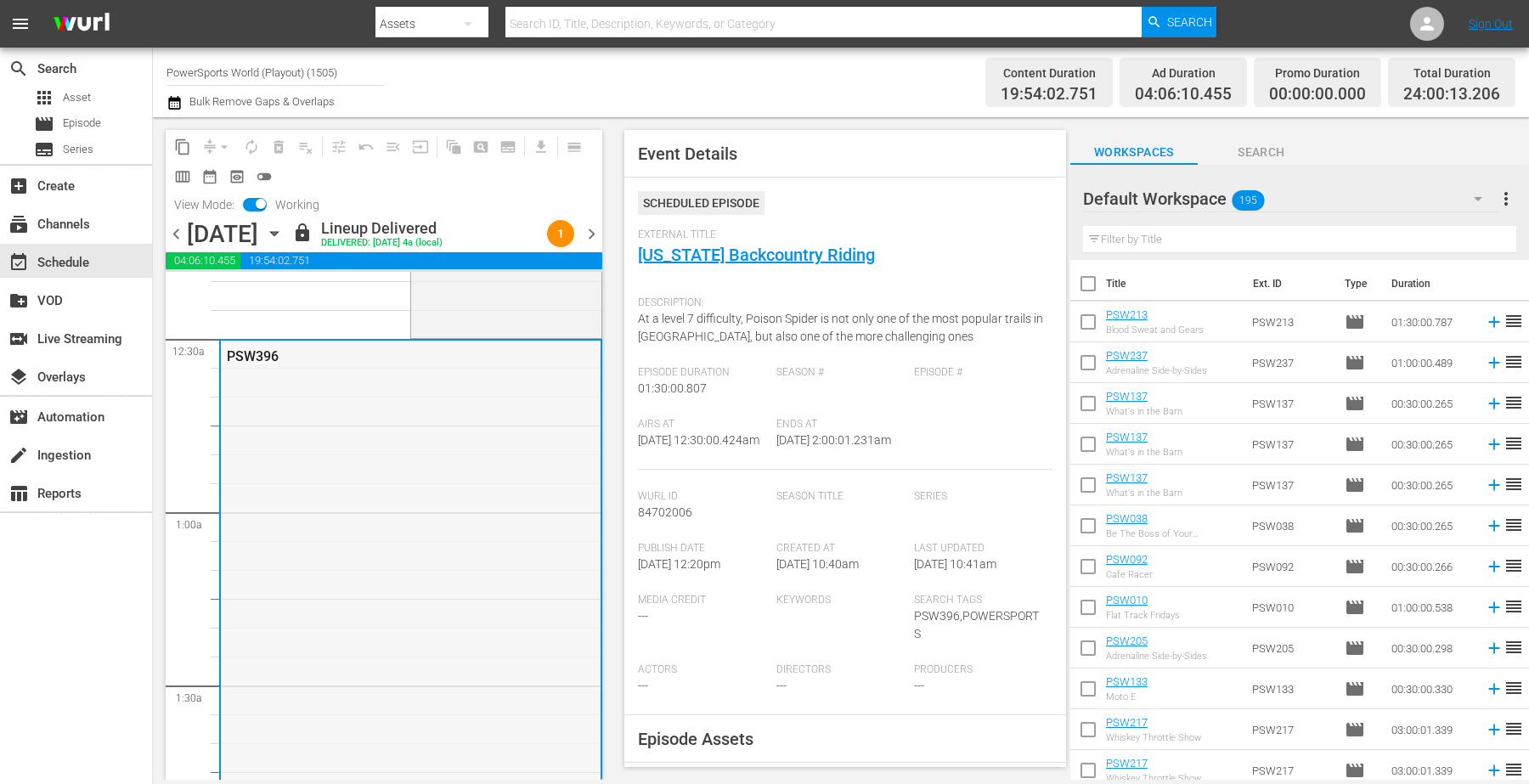 scroll, scrollTop: 531, scrollLeft: 0, axis: vertical 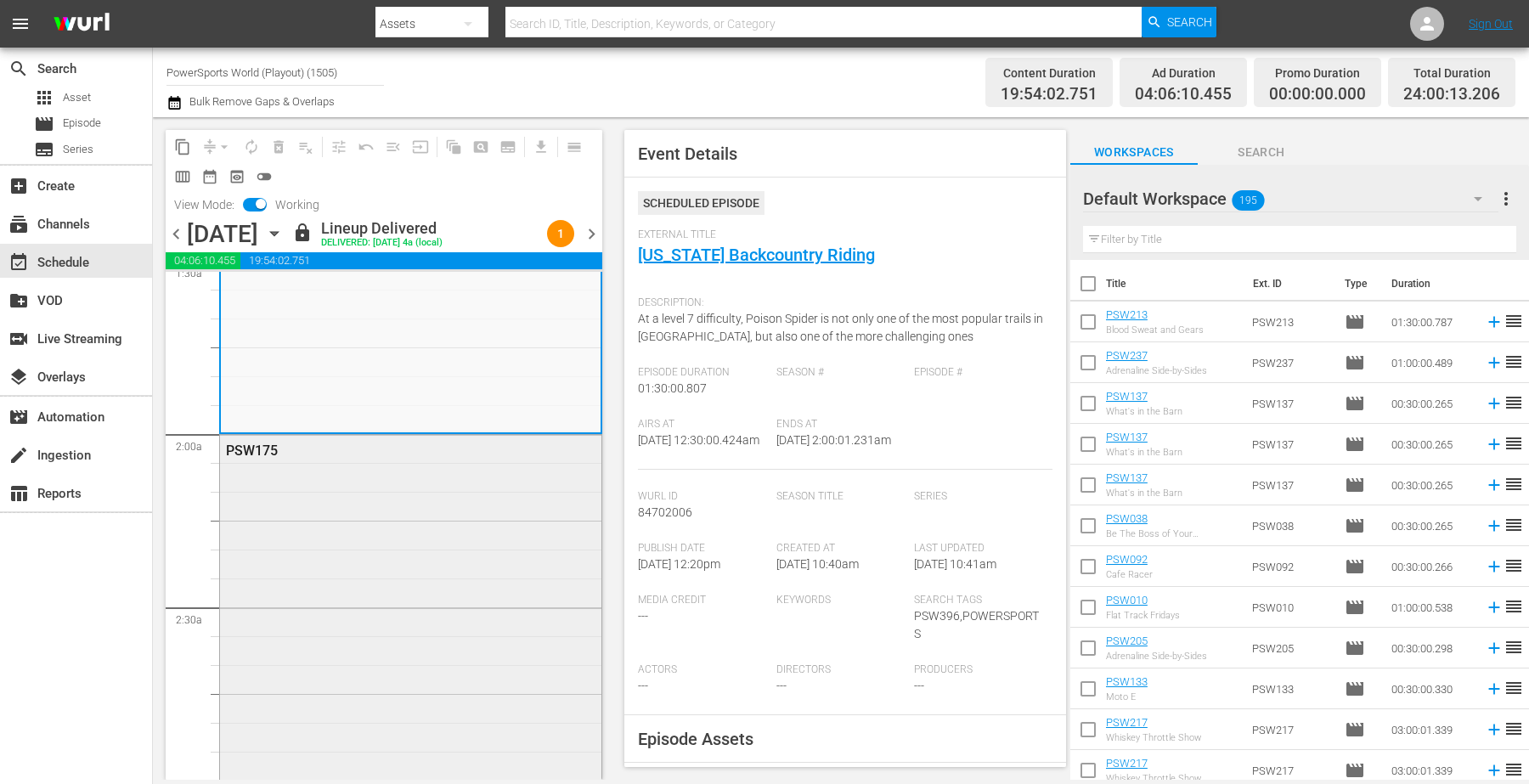 click on "PSW175" at bounding box center [410, 606] 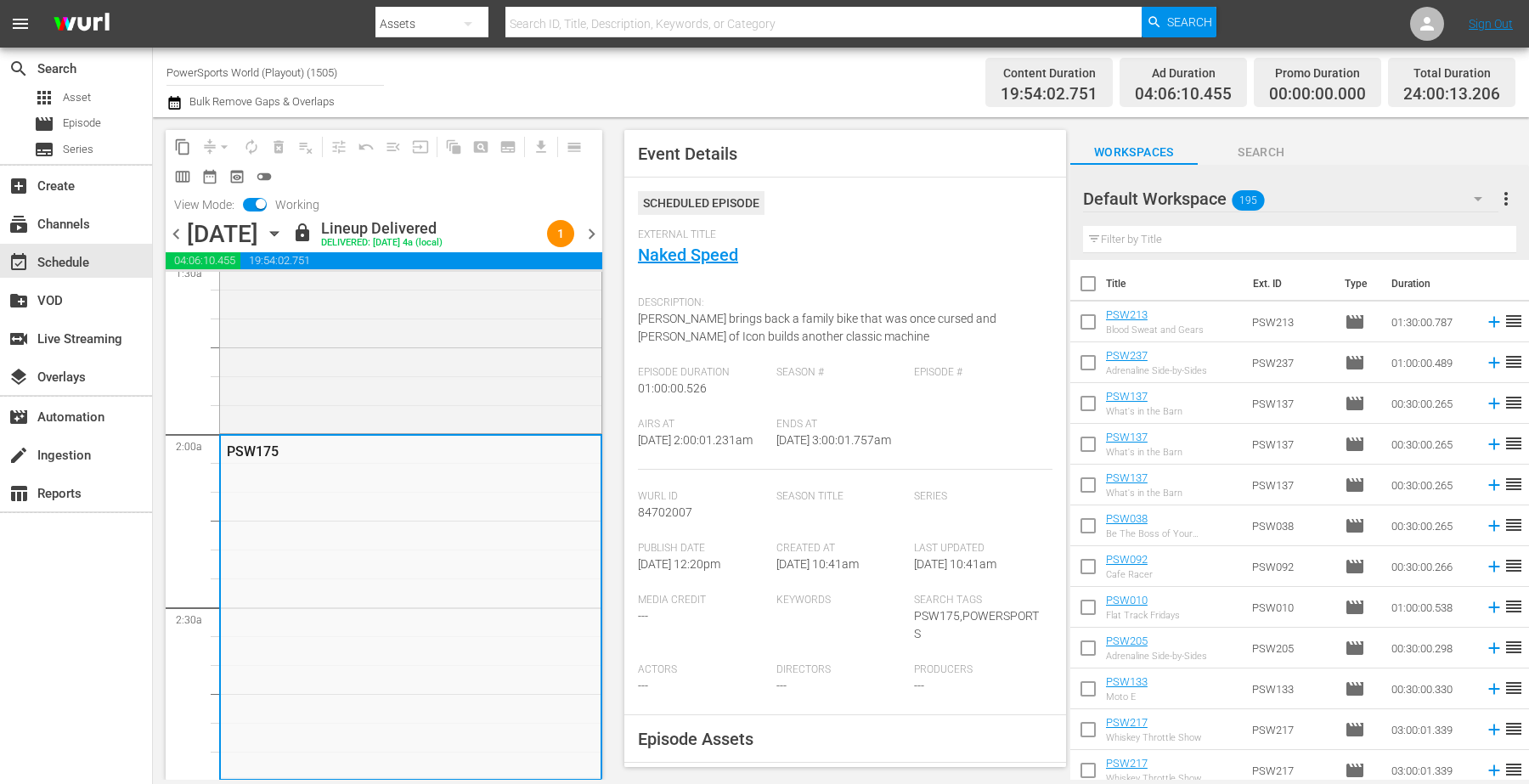 click on "Season #" at bounding box center (845, 392) 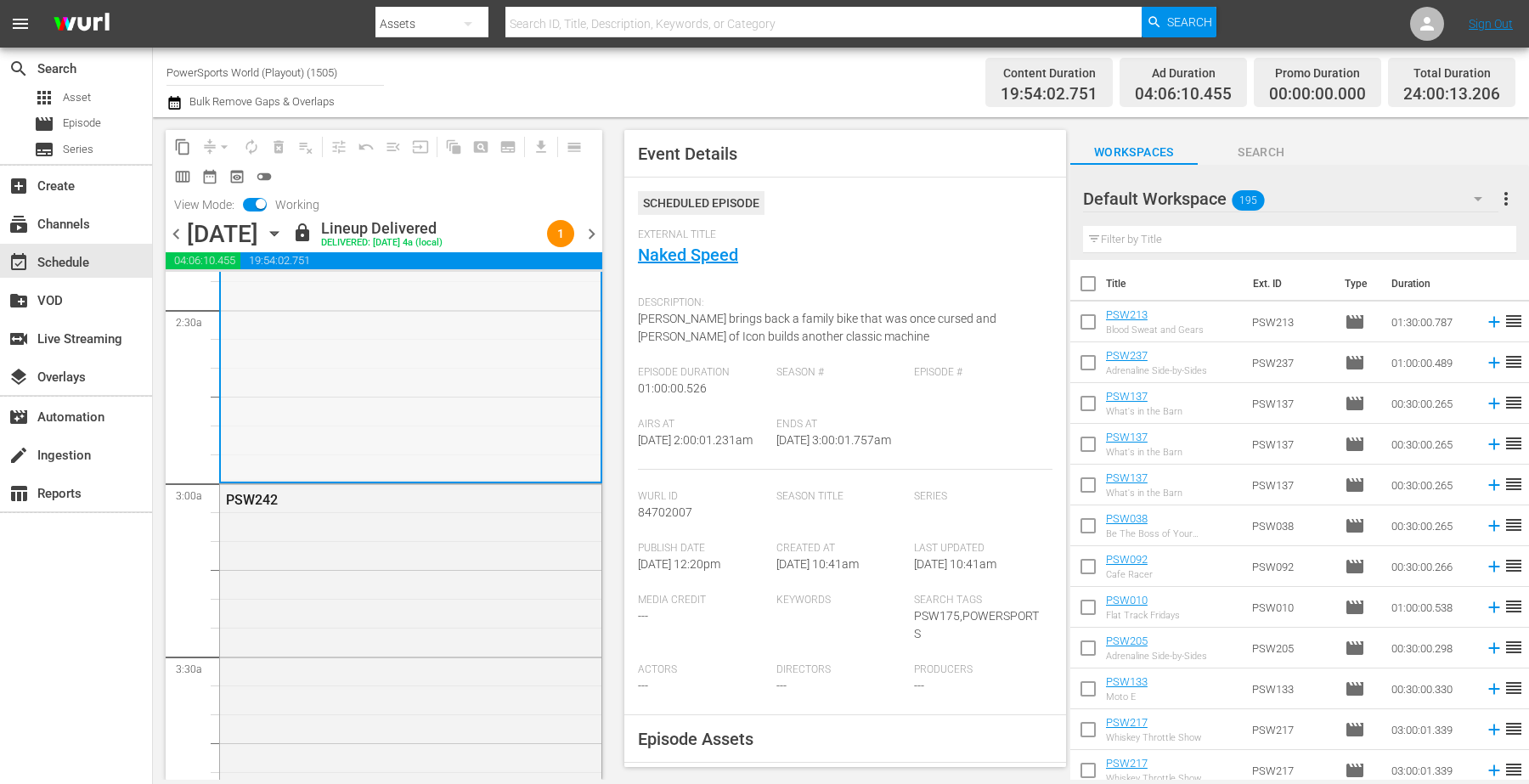 scroll, scrollTop: 849, scrollLeft: 0, axis: vertical 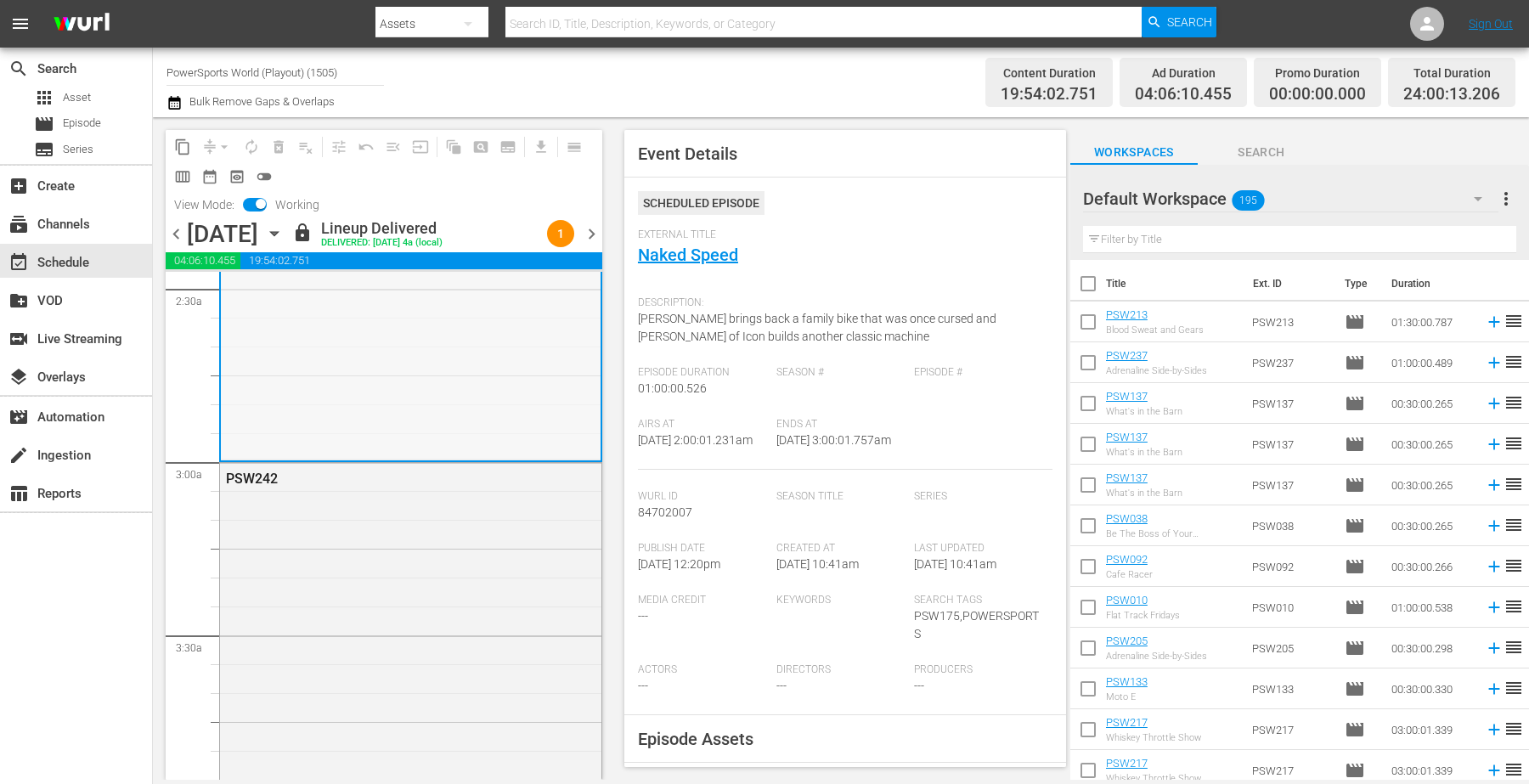 click on "PSW242" at bounding box center [410, 634] 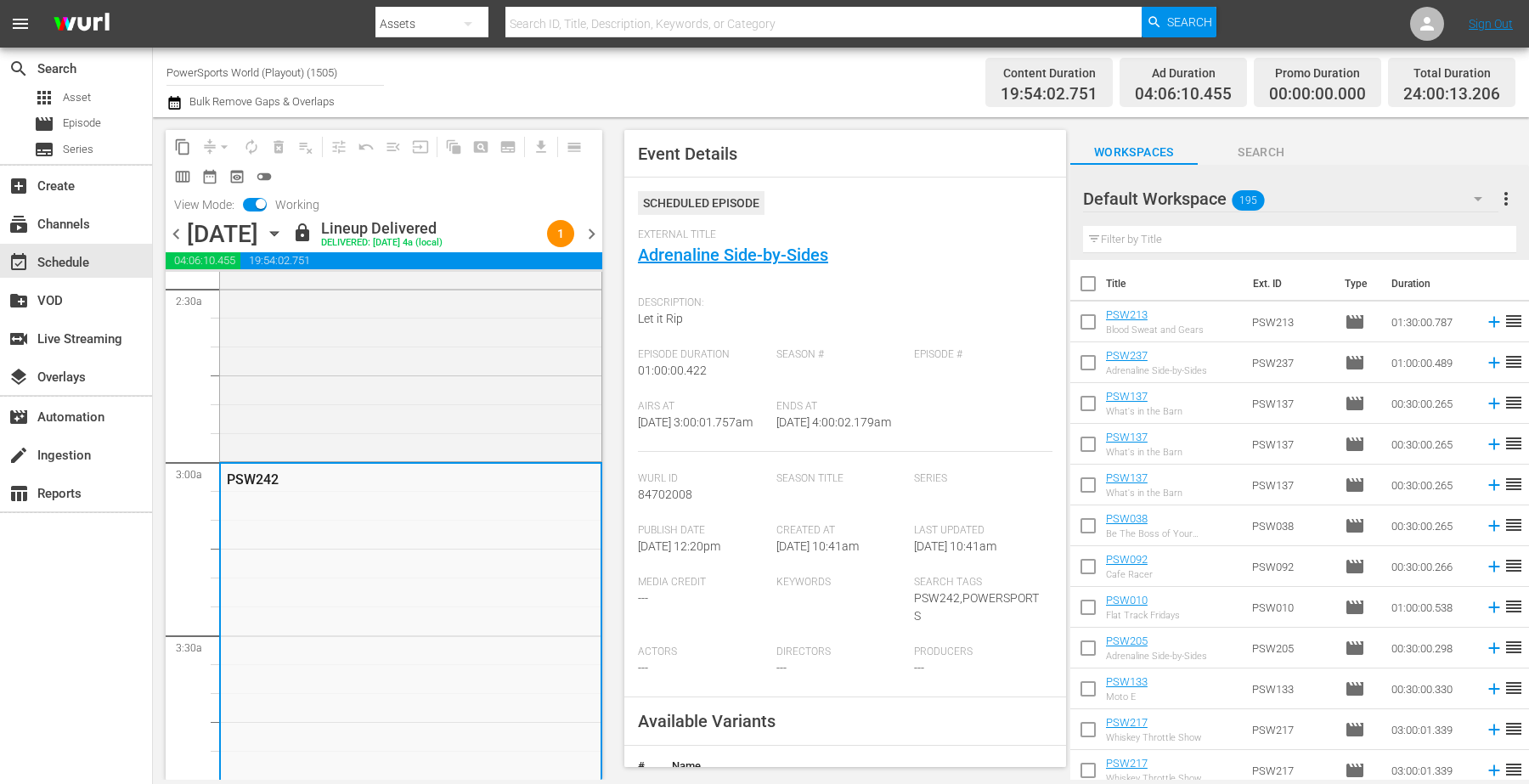click on "Ends At" at bounding box center [841, 407] 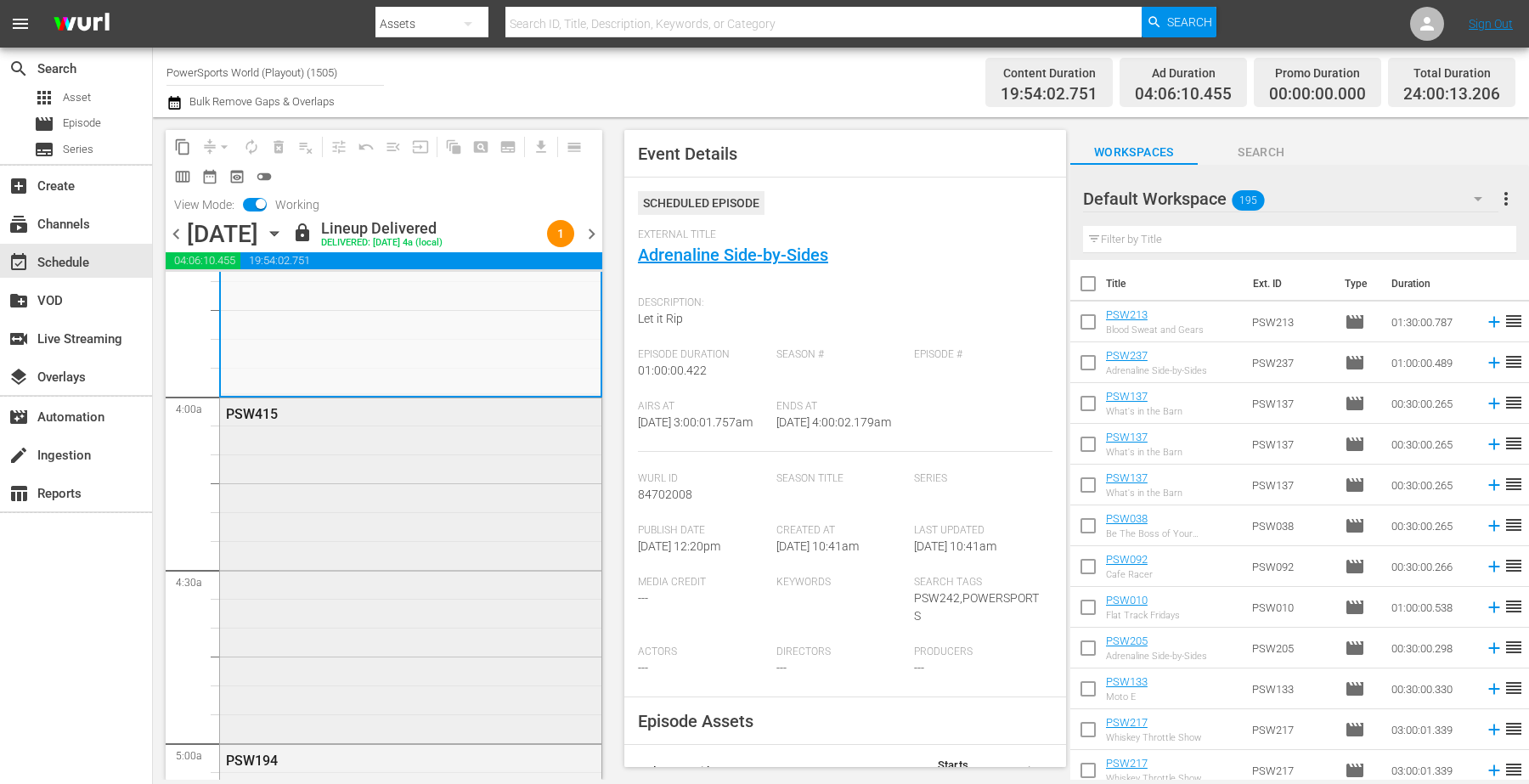 scroll, scrollTop: 1274, scrollLeft: 0, axis: vertical 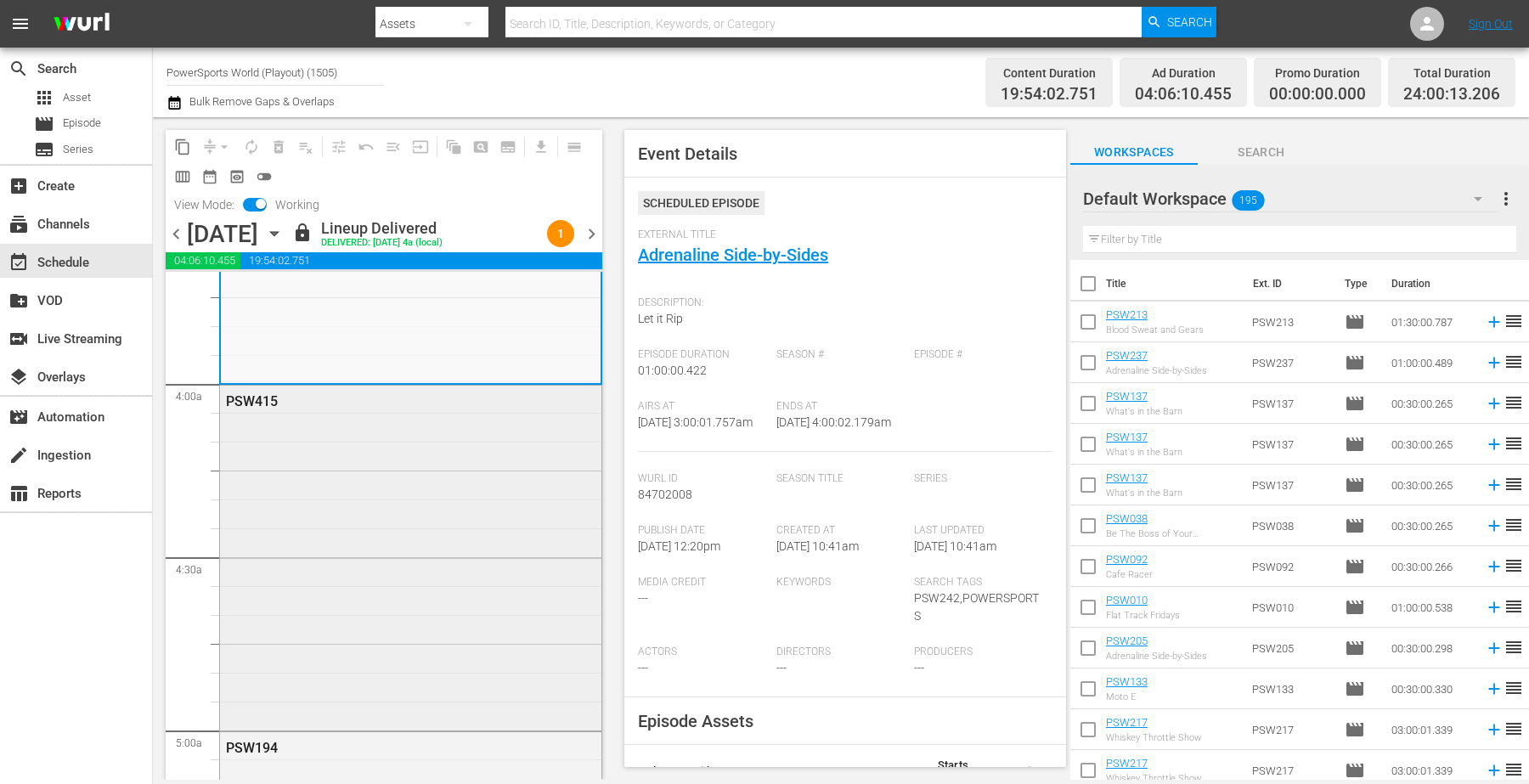 click on "PSW415" at bounding box center [410, 556] 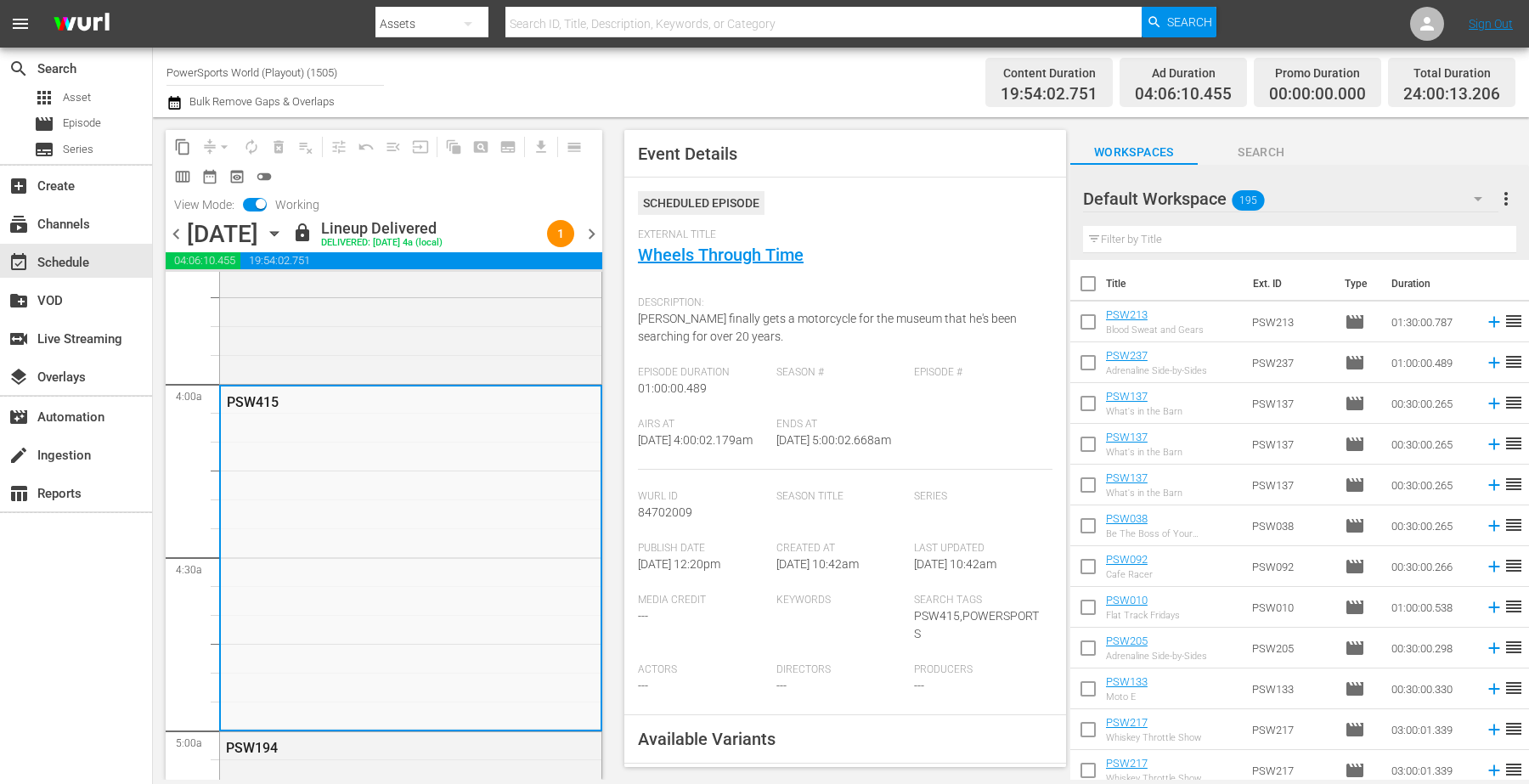 click on "Scheduled Episode External Title Wheels Through Time Description: Matt finally gets a motorcycle for the museum that he's been searching for over 20 years. Episode Duration 01:00:00.489 Season # Episode # Airs At 7/11/25 @ 4:00:02.179am Ends At 7/11/25 @ 5:00:02.668am Wurl Id 84702009 Season Title Series Publish Date 9/18/24 @ 12:20pm Created At 6/24/25 @ 10:42am Last Updated 6/24/25 @ 10:42am Media Credit --- Keywords Search Tags PSW415,POWERSPORTS Actors --- Directors --- Producers ---" 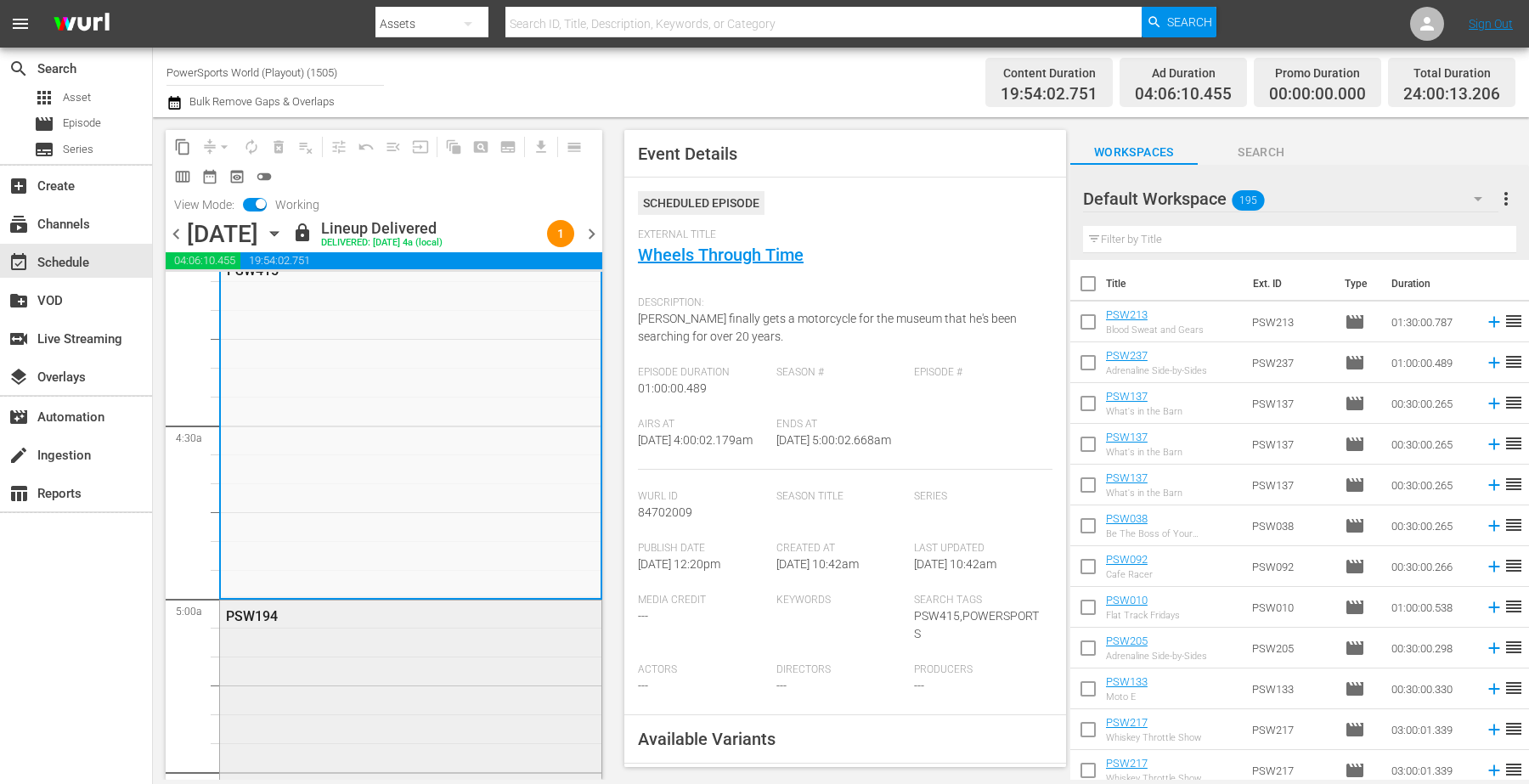 scroll, scrollTop: 1699, scrollLeft: 0, axis: vertical 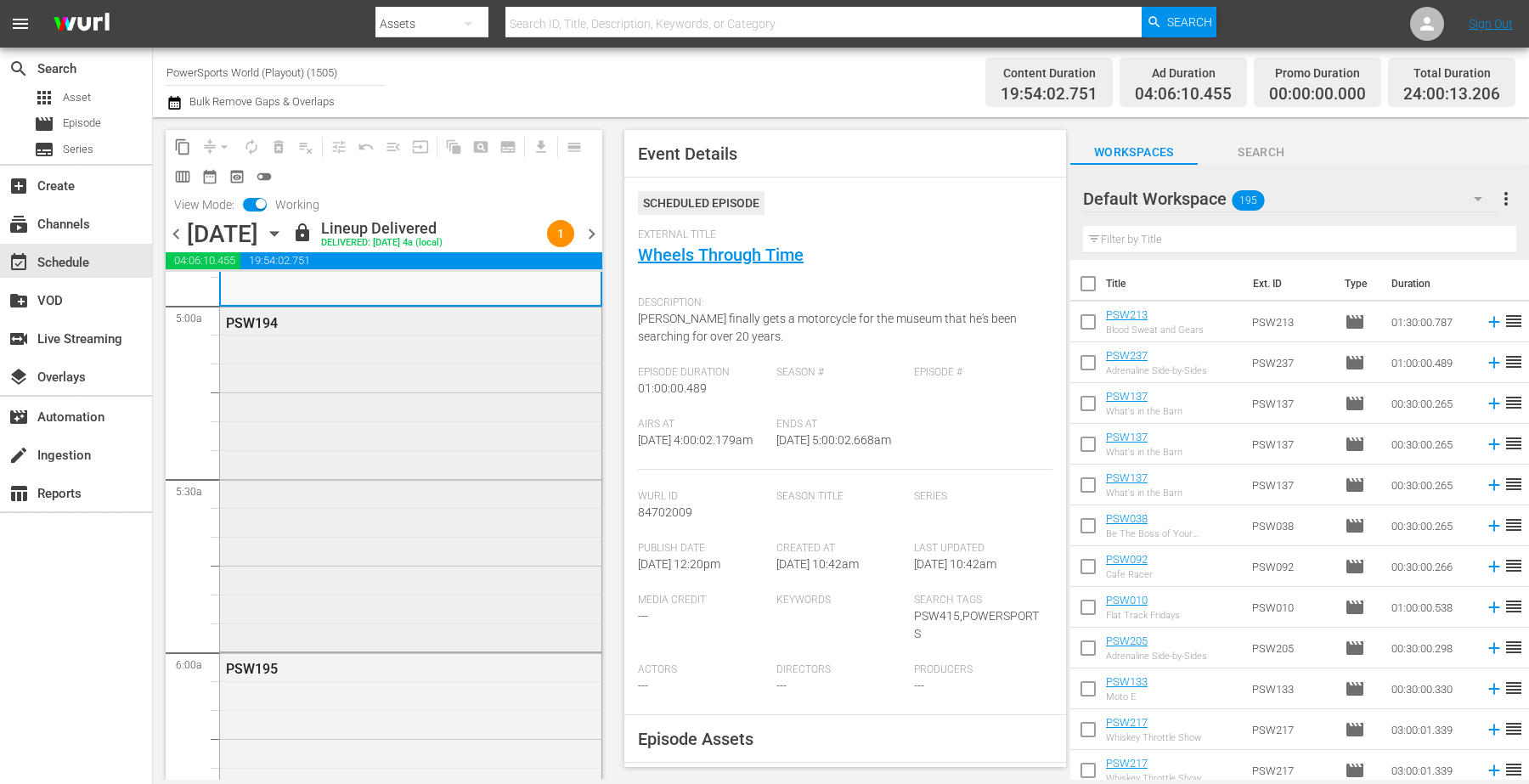 click on "PSW194" at bounding box center [410, 478] 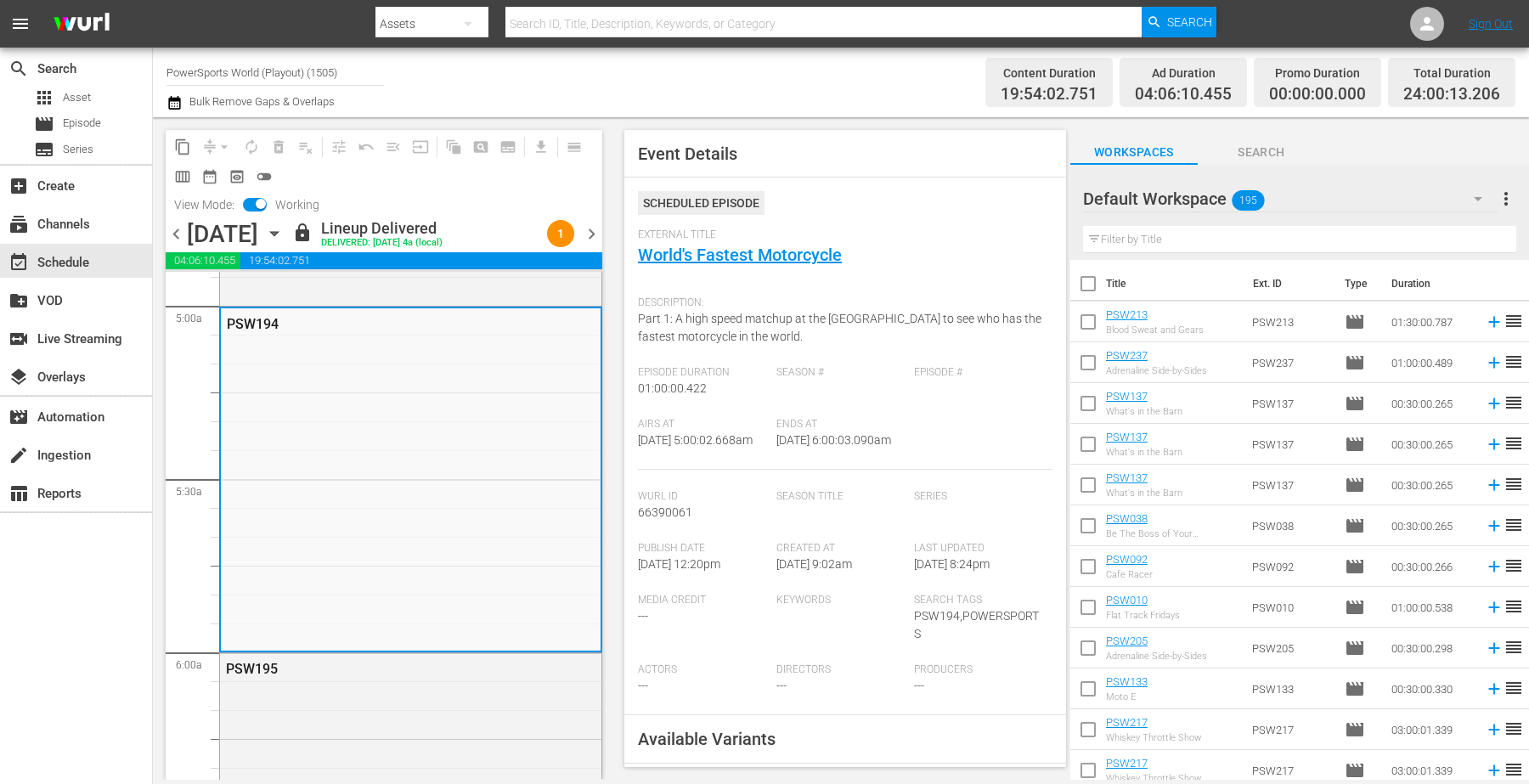 click on "Ends At 7/11/25 @ 6:00:03.090am" at bounding box center (845, 443) 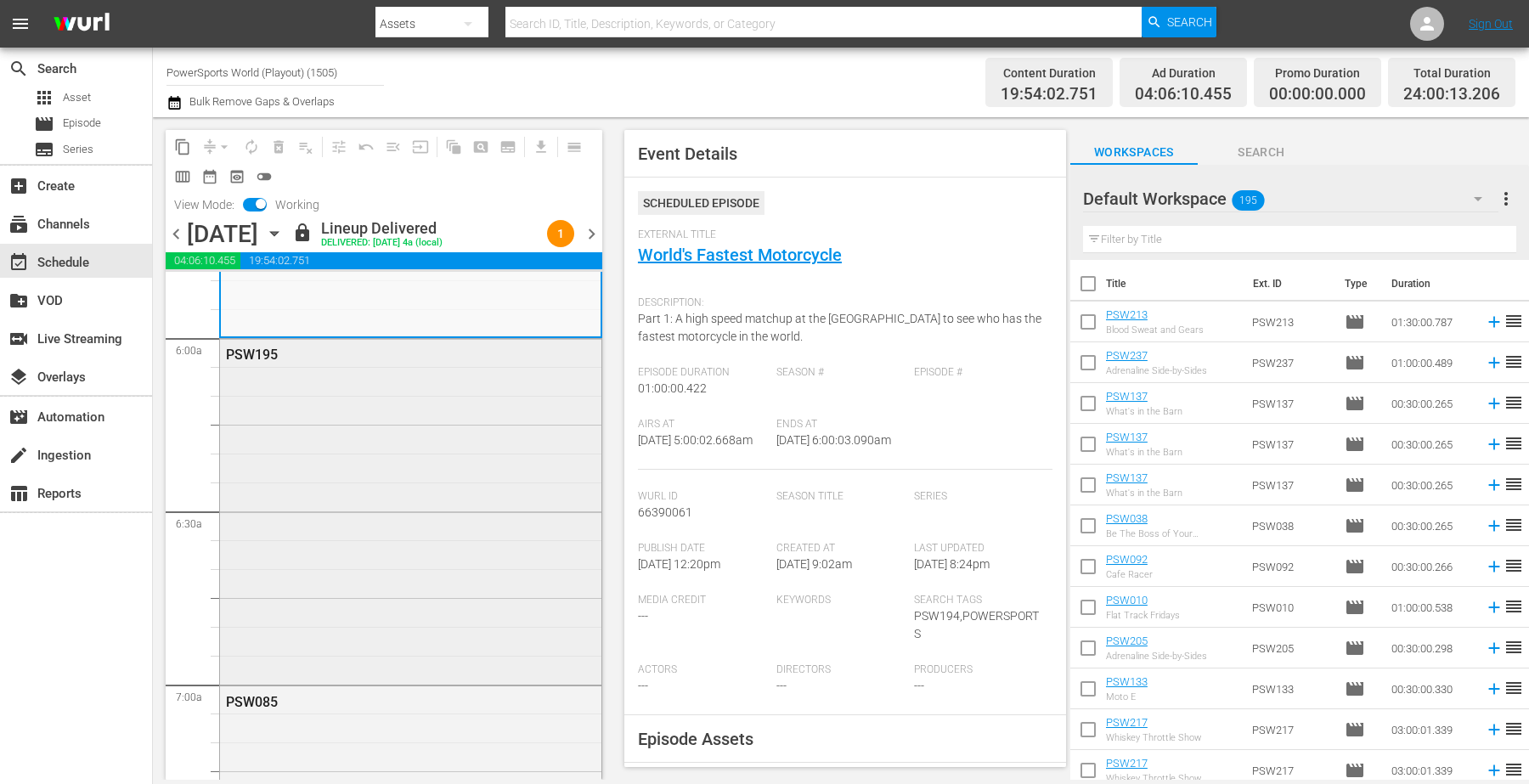 scroll, scrollTop: 2017, scrollLeft: 0, axis: vertical 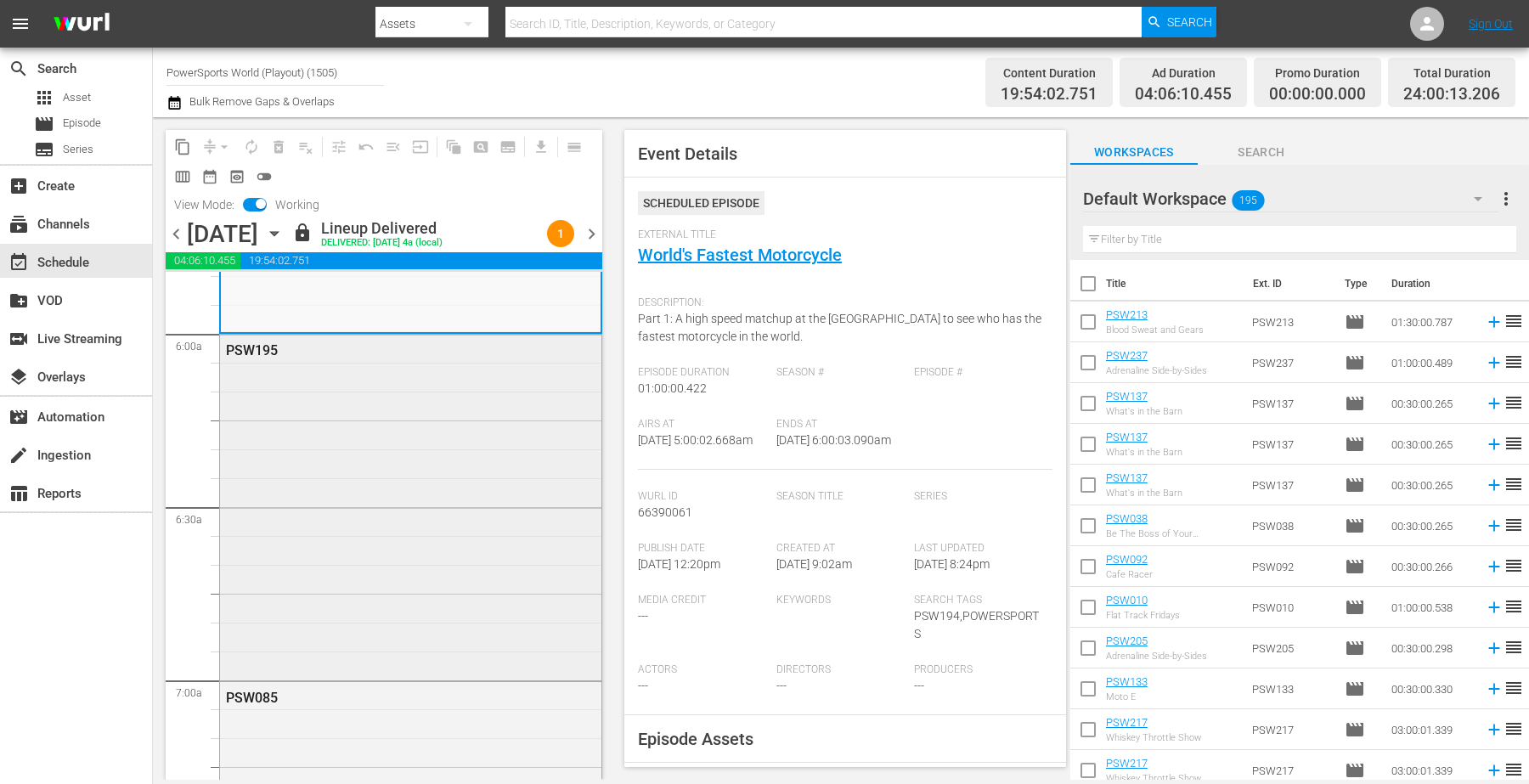 click on "PSW195" at bounding box center (410, 505) 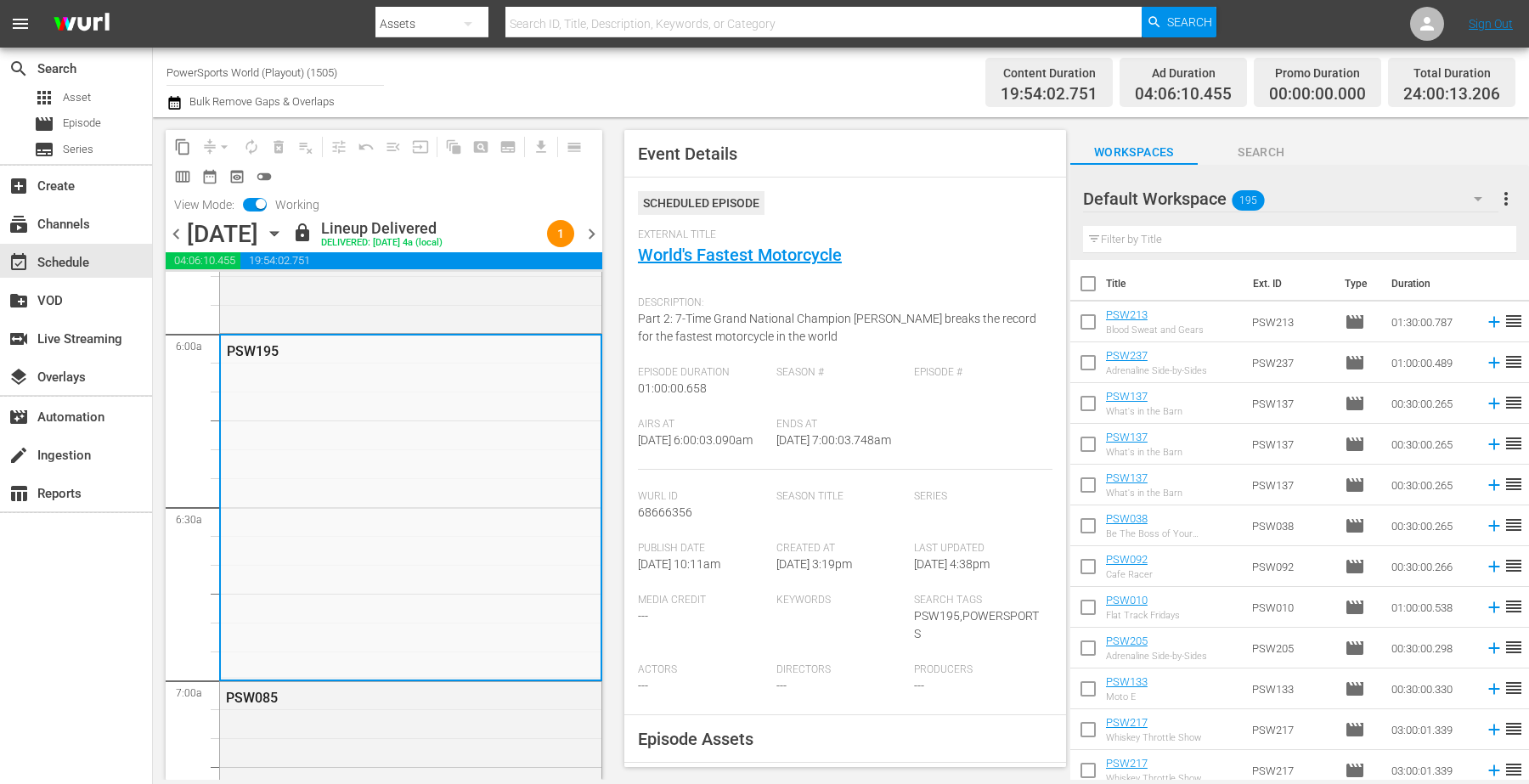 click on "Airs At 7/11/25 @ 6:00:03.090am Ends At 7/11/25 @ 7:00:03.748am" at bounding box center [845, 443] 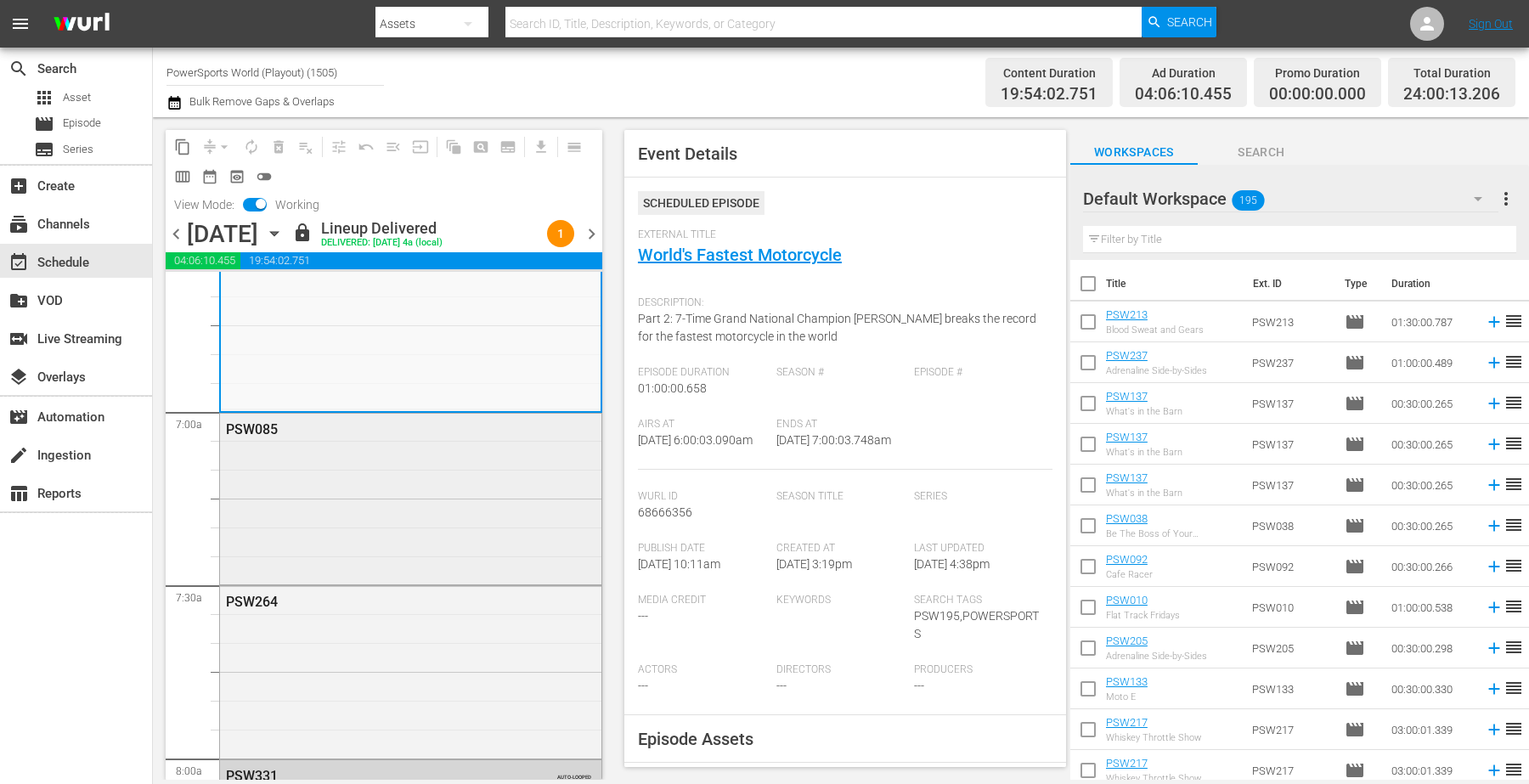 scroll, scrollTop: 2336, scrollLeft: 0, axis: vertical 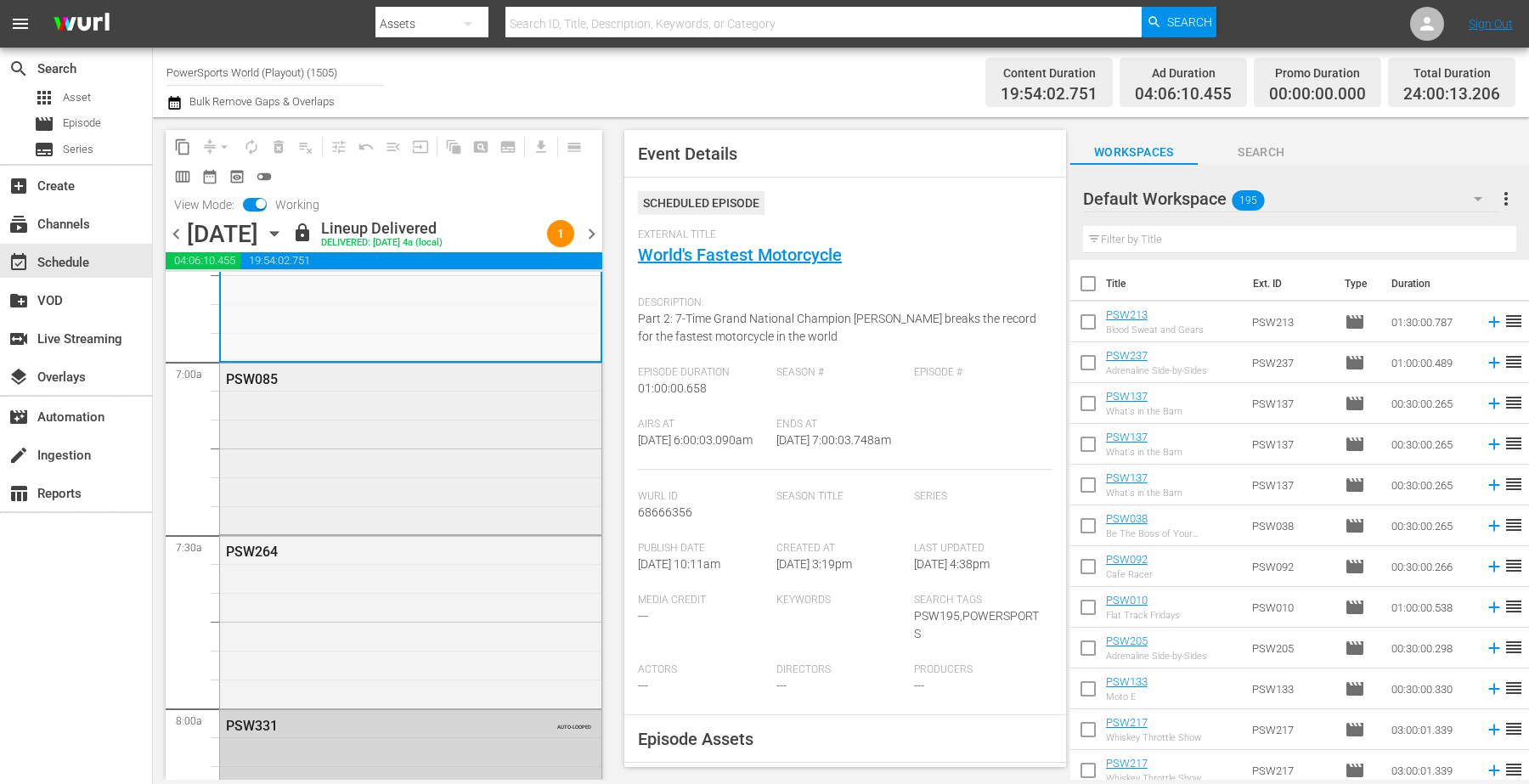 click on "PSW085" at bounding box center (410, 448) 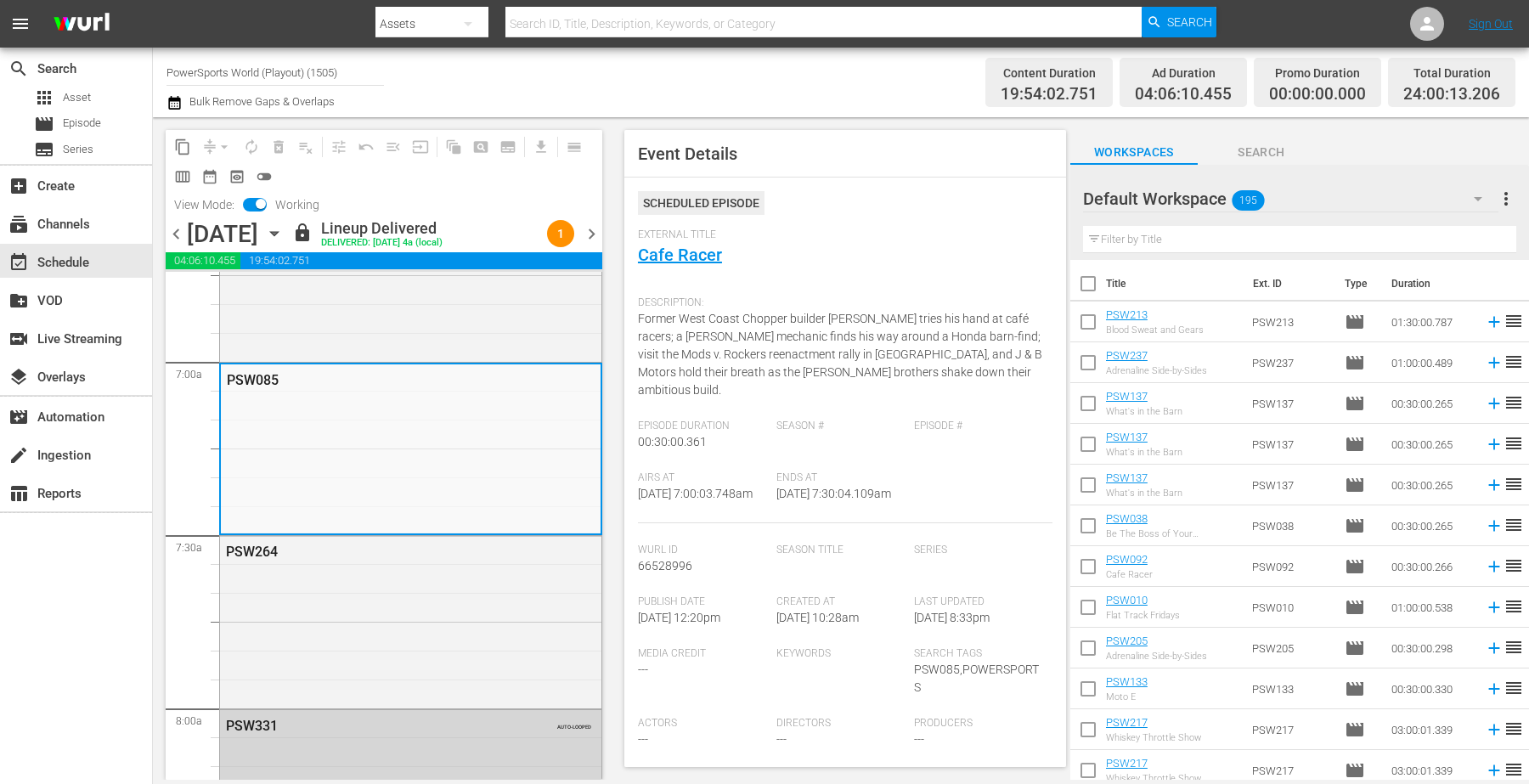 click on "Ends At 7/11/25 @ 7:30:04.109am" at bounding box center (845, 497) 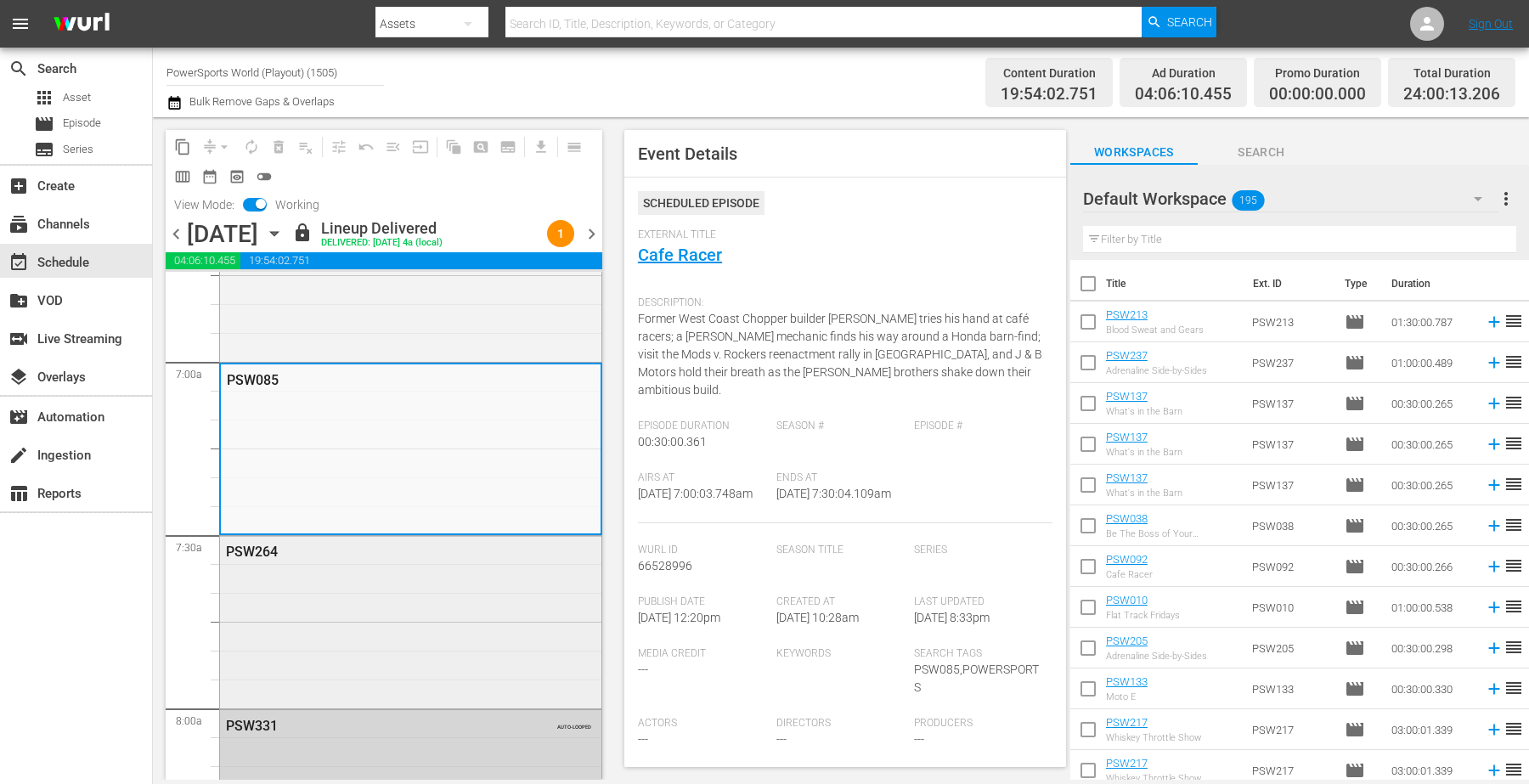 click on "PSW264" at bounding box center (410, 620) 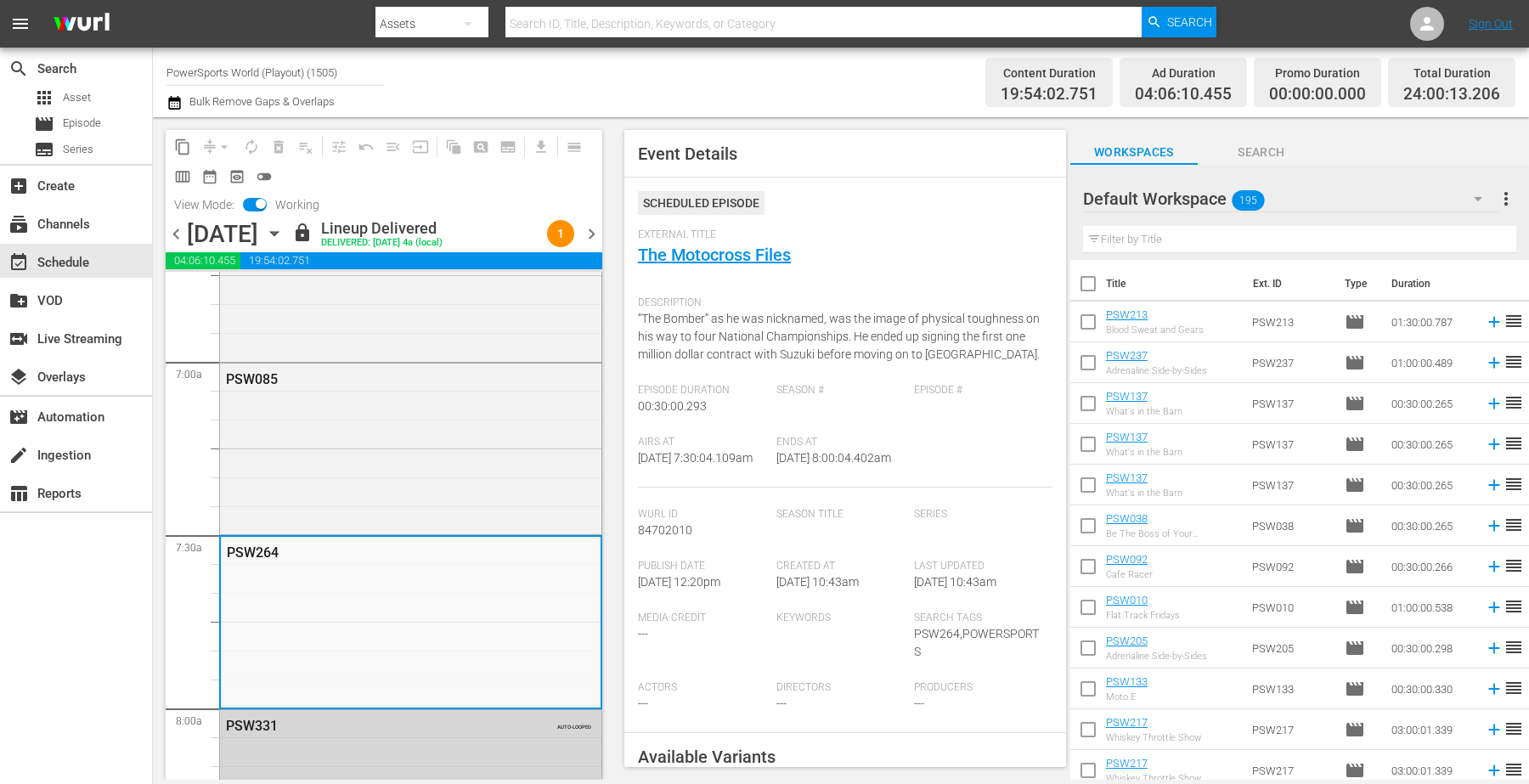 click on "Series" at bounding box center [979, 515] 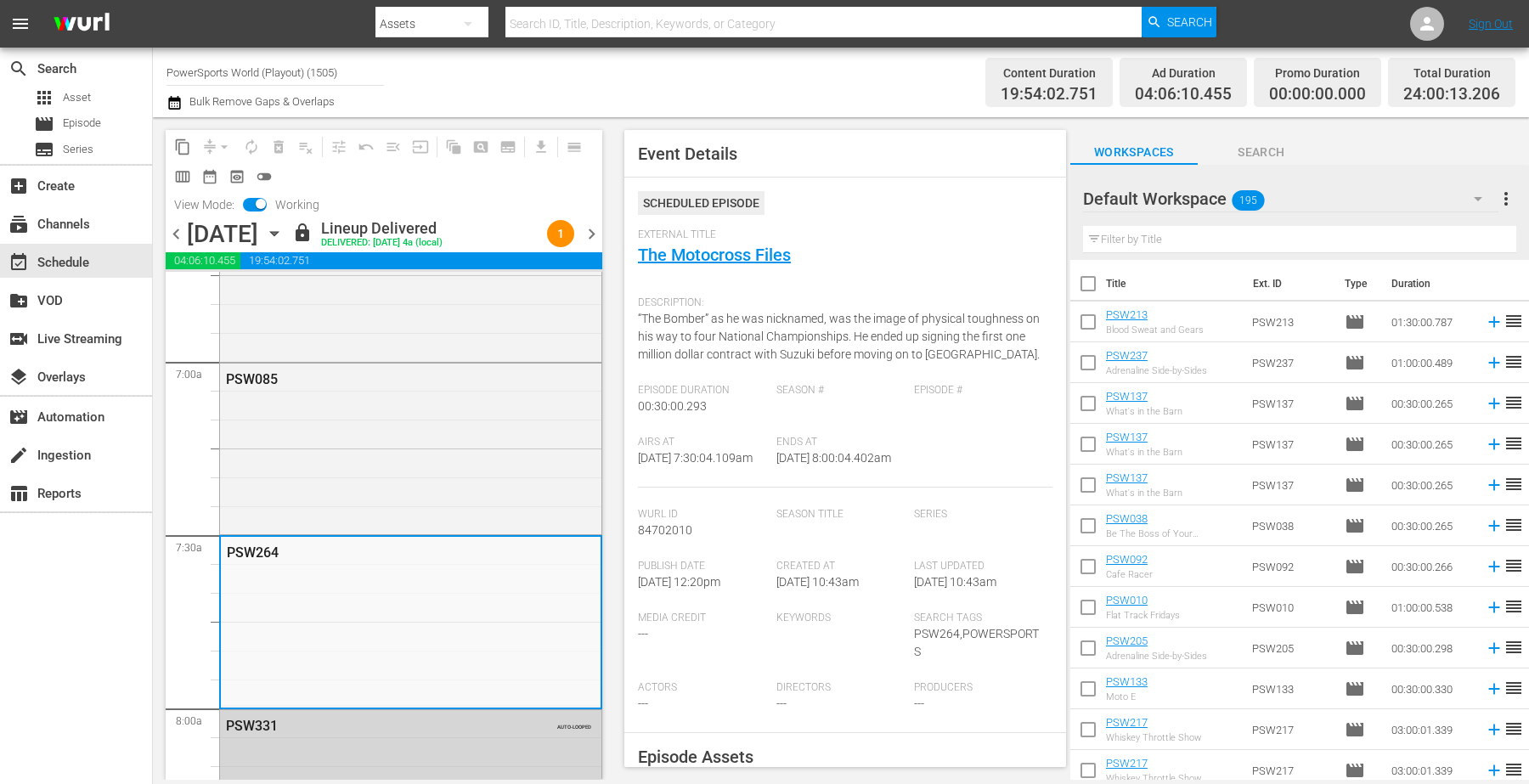 click on "chevron_right" at bounding box center [591, 234] 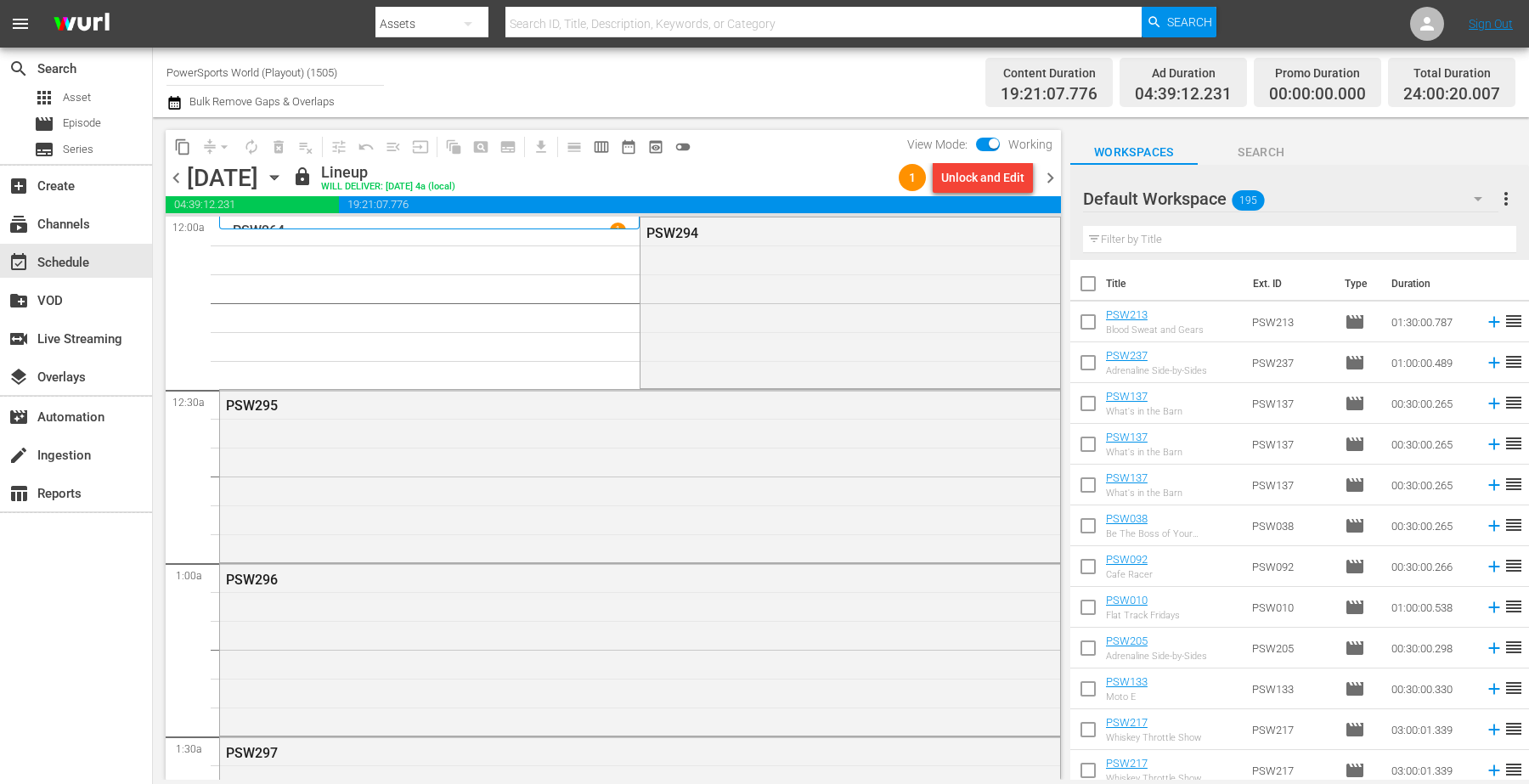 scroll, scrollTop: 0, scrollLeft: 0, axis: both 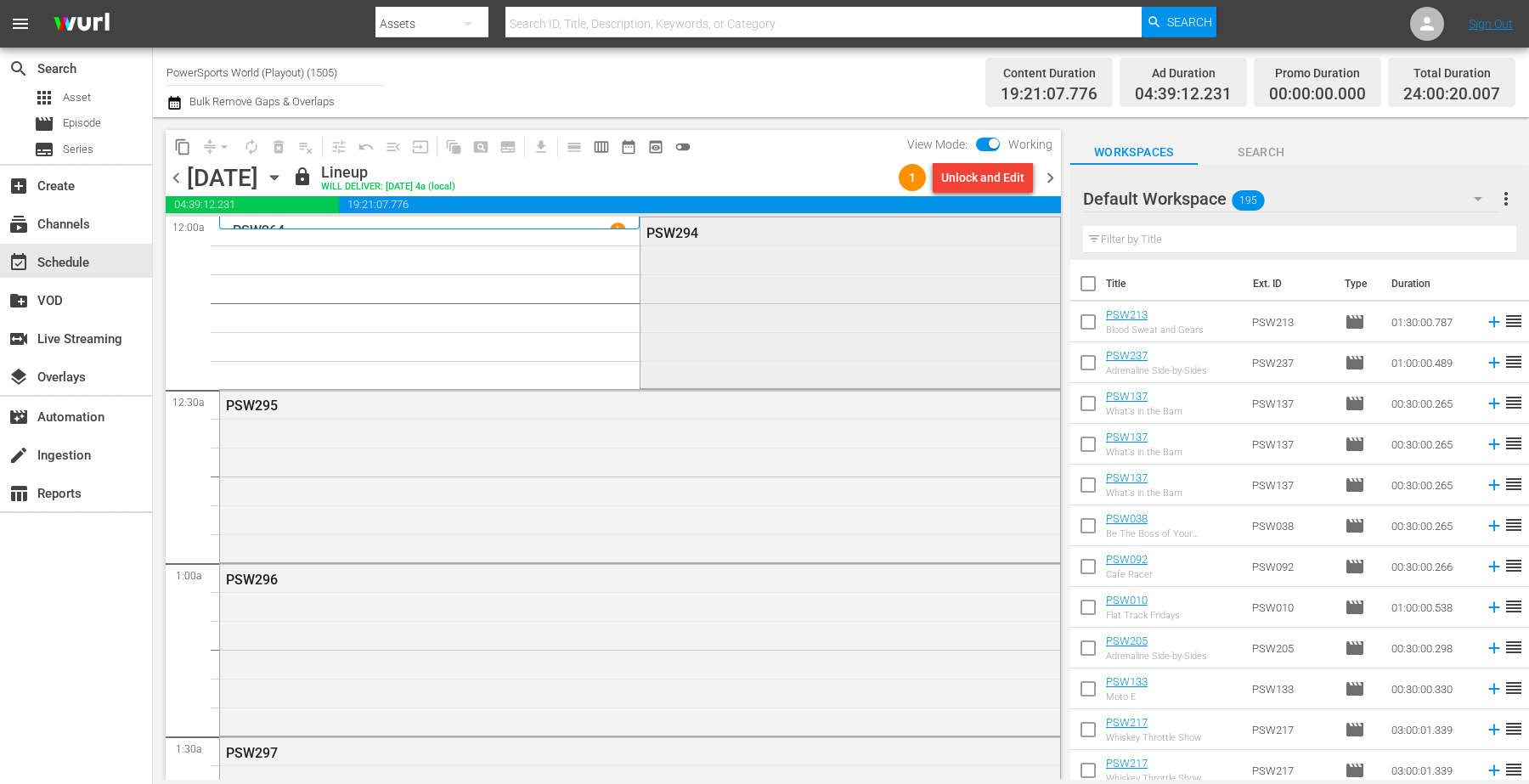 click on "PSW294" at bounding box center [849, 302] 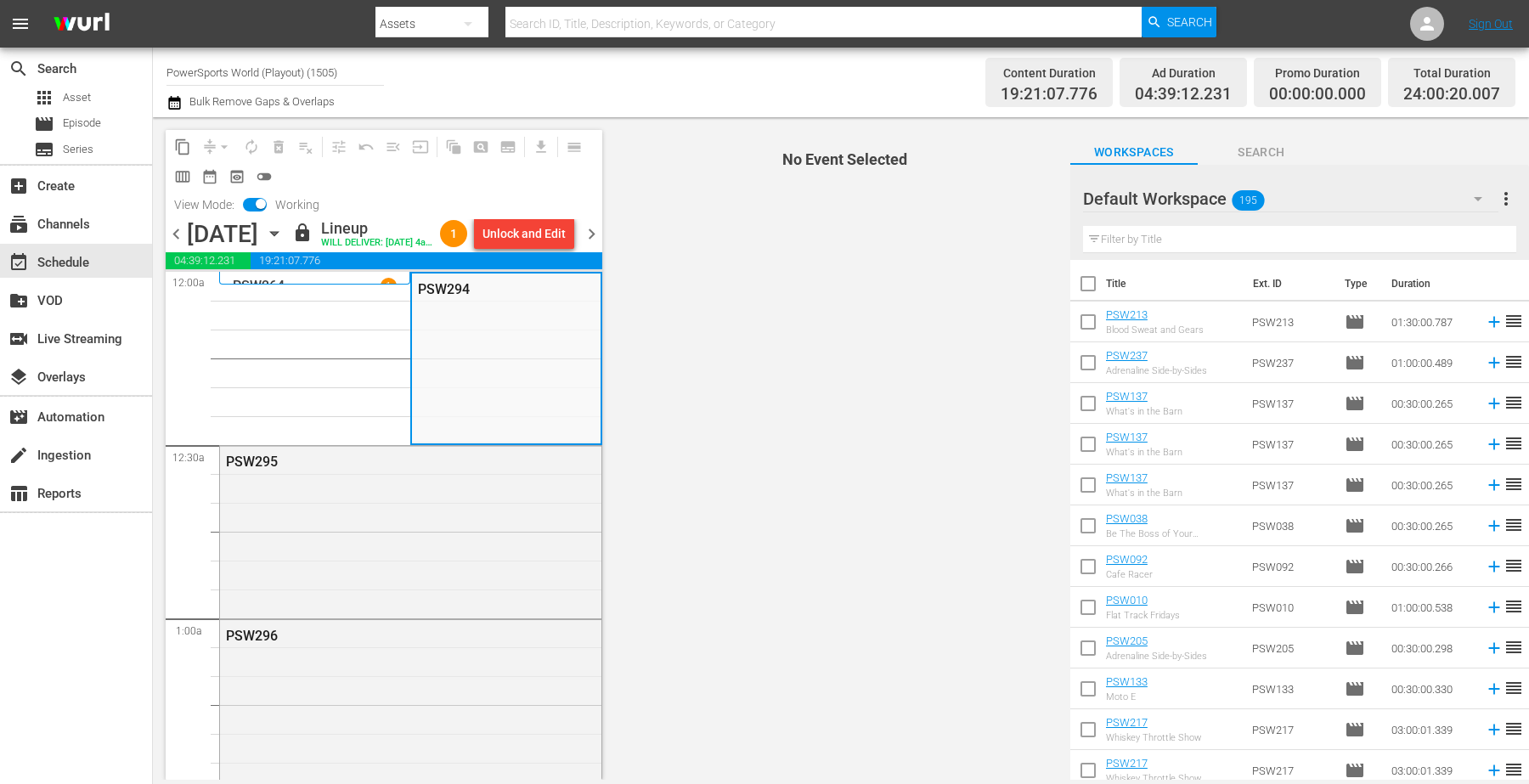 click on "No Event Selected" at bounding box center [841, 448] 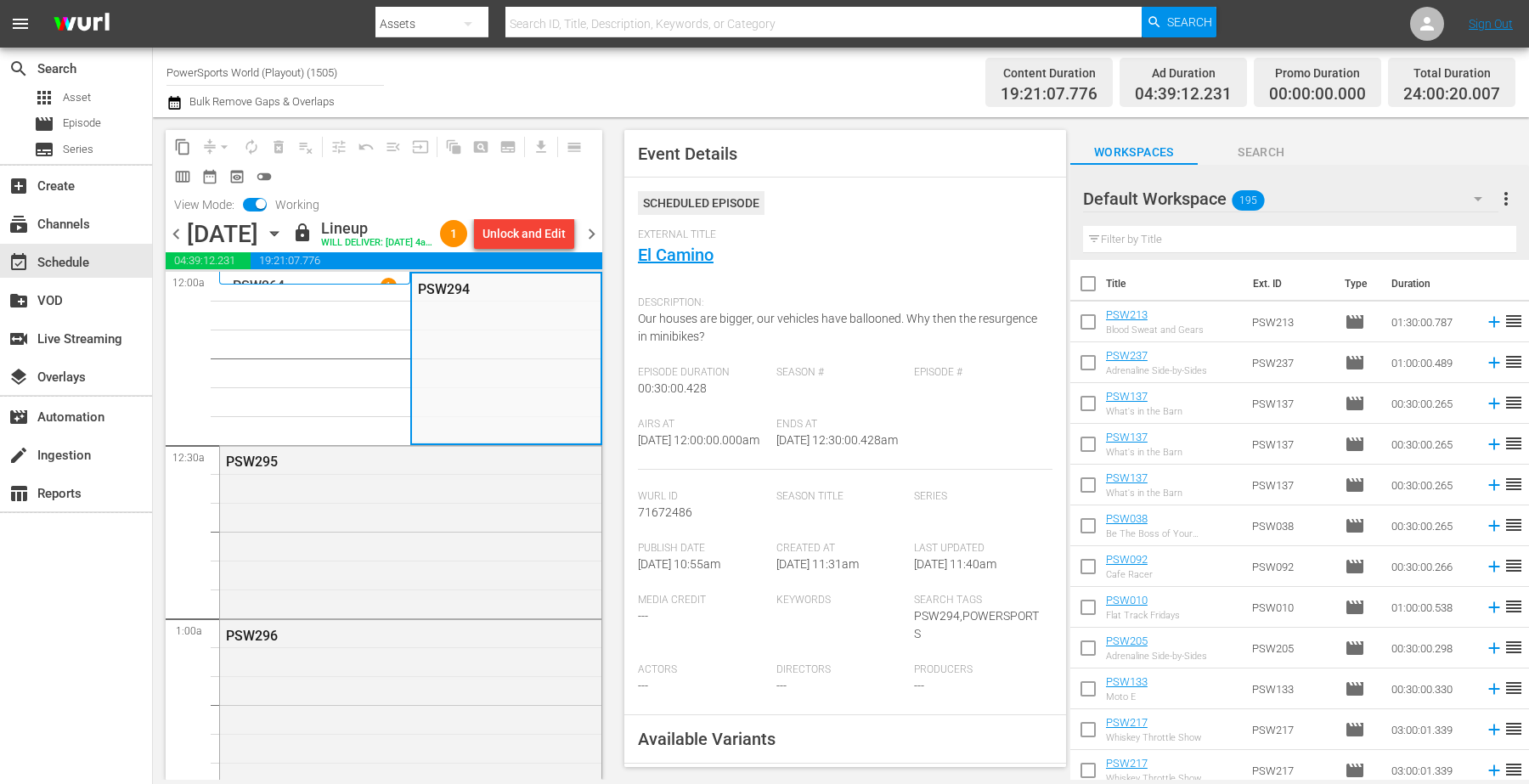 click on "Description: Our houses are bigger, our vehicles have ballooned. Why then the resurgence in minibikes?" at bounding box center (845, 327) 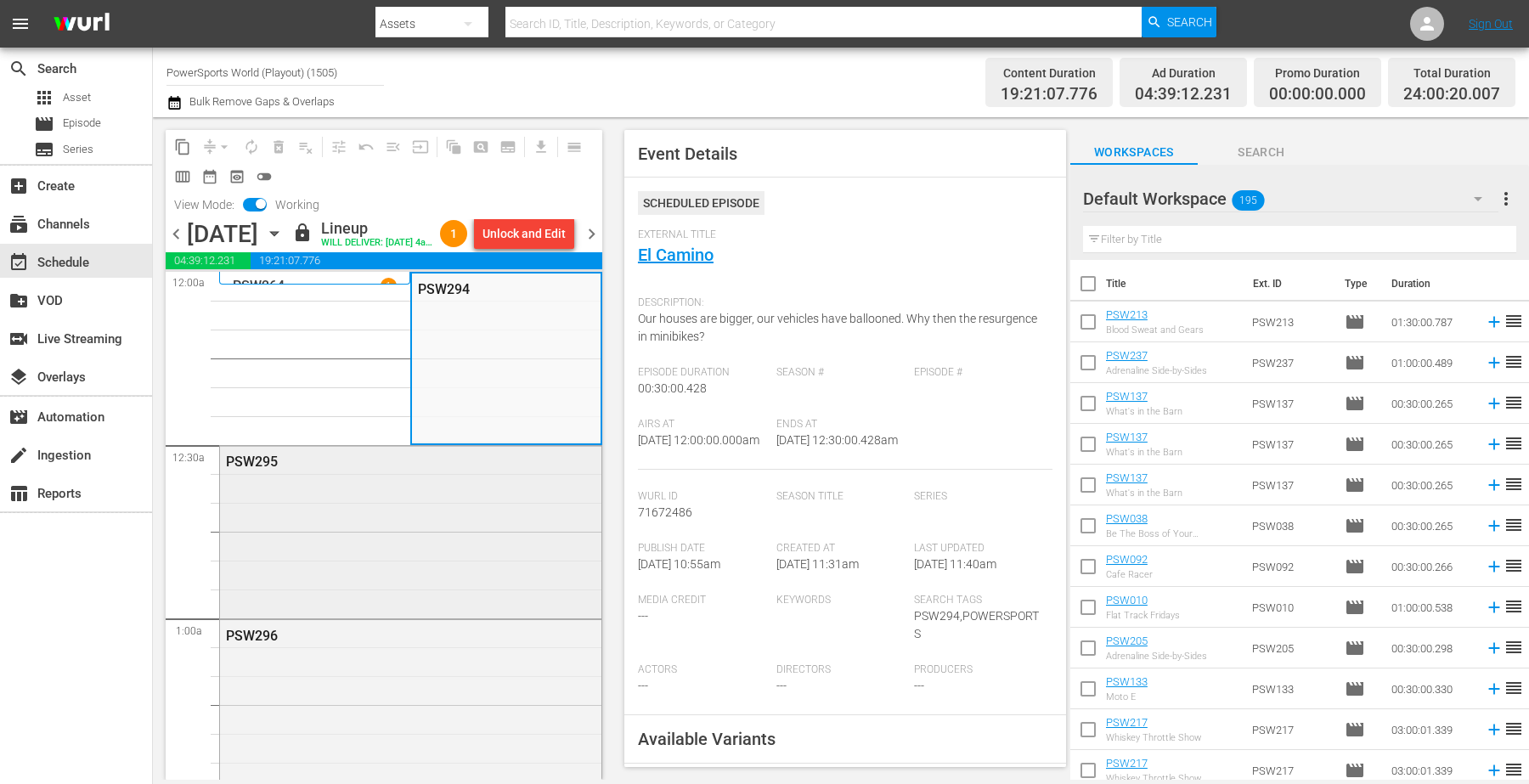 click on "PSW295" at bounding box center (410, 530) 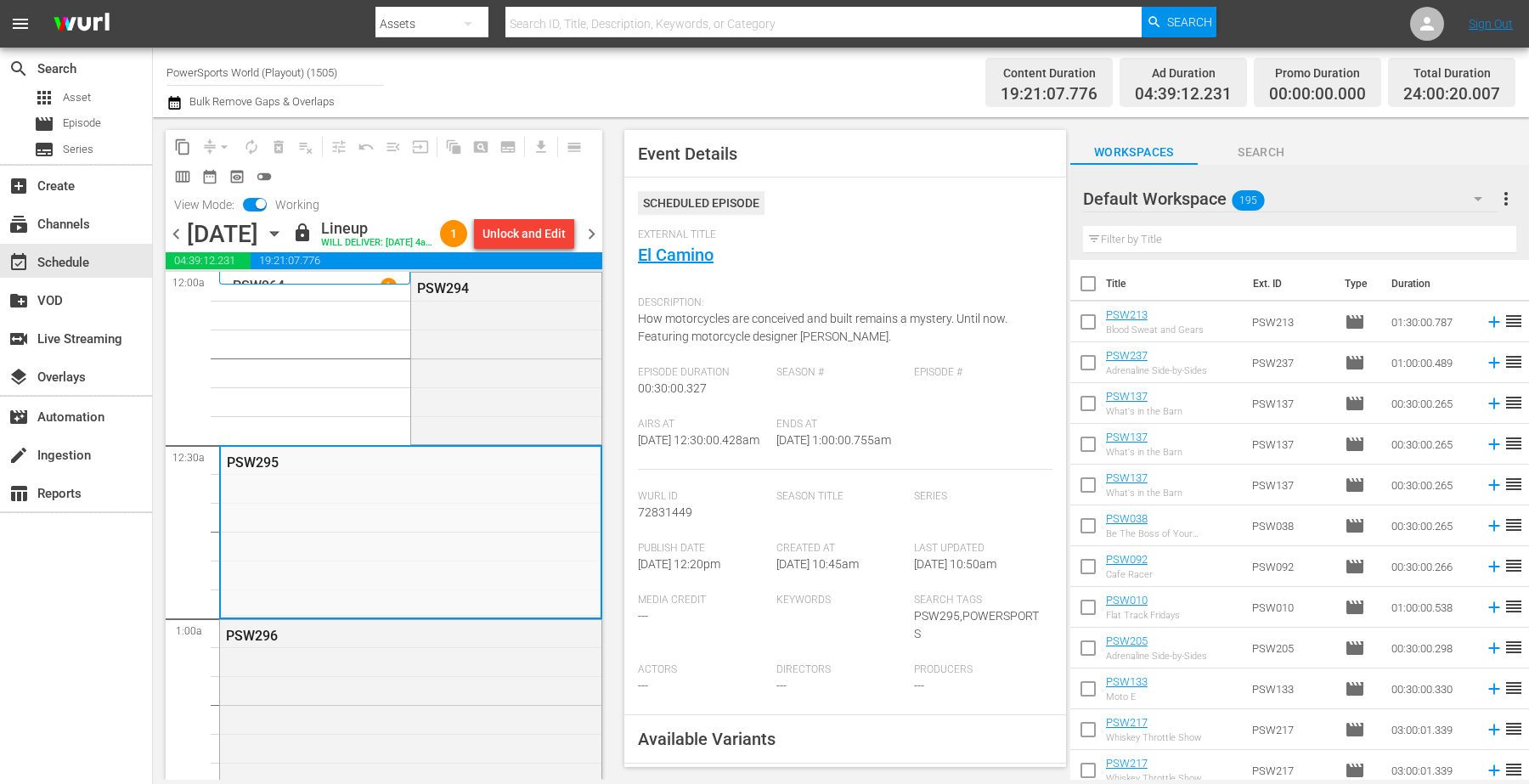 click on "Scheduled Episode External Title El Camino Description: How motorcycles are conceived and built remains a mystery. Until now. Featuring motorcycle designer Michael Uhlarik. Episode Duration 00:30:00.327 Season # Episode # Airs At 7/12/25 @ 12:30:00.428am Ends At 7/12/25 @ 1:00:00.755am Wurl Id 72831449 Season Title Series Publish Date 9/18/24 @ 12:20pm Created At 1/3/25 @ 10:45am Last Updated 1/3/25 @ 10:50am Media Credit --- Keywords Search Tags PSW295,POWERSPORTS Actors --- Directors --- Producers ---" 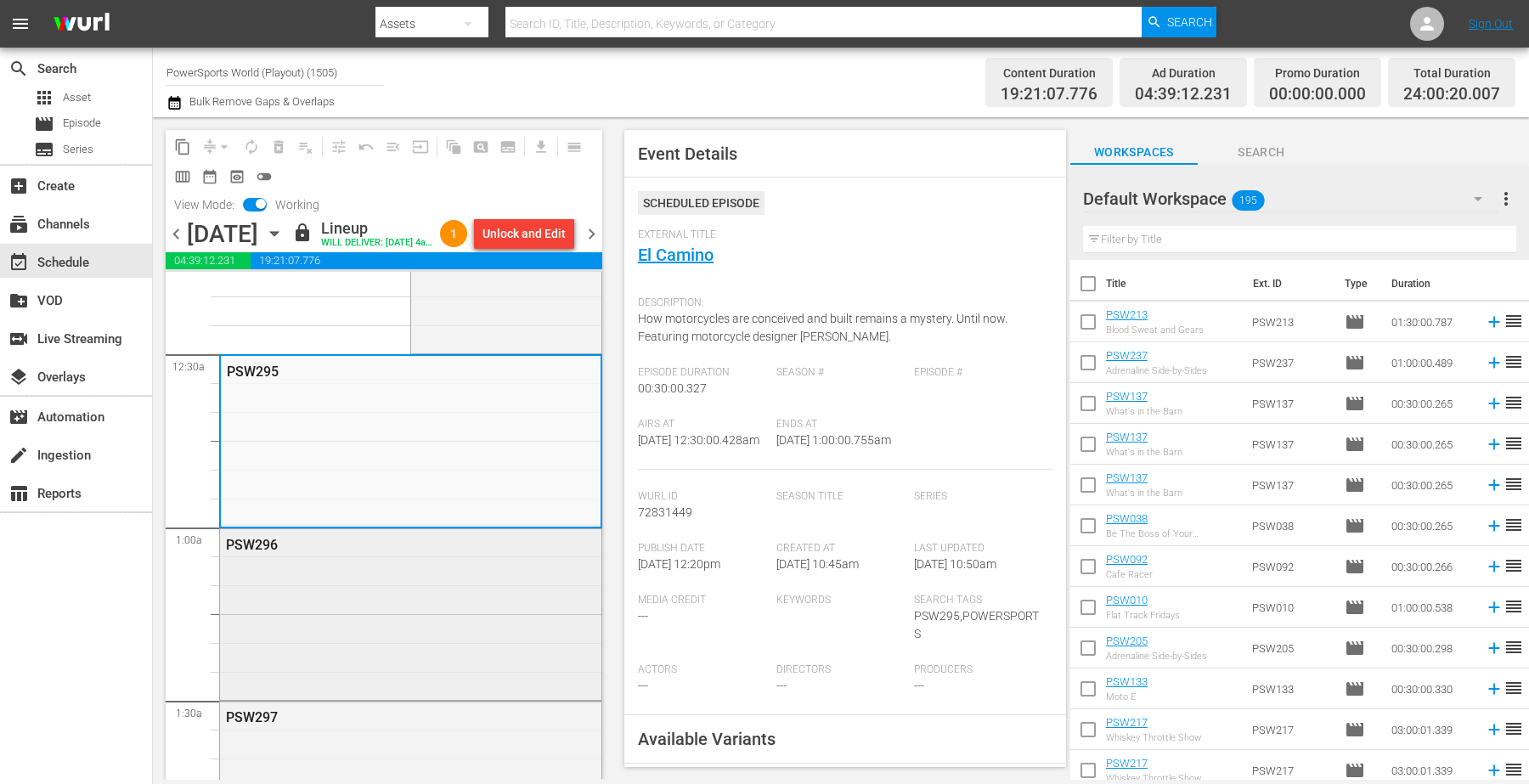 scroll, scrollTop: 212, scrollLeft: 0, axis: vertical 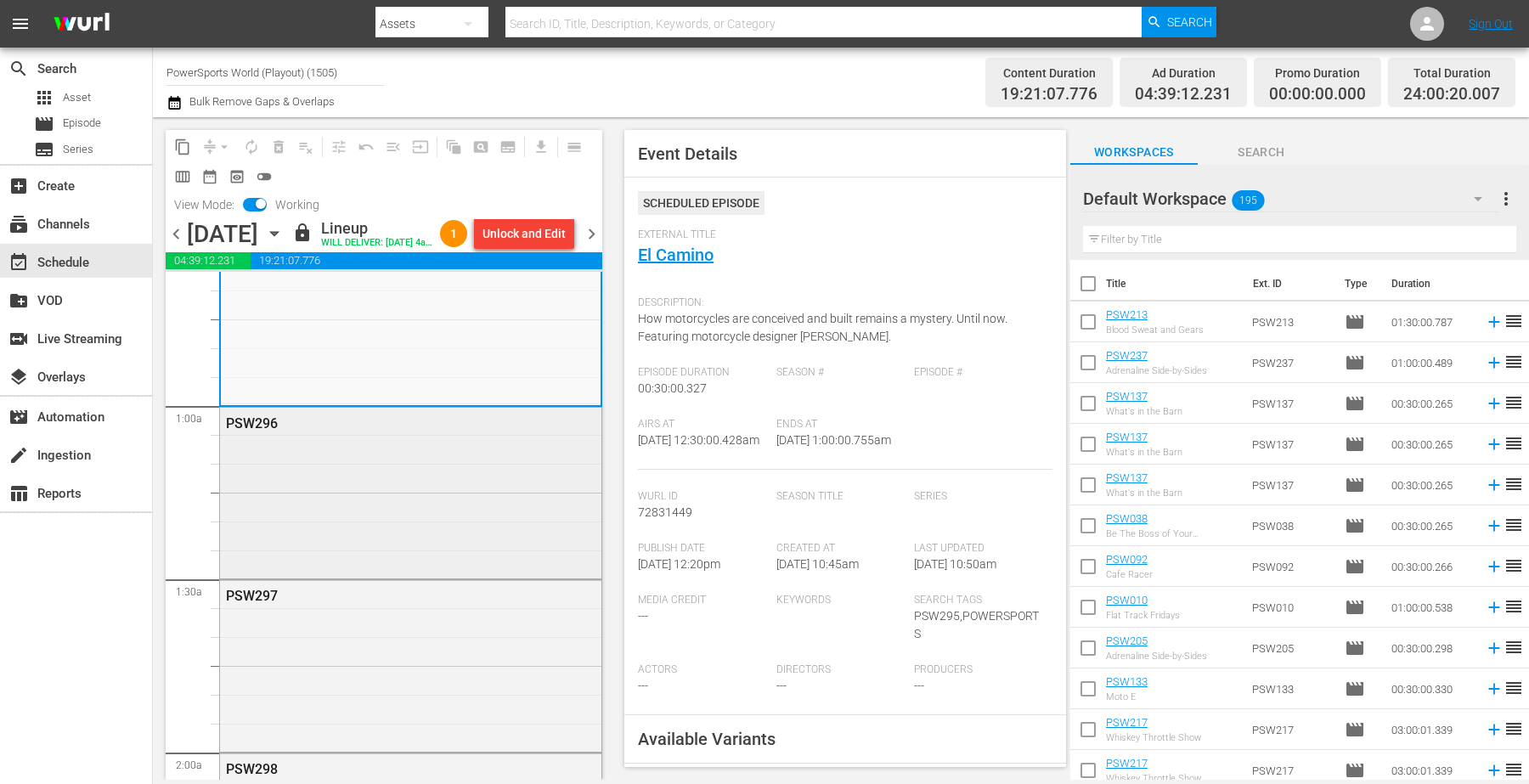 click on "PSW296" at bounding box center (410, 492) 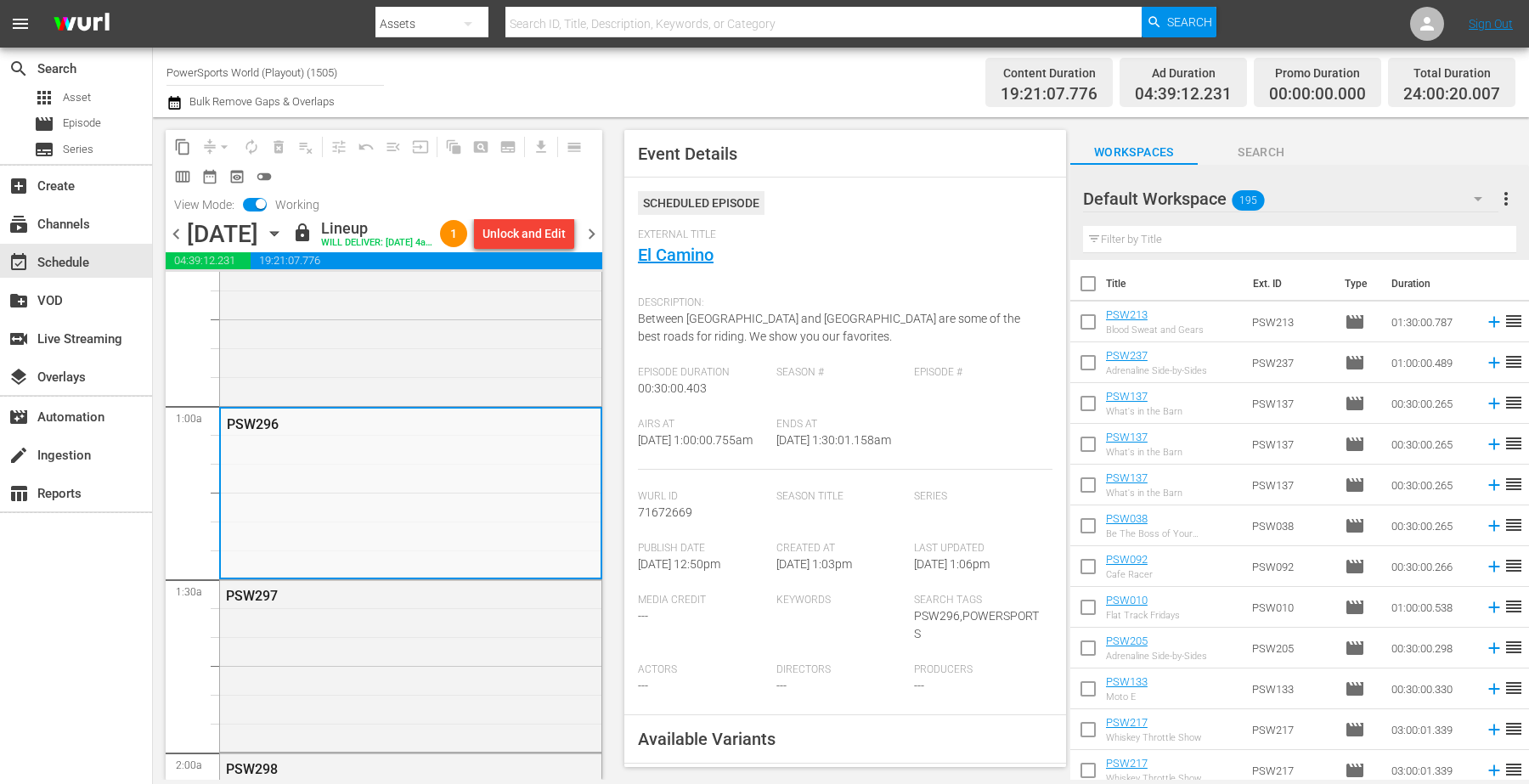 click on "7/12/25 @ 1:30:01.158am" at bounding box center (833, 440) 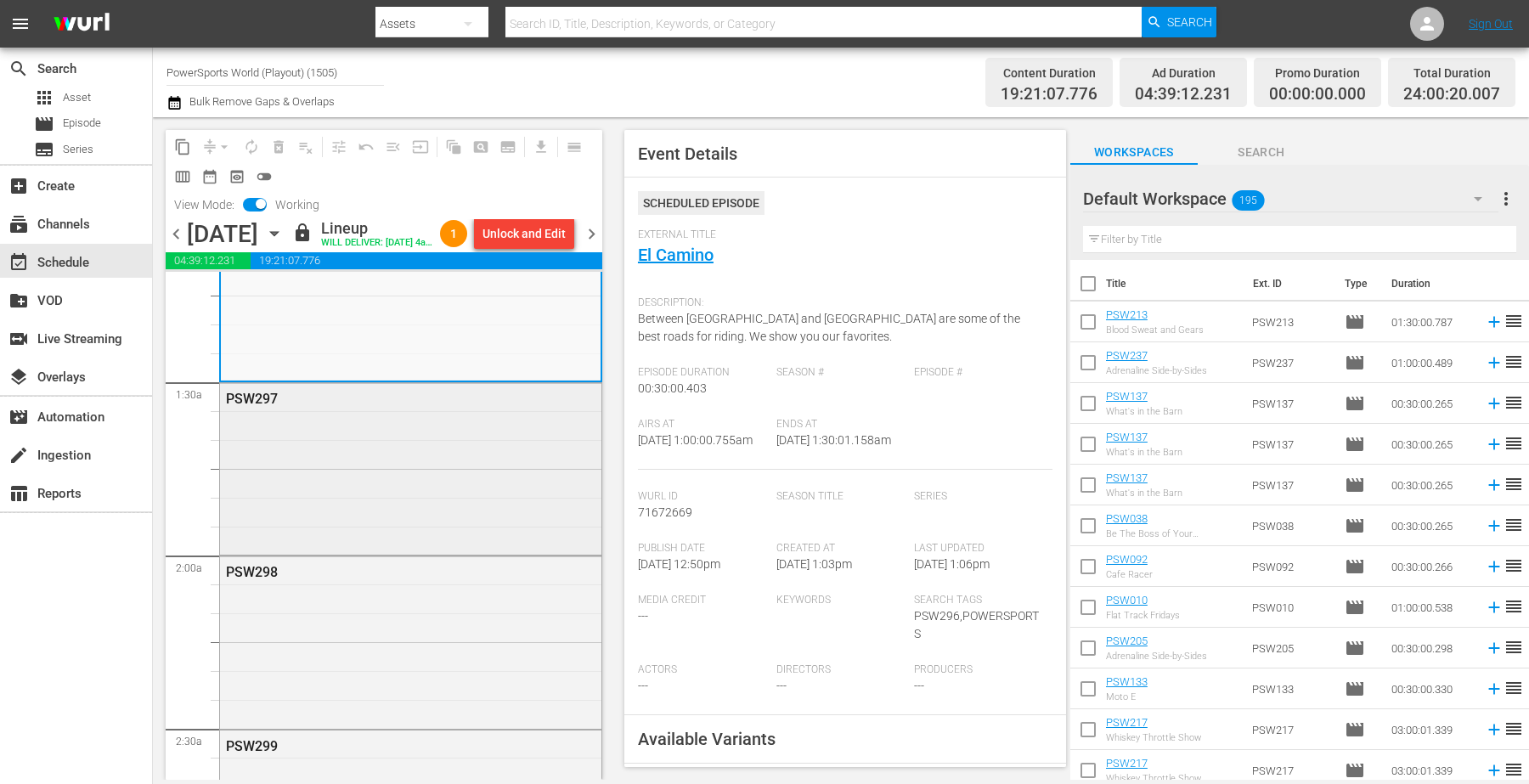 scroll, scrollTop: 425, scrollLeft: 0, axis: vertical 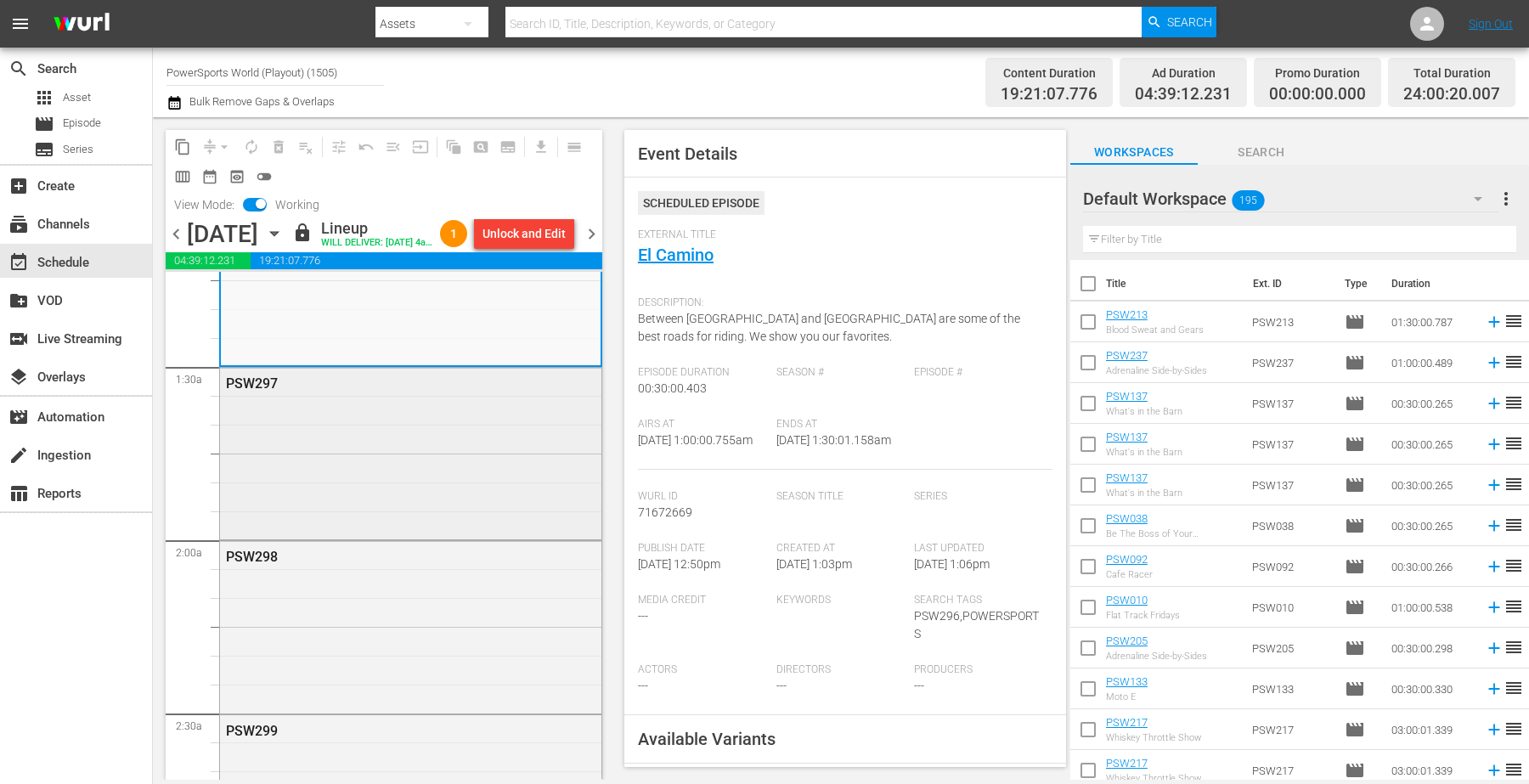 click on "PSW297" at bounding box center (410, 452) 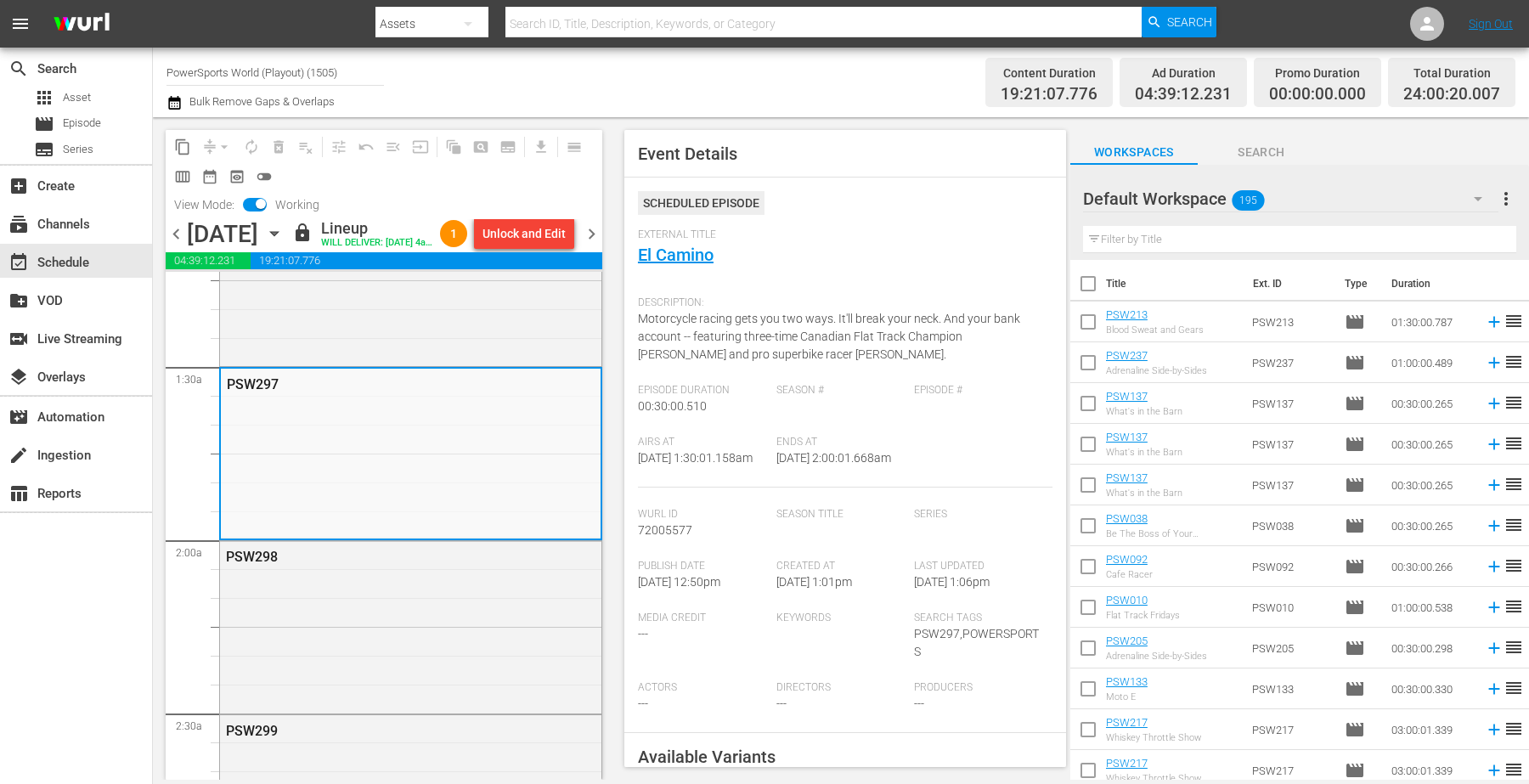 click on "Airs At 7/12/25 @ 1:30:01.158am Ends At 7/12/25 @ 2:00:01.668am" at bounding box center (845, 461) 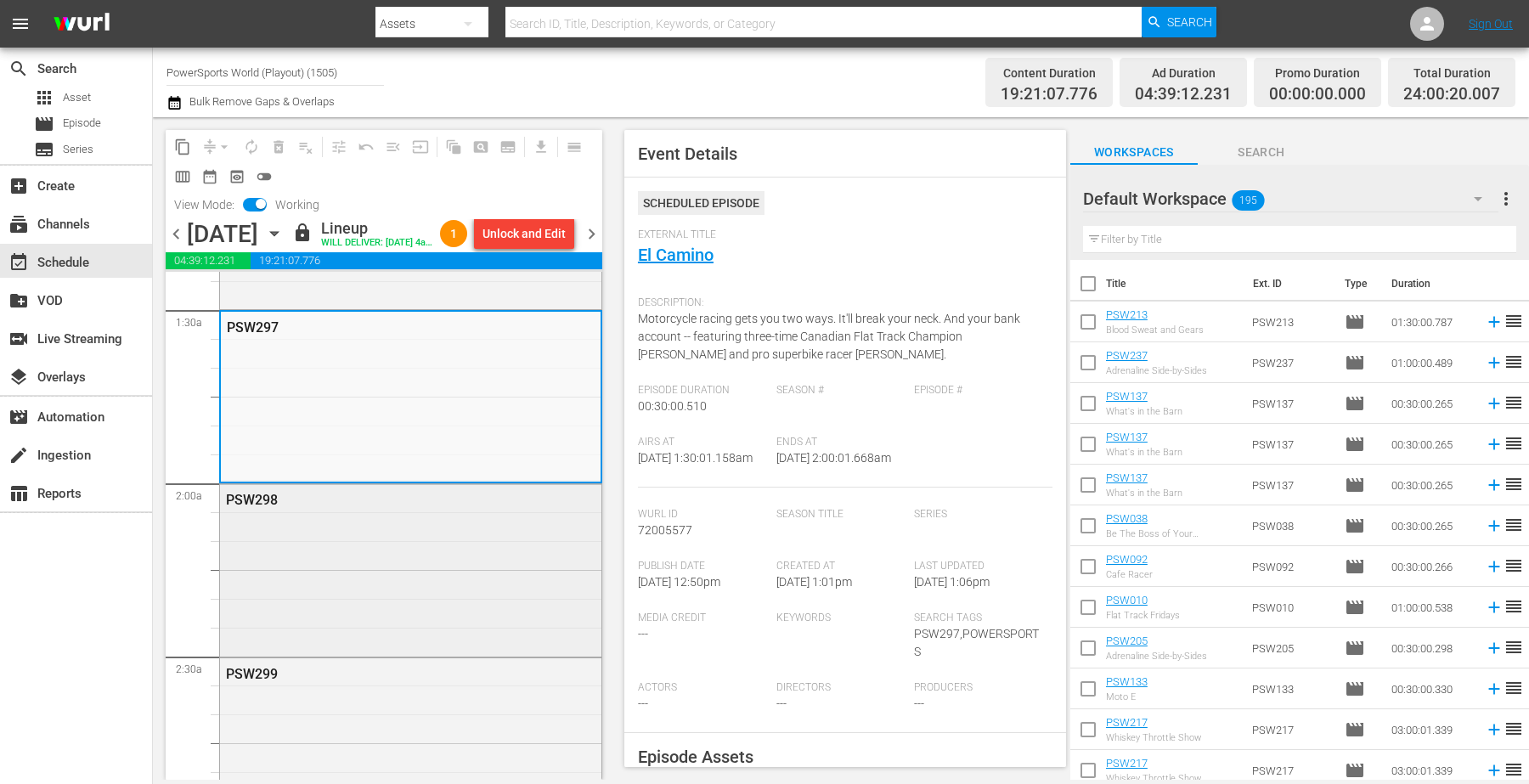scroll, scrollTop: 531, scrollLeft: 0, axis: vertical 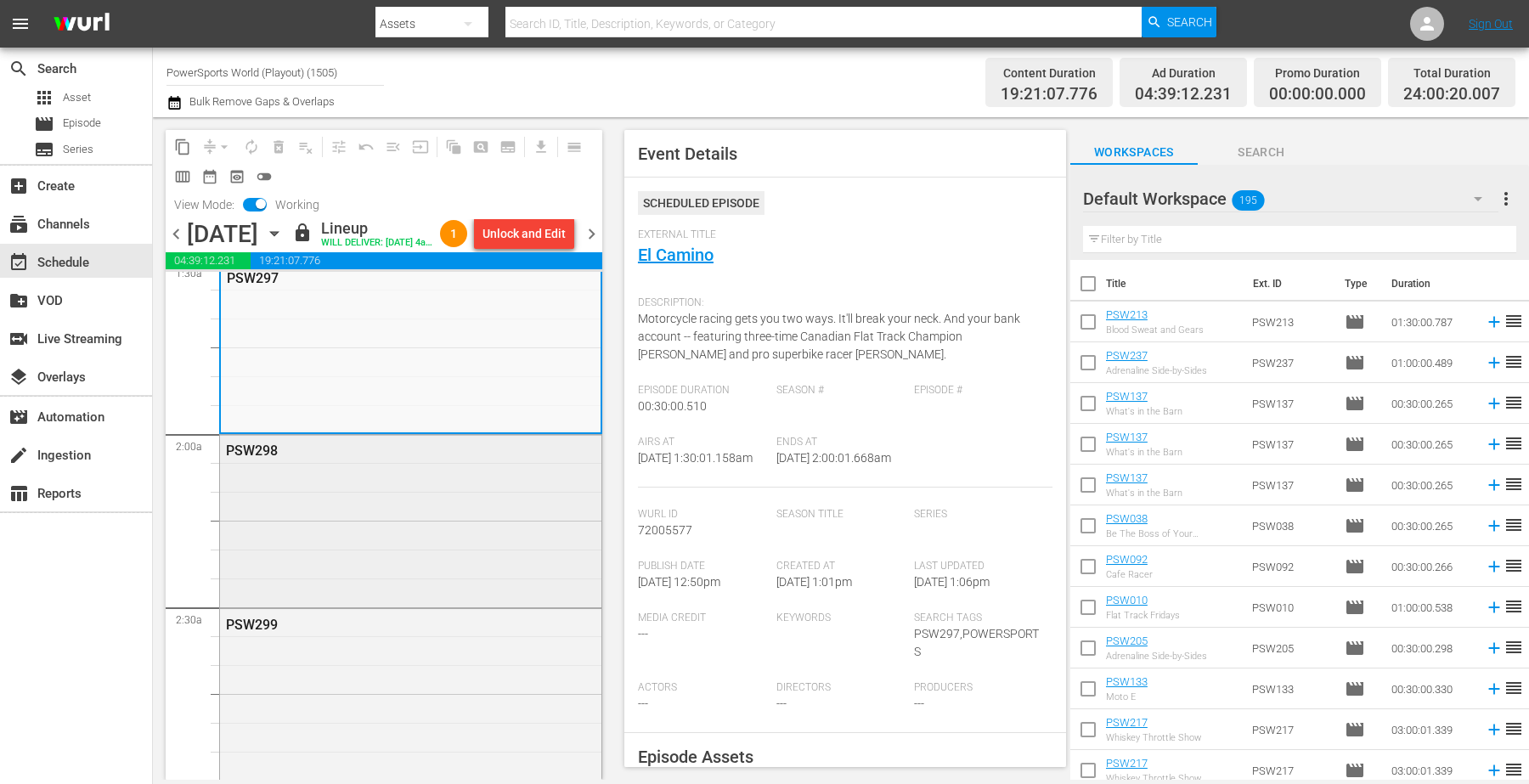 click on "PSW298" at bounding box center [410, 519] 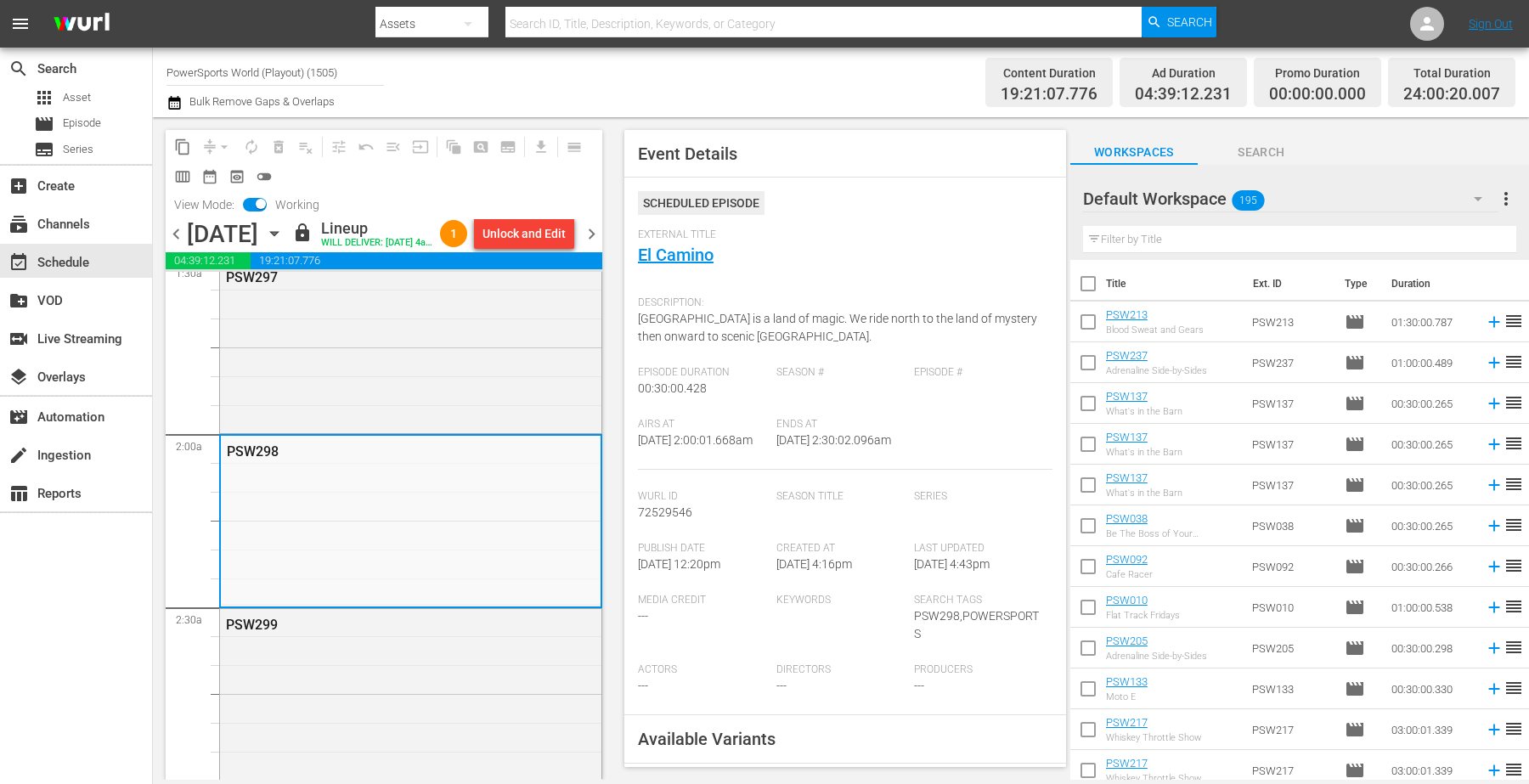click on "7/12/25 @ 2:00:01.668am" at bounding box center [695, 440] 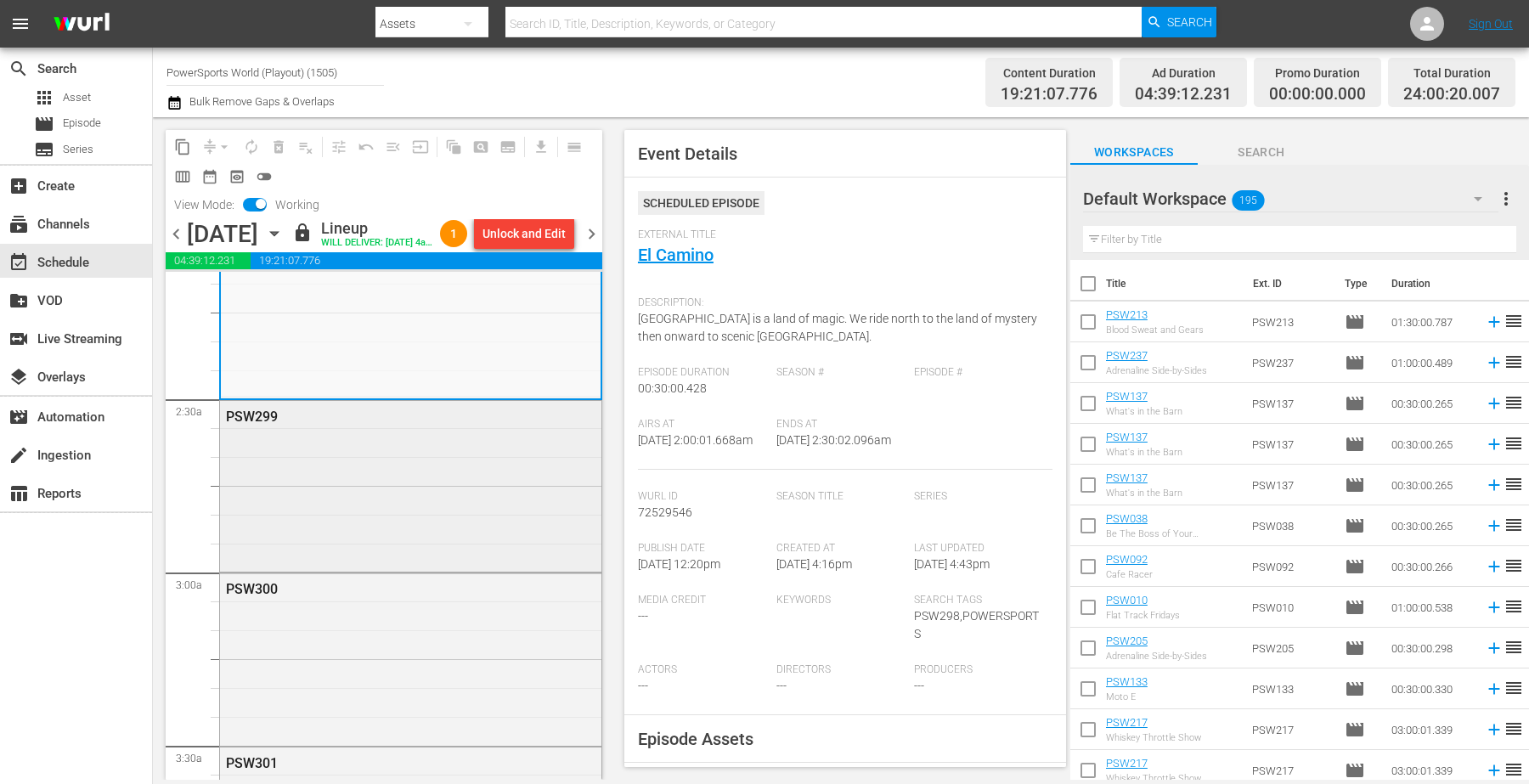scroll, scrollTop: 743, scrollLeft: 0, axis: vertical 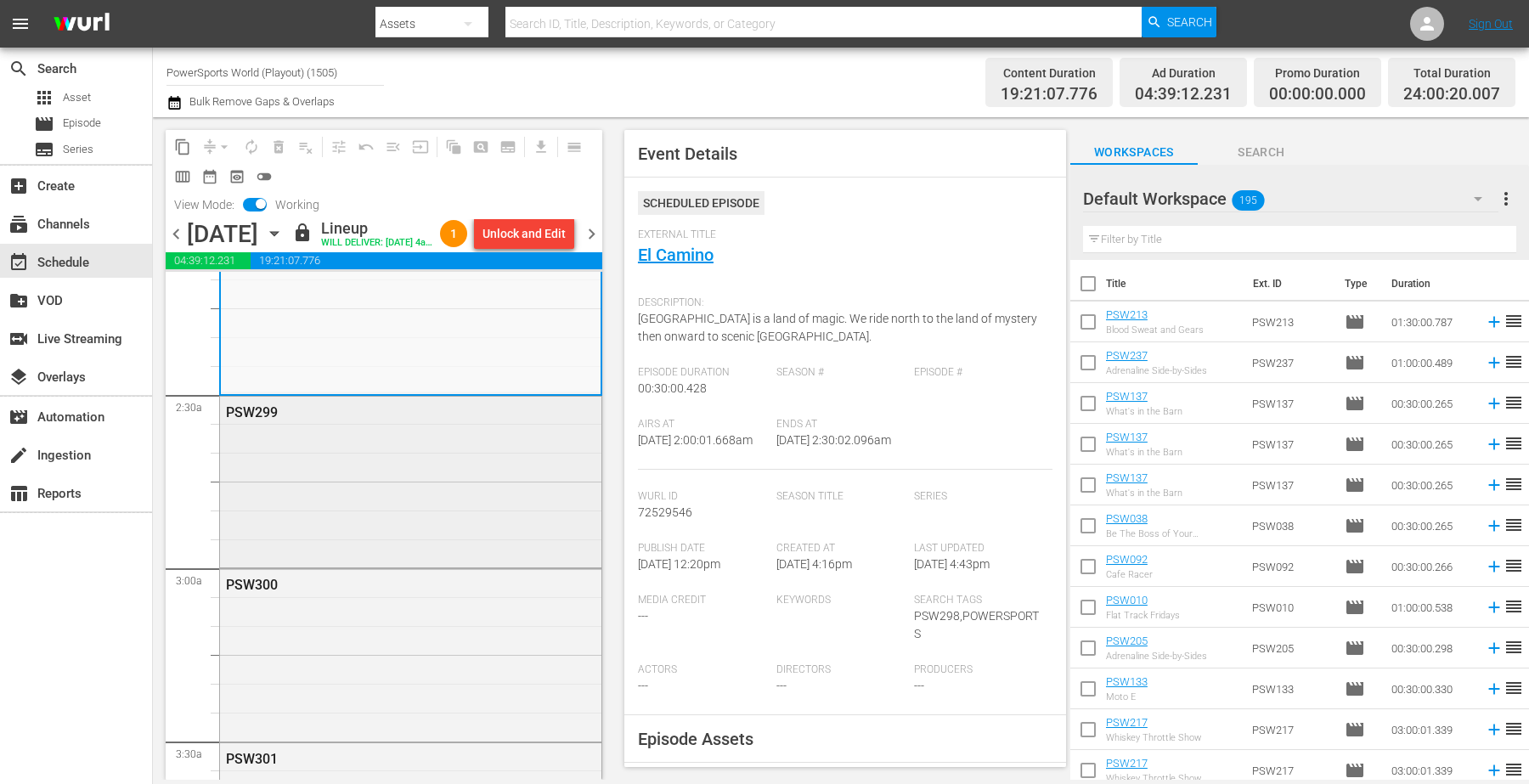 click on "PSW299" at bounding box center (410, 481) 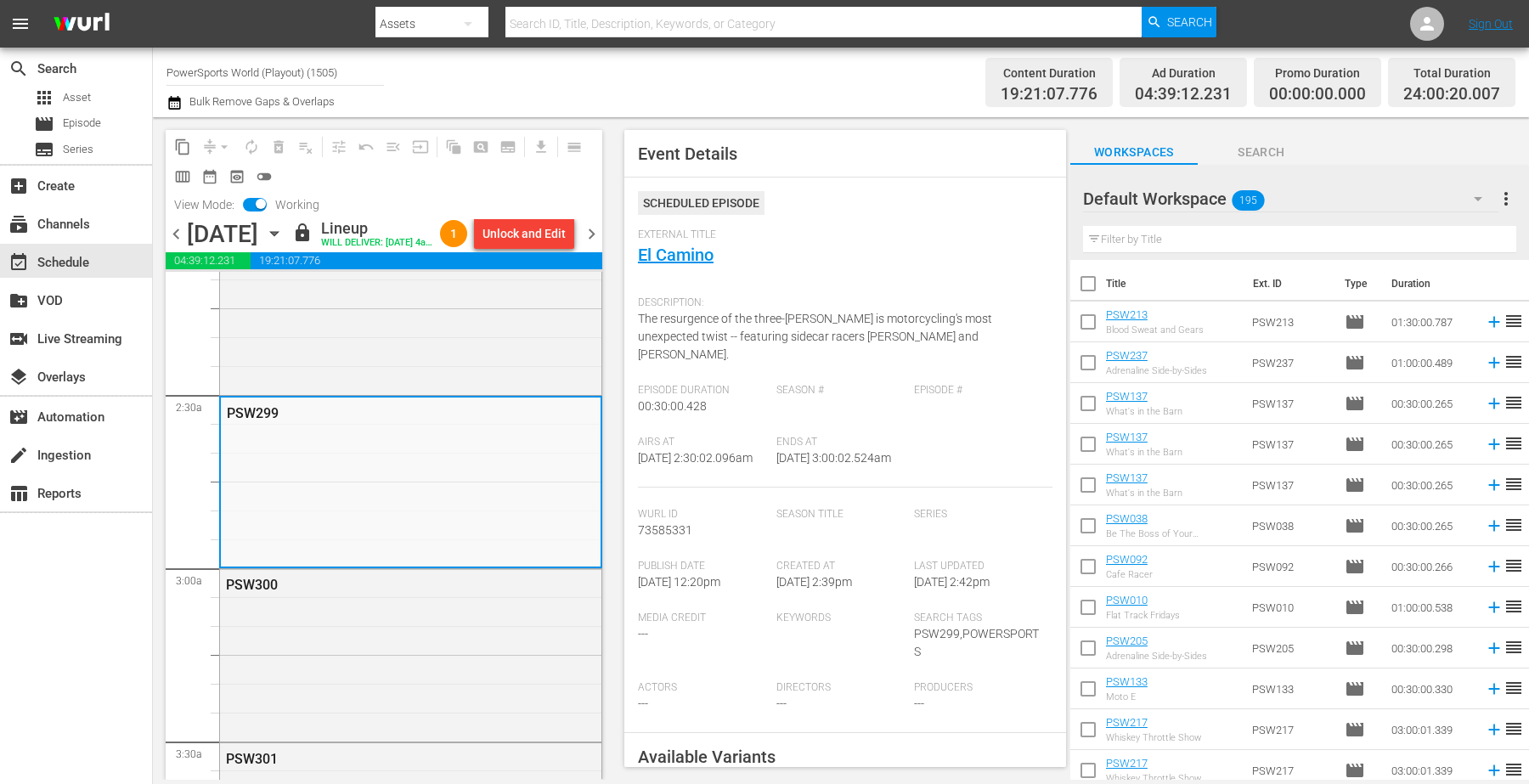 click on "Airs At 7/12/25 @ 2:30:02.096am Ends At 7/12/25 @ 3:00:02.524am" at bounding box center (845, 461) 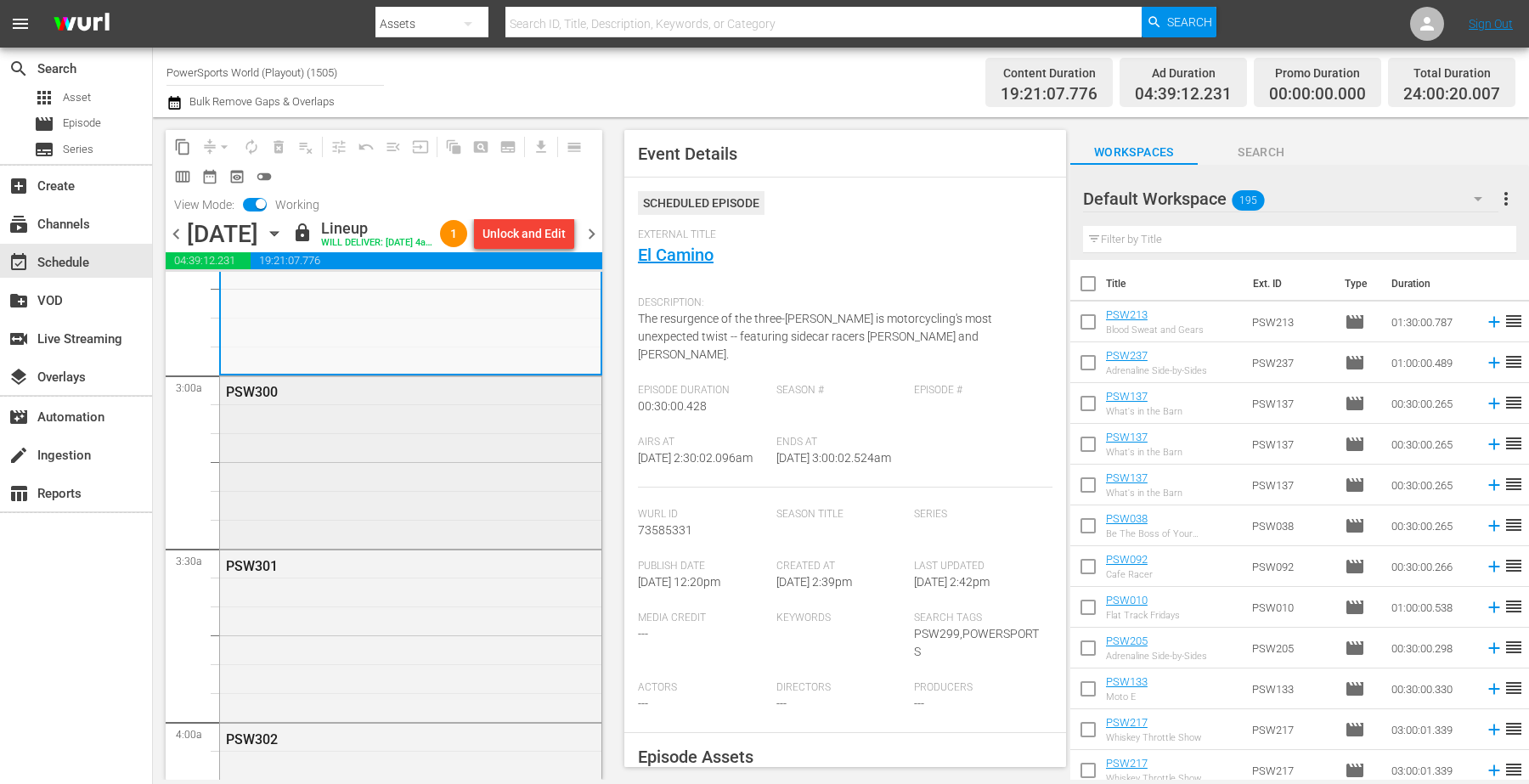 scroll, scrollTop: 956, scrollLeft: 0, axis: vertical 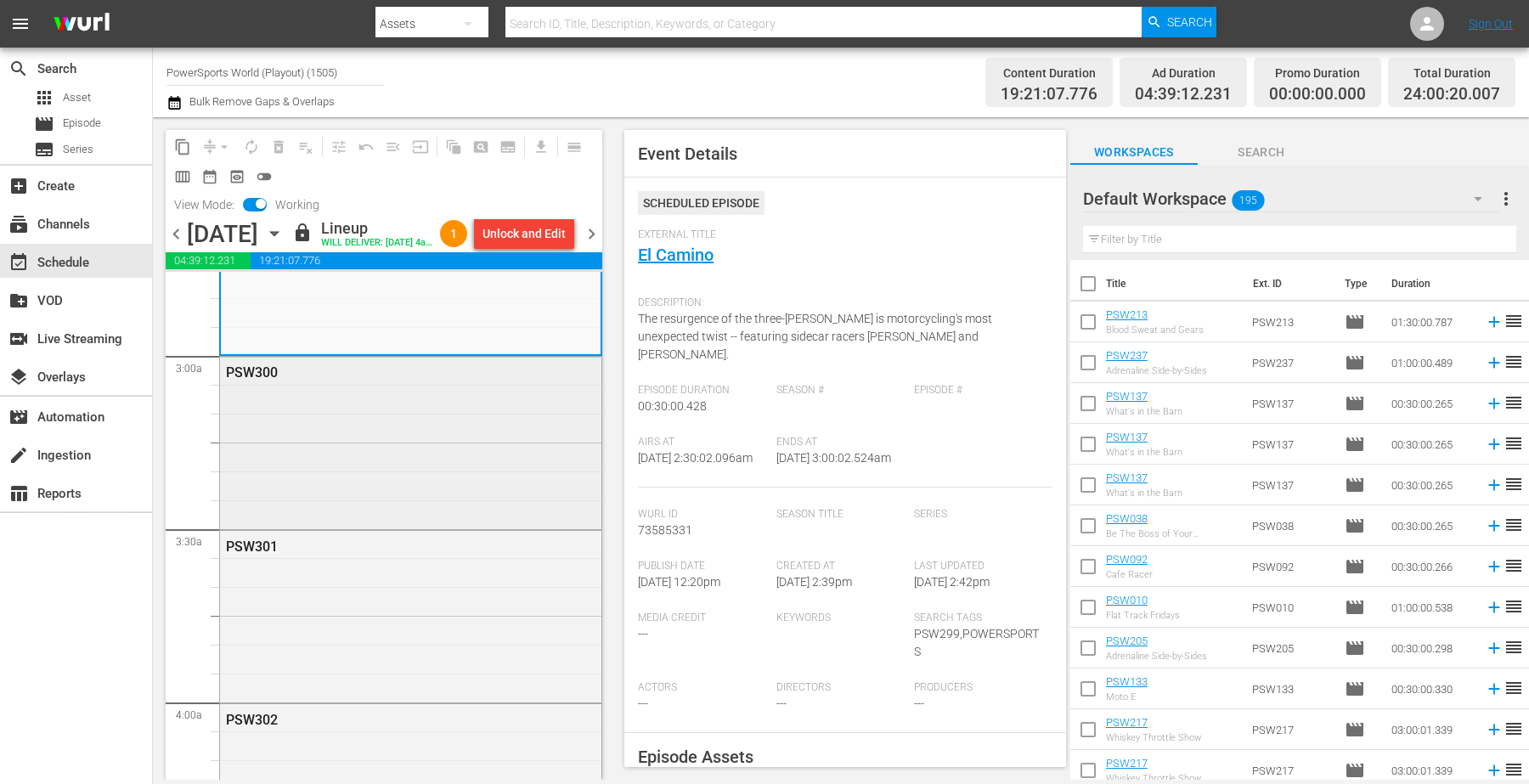 click on "PSW300" at bounding box center [410, 441] 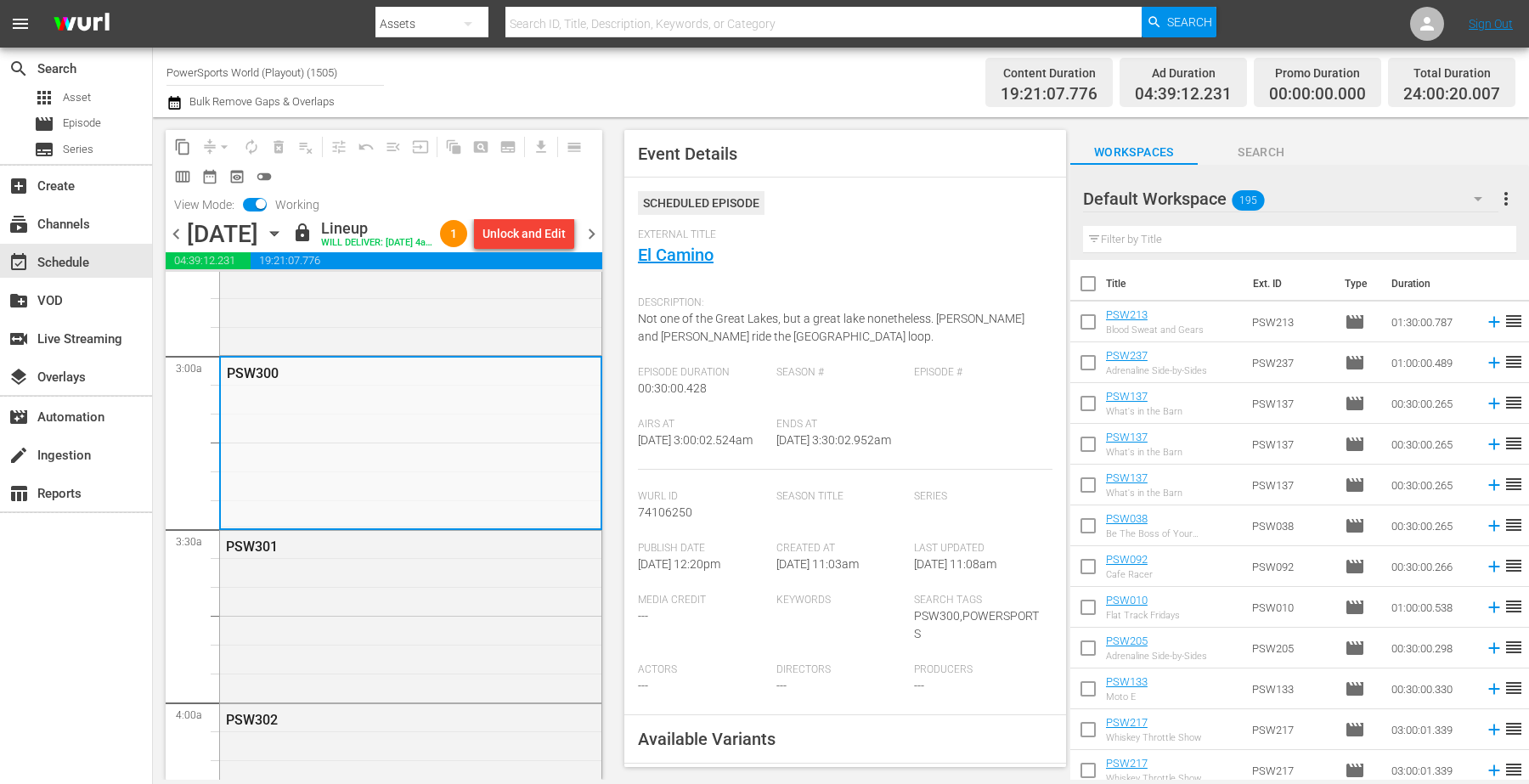 click on "Airs At 7/12/25 @ 3:00:02.524am Ends At 7/12/25 @ 3:30:02.952am" at bounding box center (845, 443) 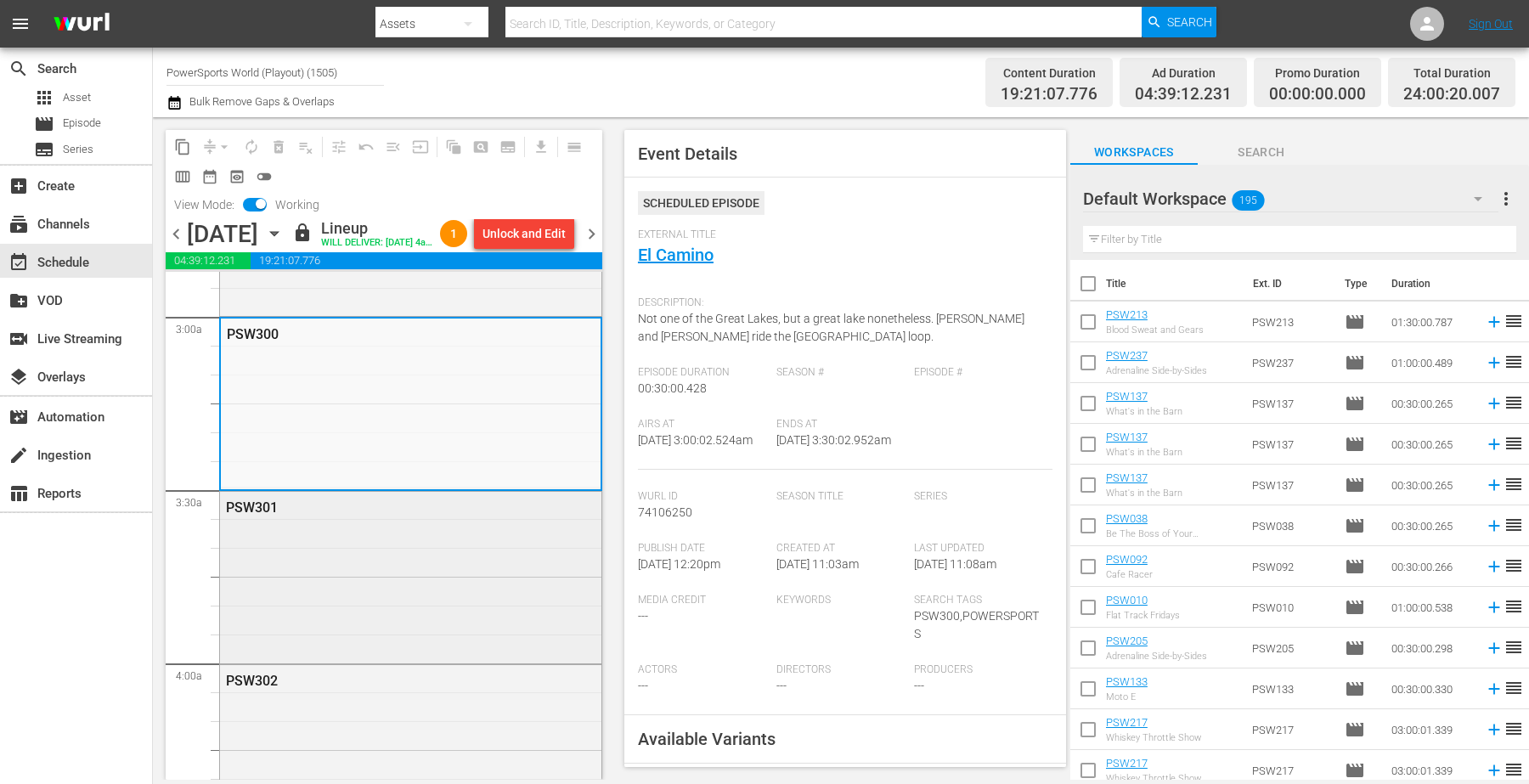 scroll, scrollTop: 1062, scrollLeft: 0, axis: vertical 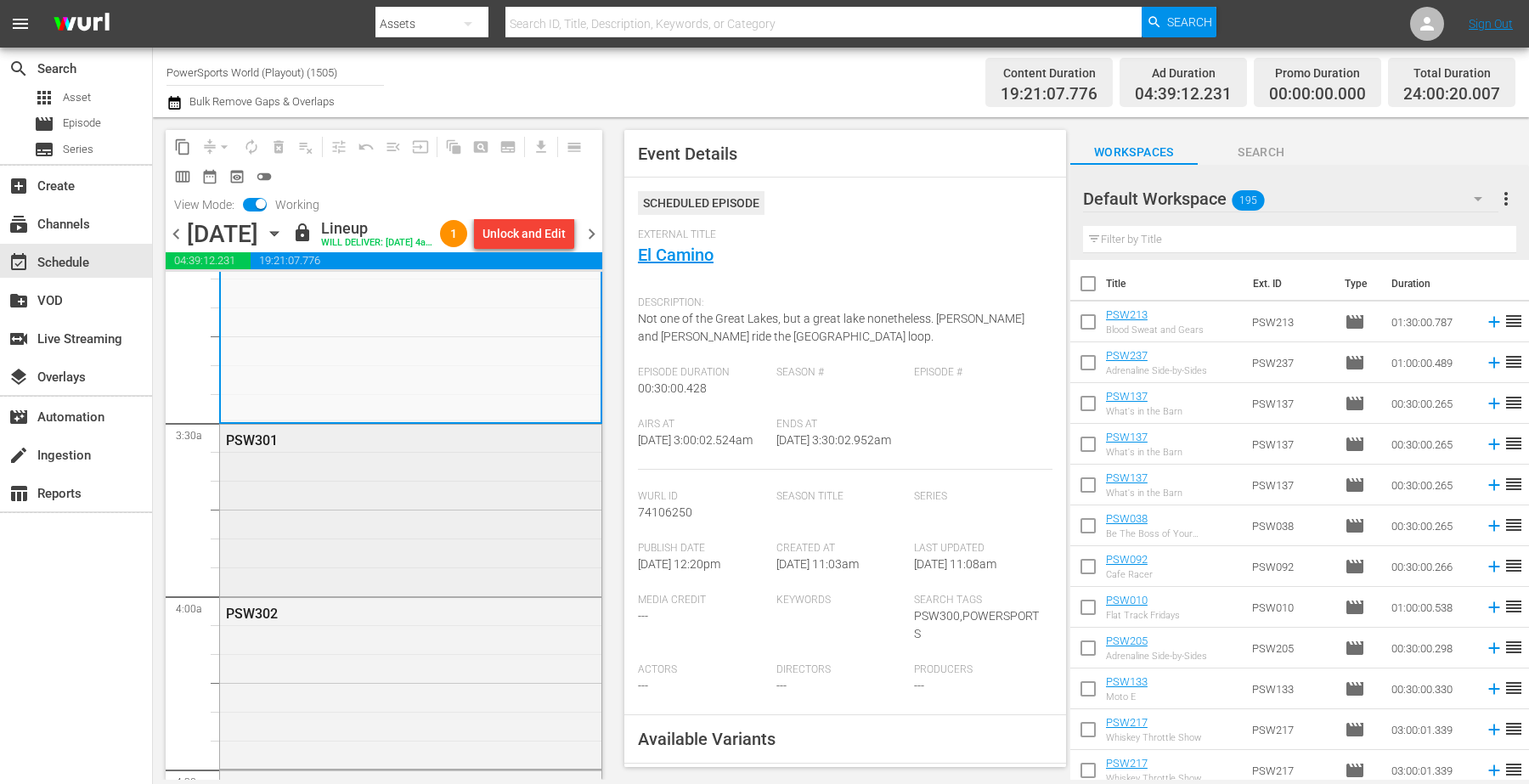 click on "PSW301" at bounding box center (410, 509) 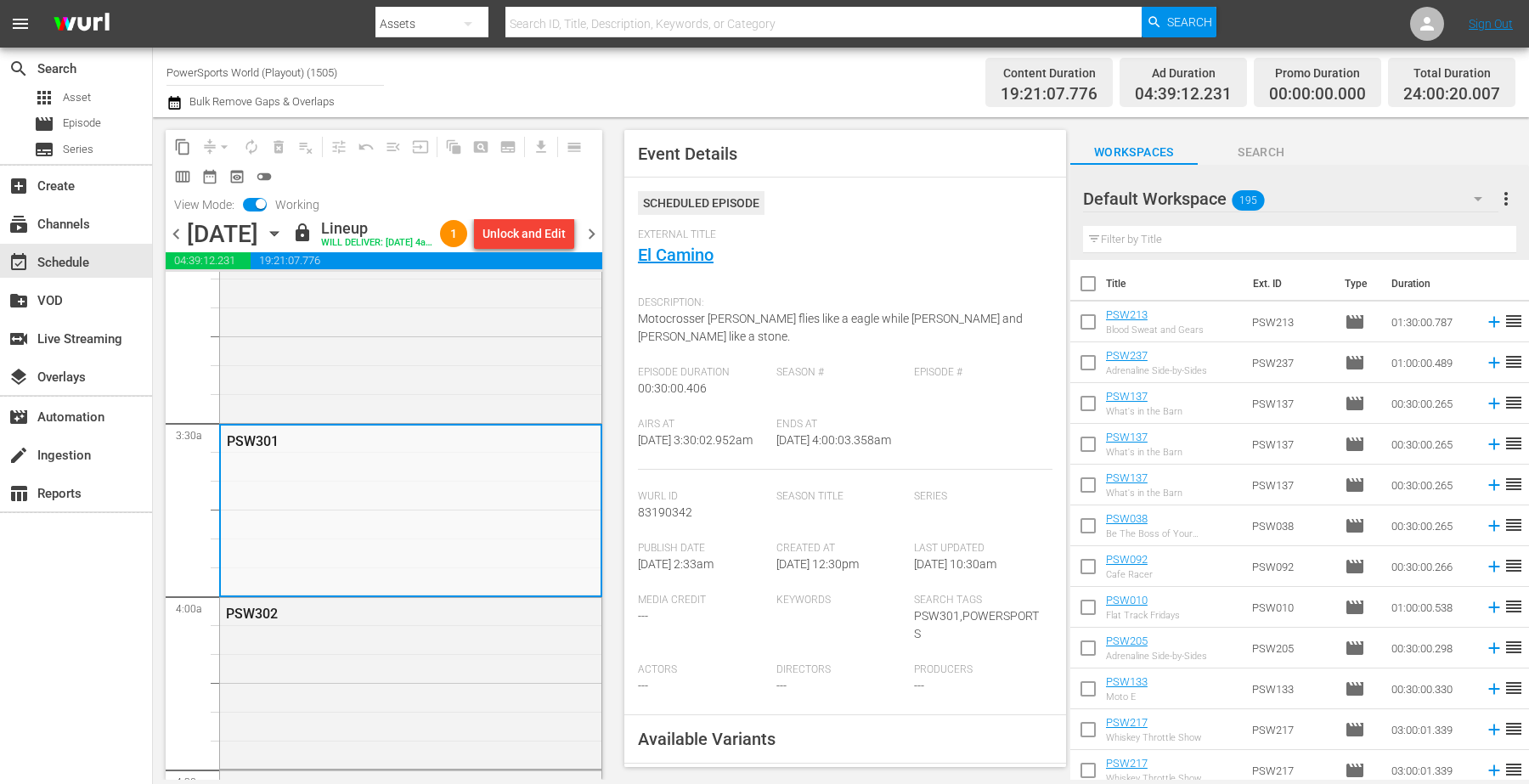 click on "Airs At 7/12/25 @ 3:30:02.952am Ends At 7/12/25 @ 4:00:03.358am" at bounding box center (845, 443) 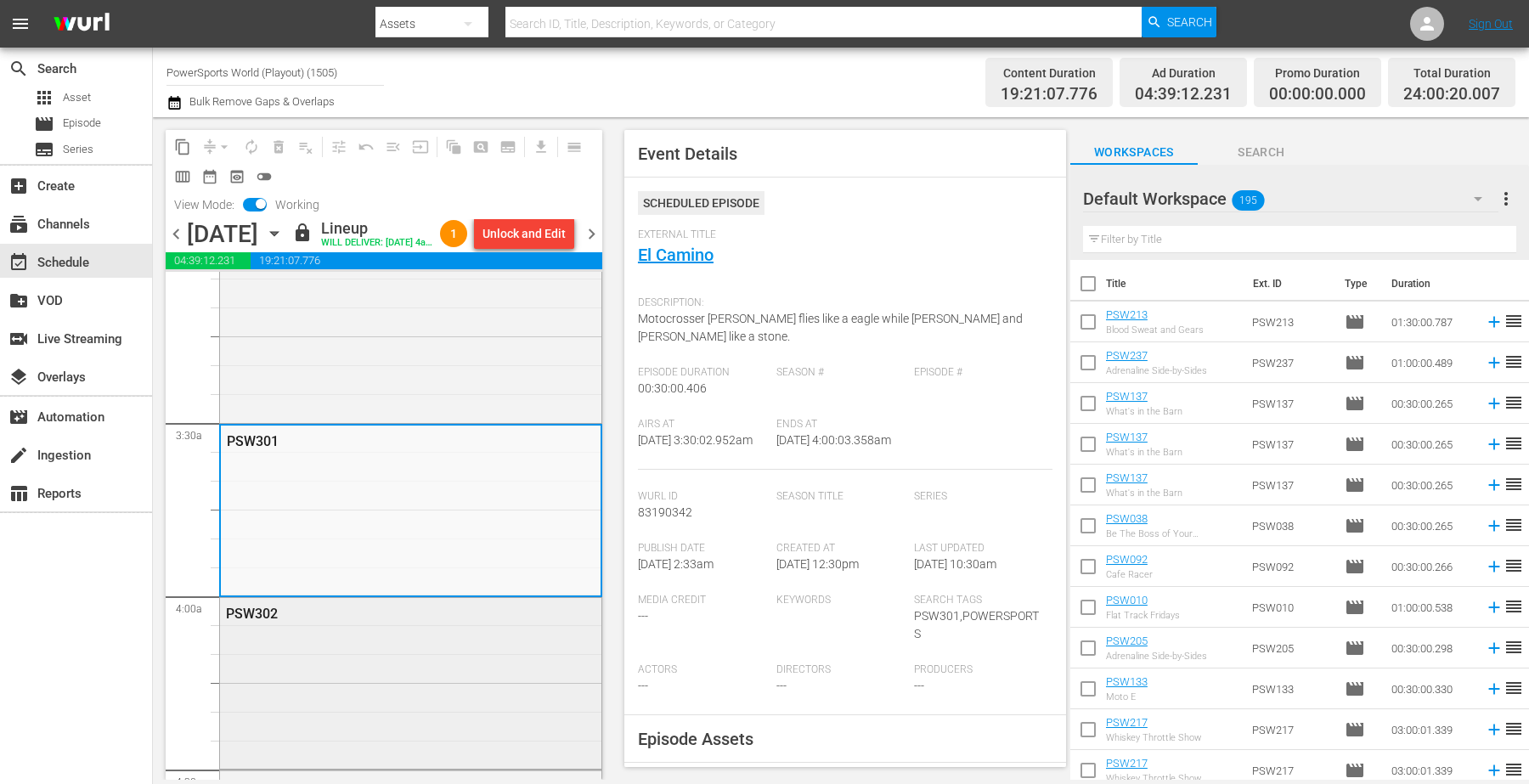 click on "PSW302" at bounding box center (410, 682) 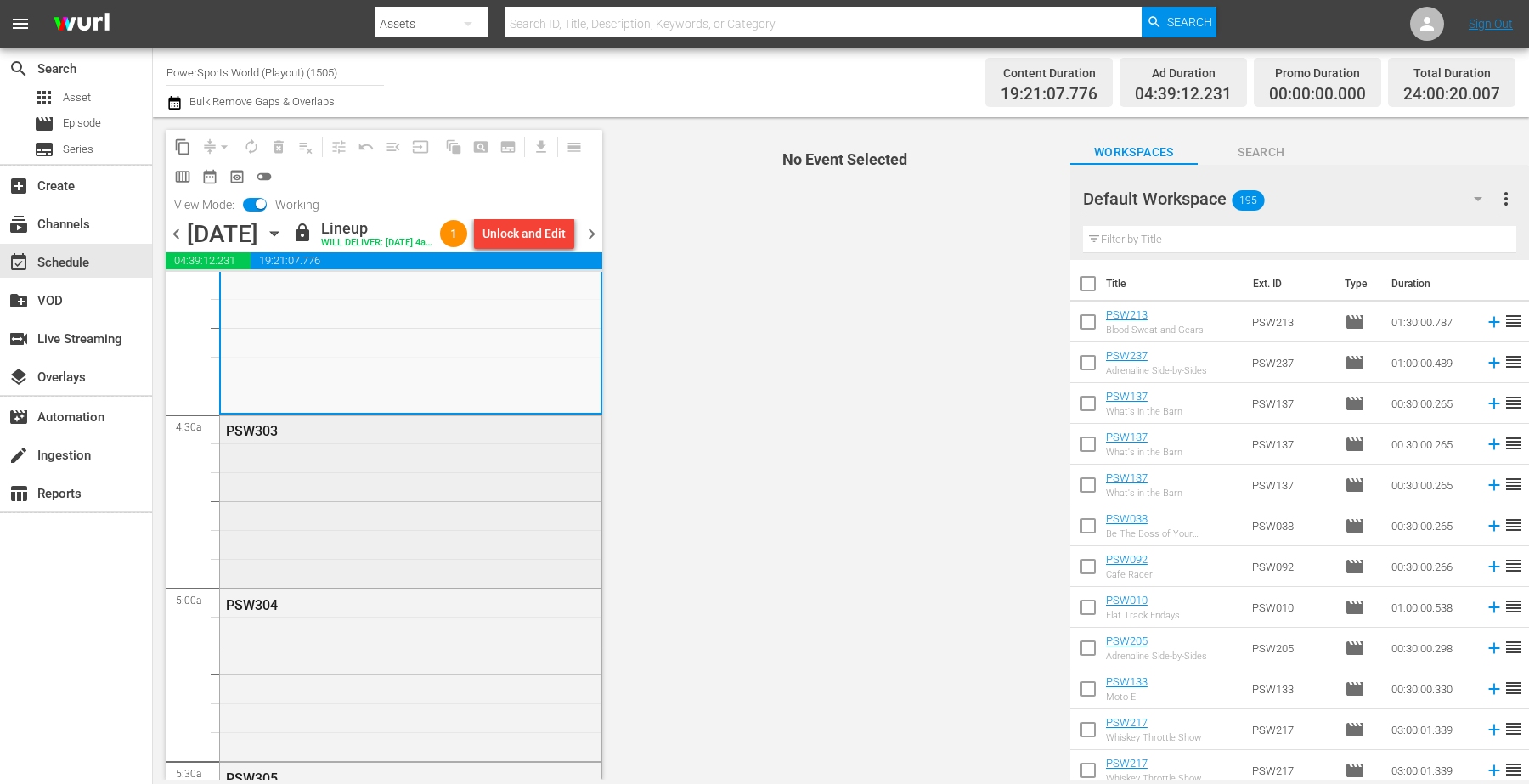 scroll, scrollTop: 1380, scrollLeft: 0, axis: vertical 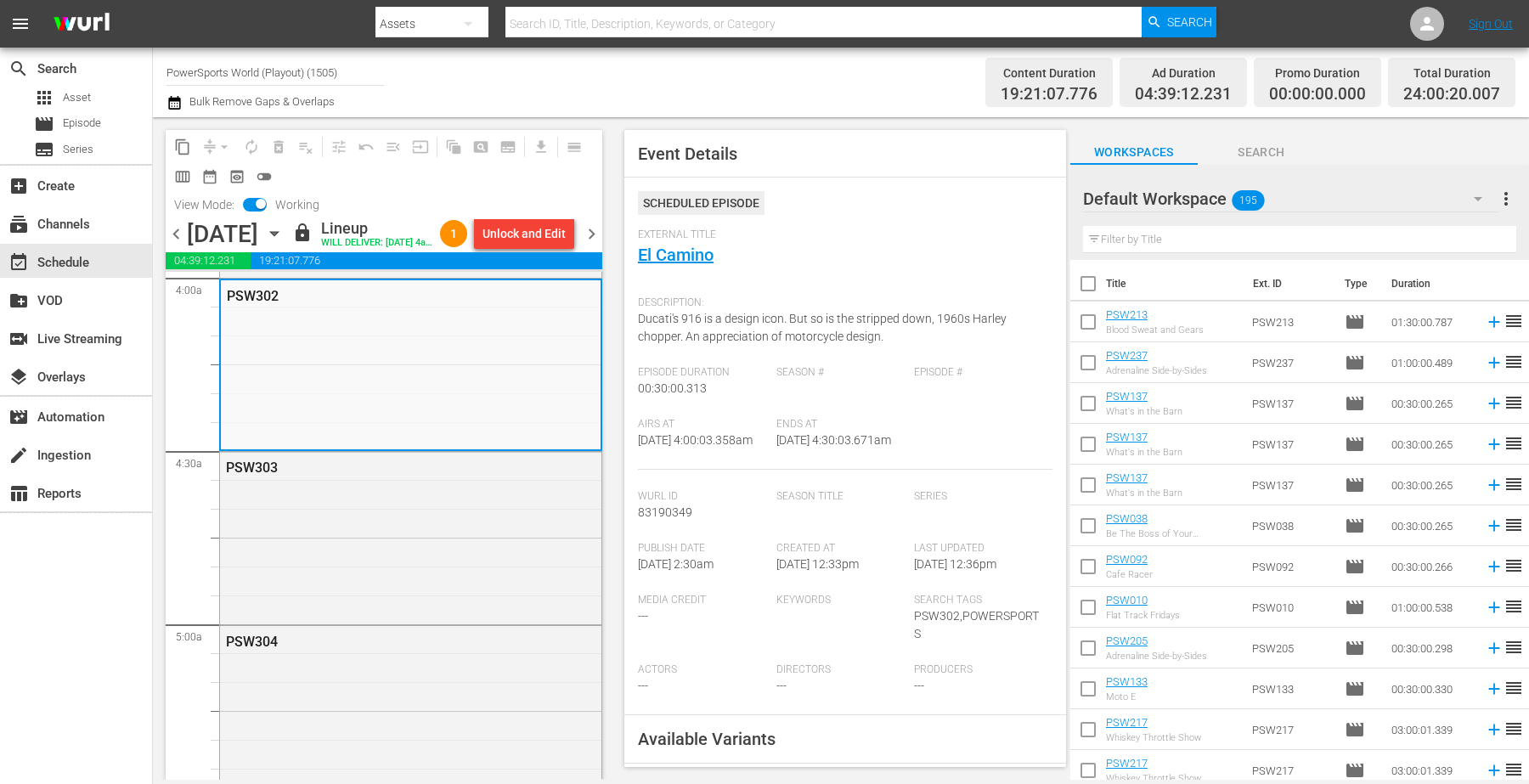 click on "Season #" at bounding box center [845, 392] 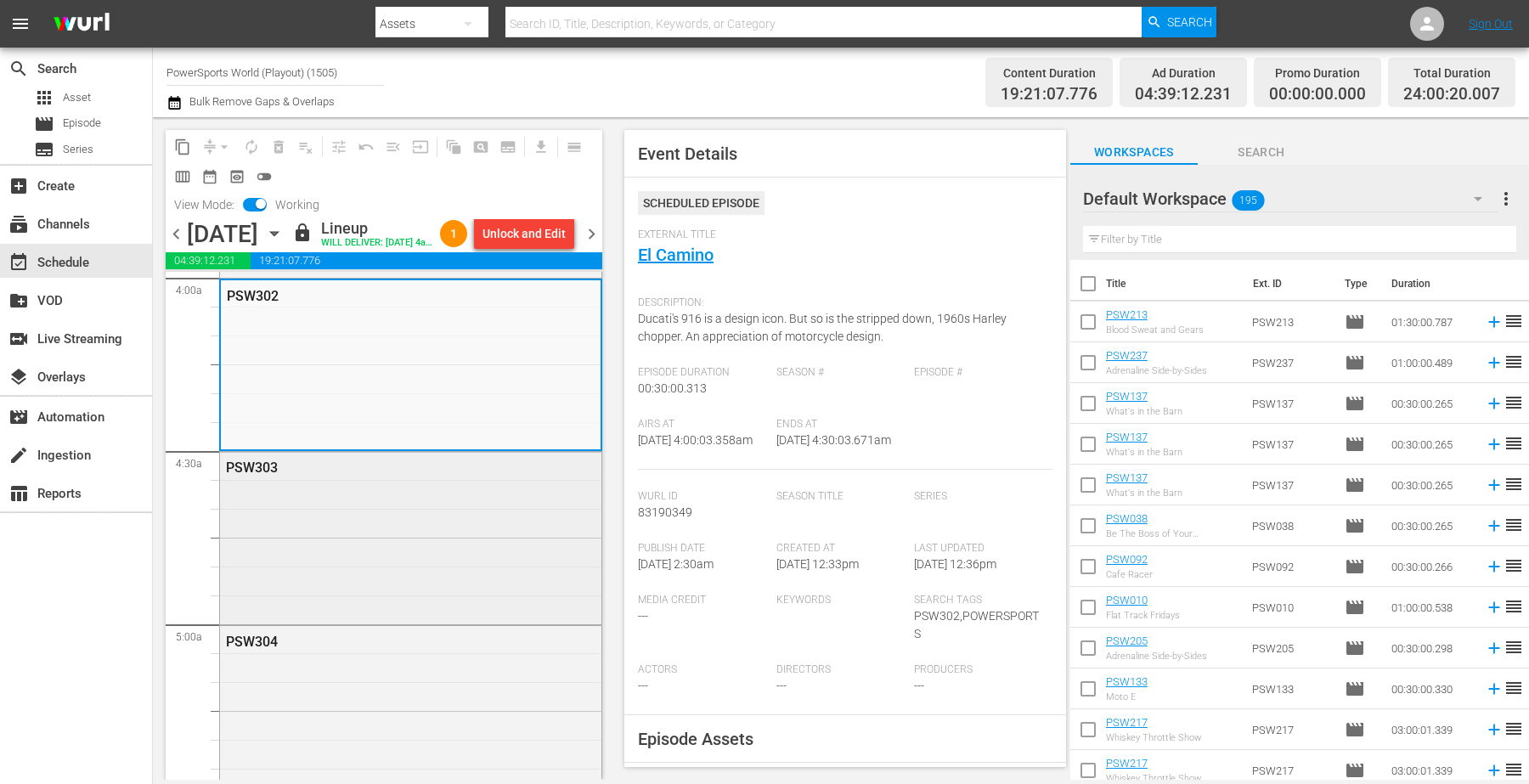 click on "PSW303" at bounding box center [370, 467] 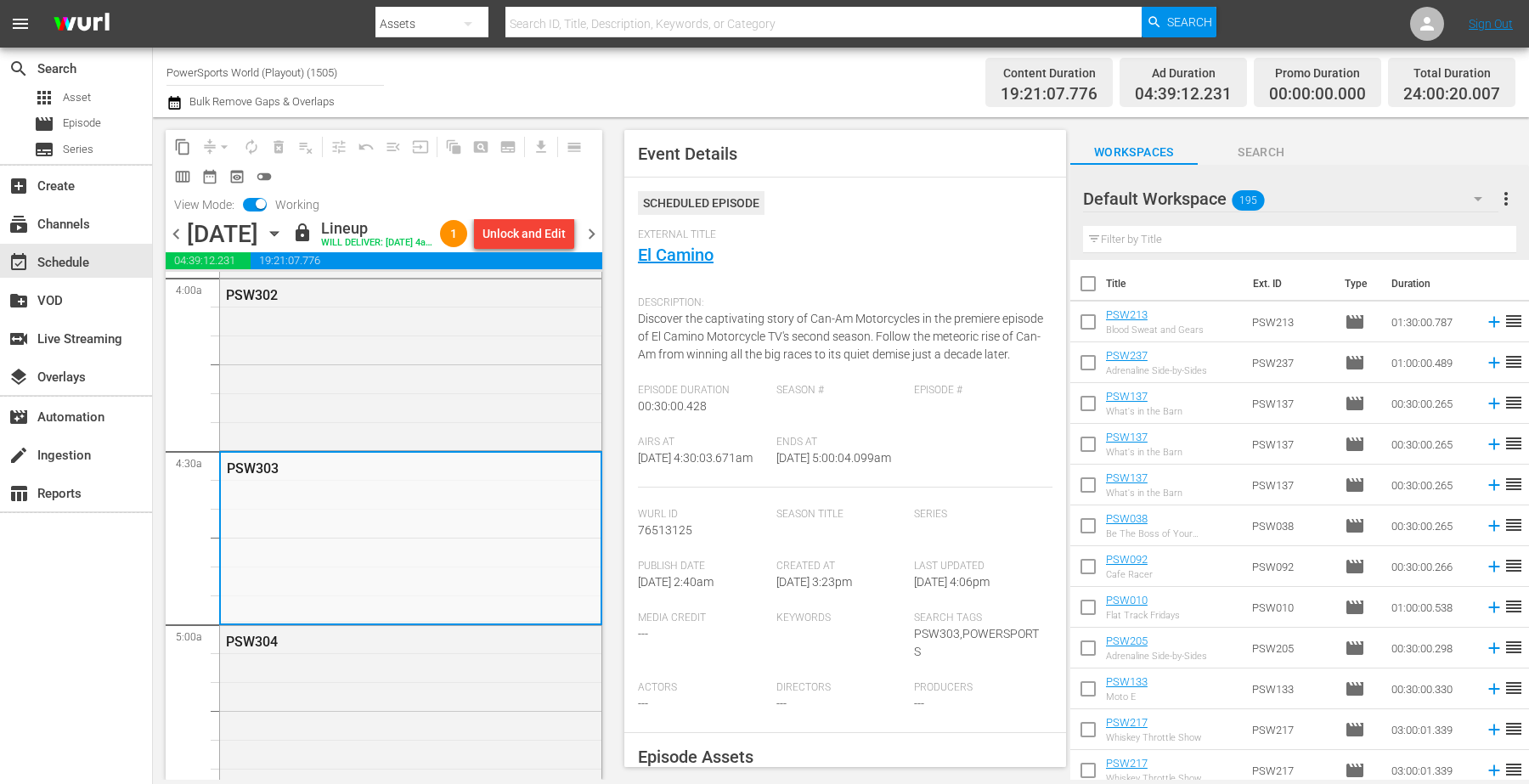 click on "Description: Discover the captivating story of Can-Am Motorcycles in the premiere episode of El Camino Motorcycle TV's second season. Follow the meteoric rise of Can-Am from winning all the big races to its quiet demise just a decade later." at bounding box center [845, 336] 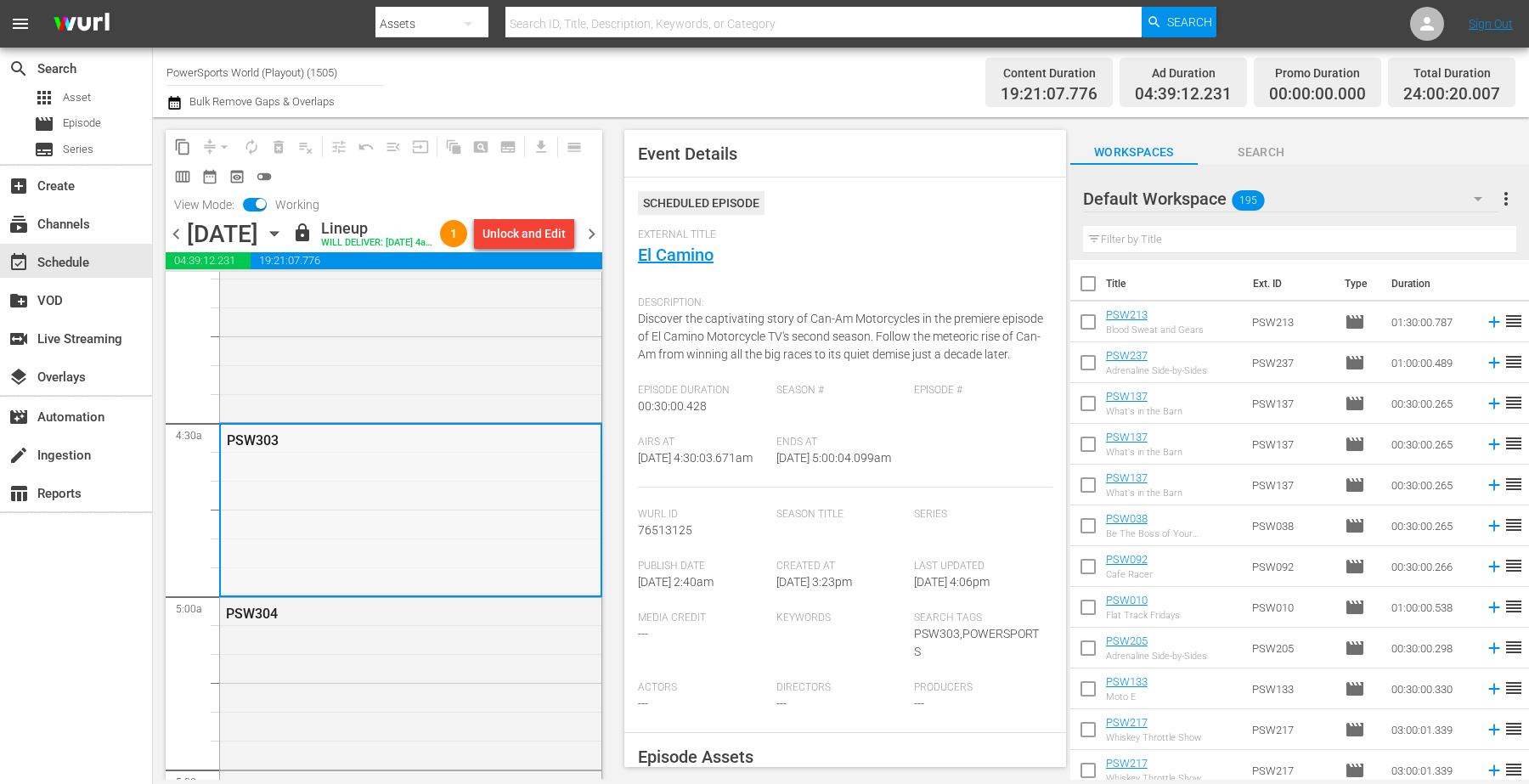 scroll, scrollTop: 1486, scrollLeft: 0, axis: vertical 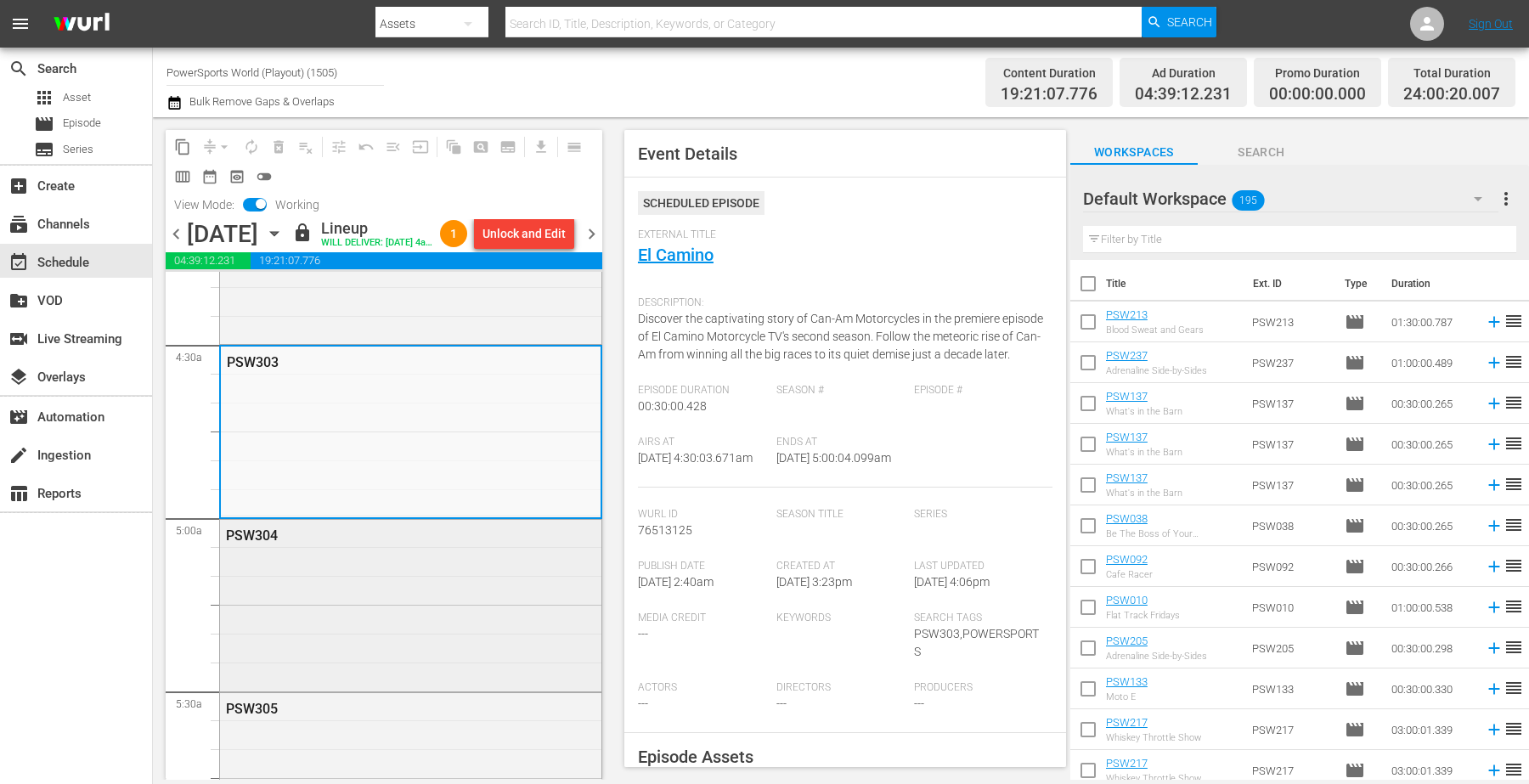 click on "PSW304" at bounding box center (370, 535) 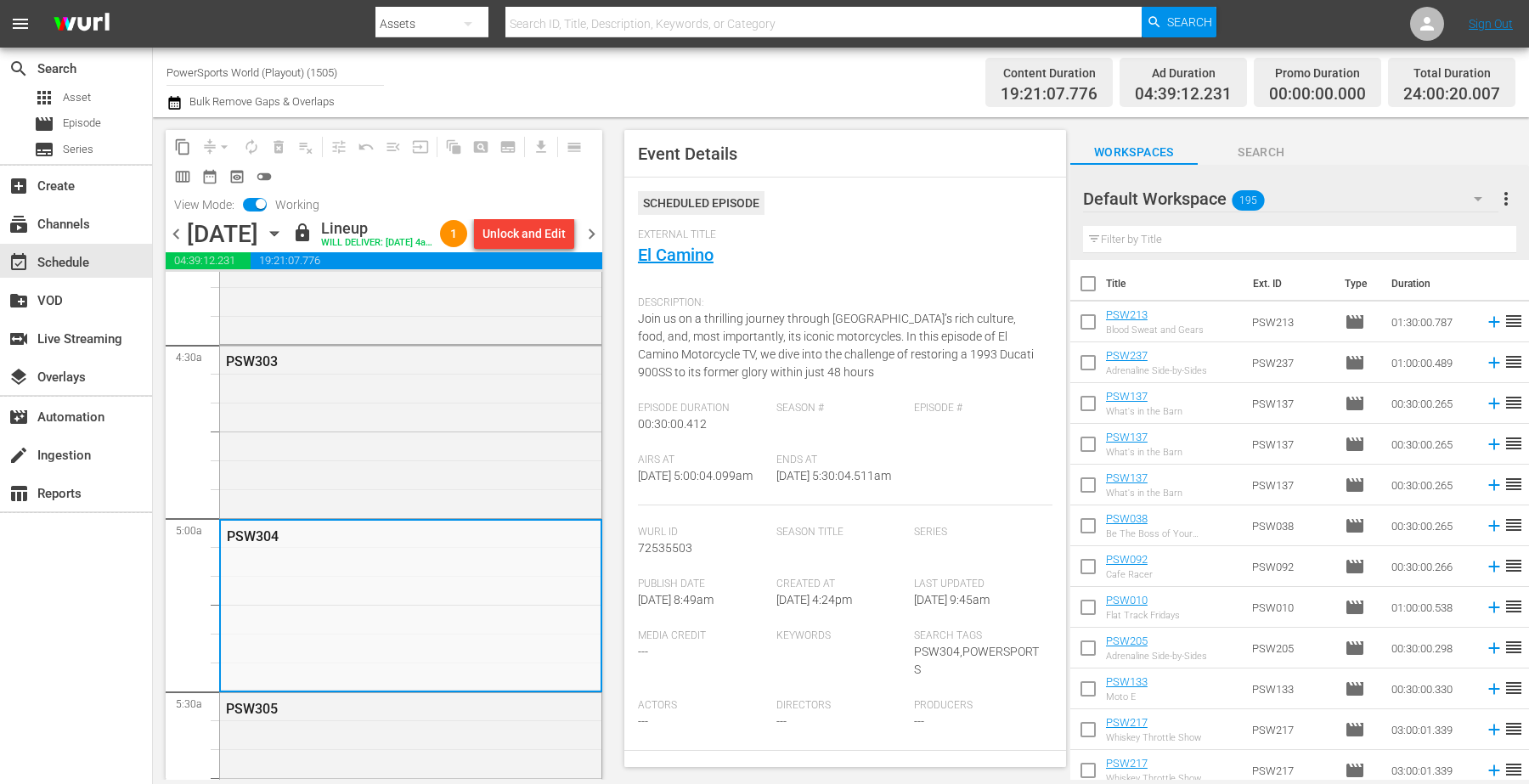 click on "Ends At" at bounding box center [841, 460] 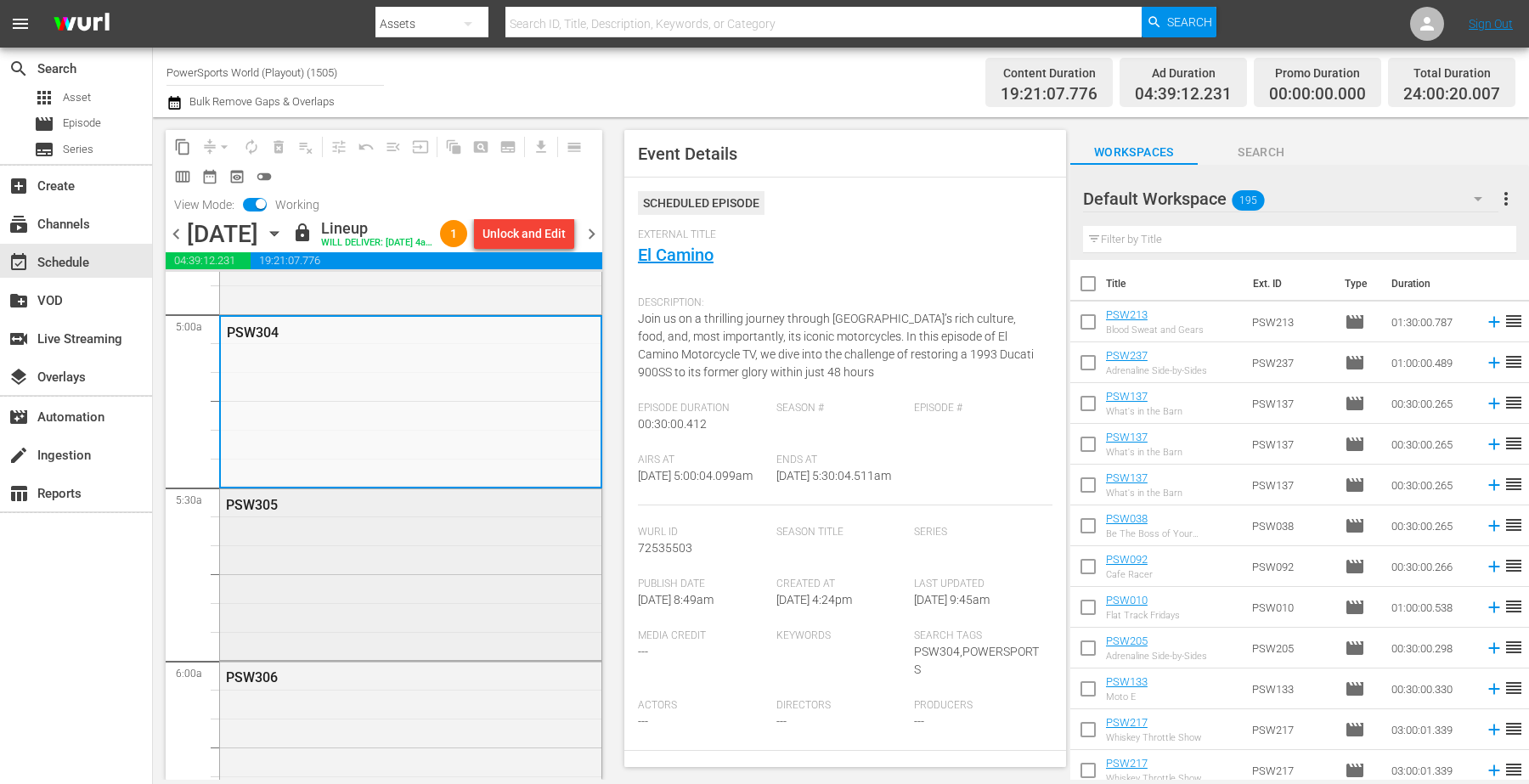 scroll, scrollTop: 1699, scrollLeft: 0, axis: vertical 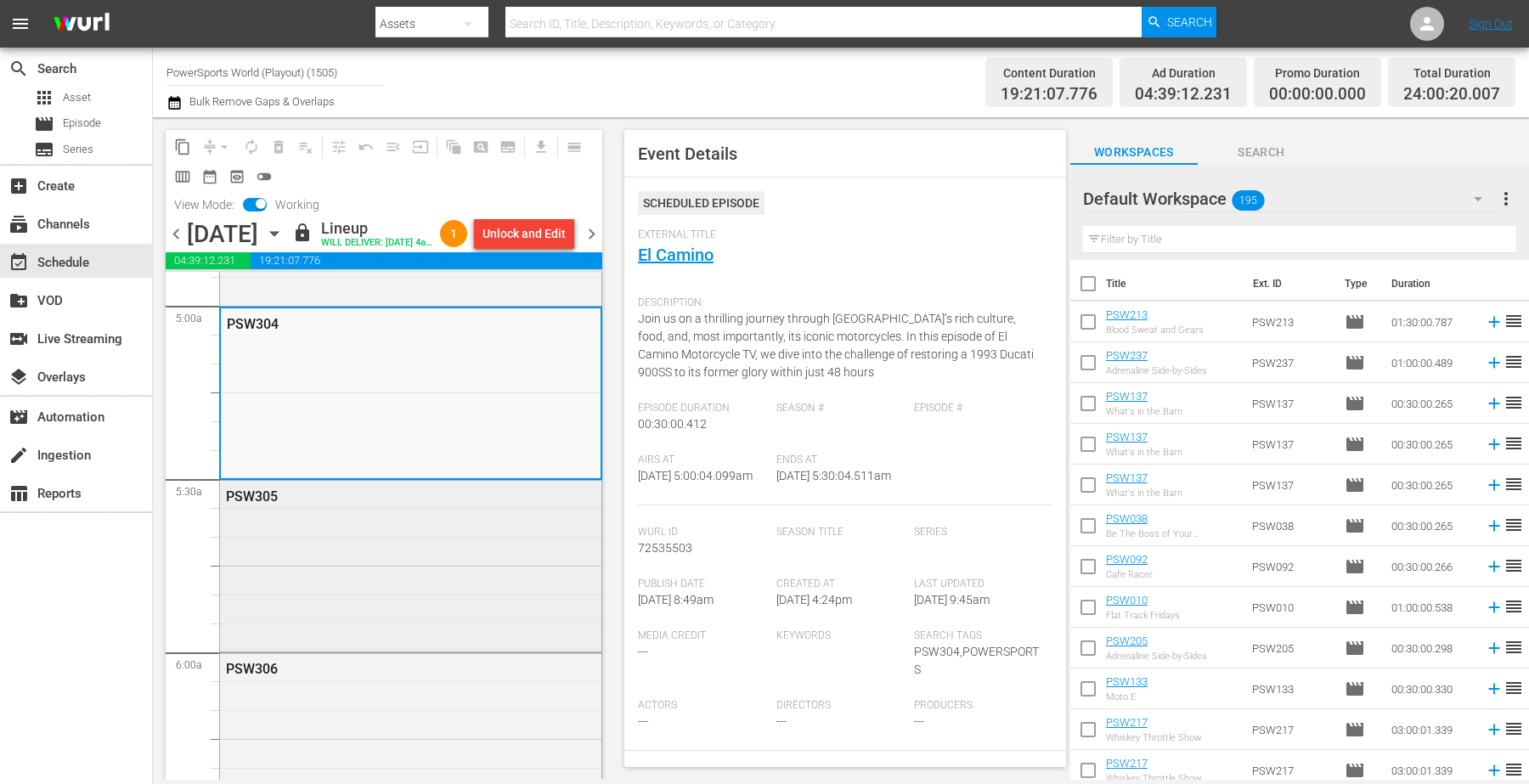 click on "PSW305" at bounding box center (410, 565) 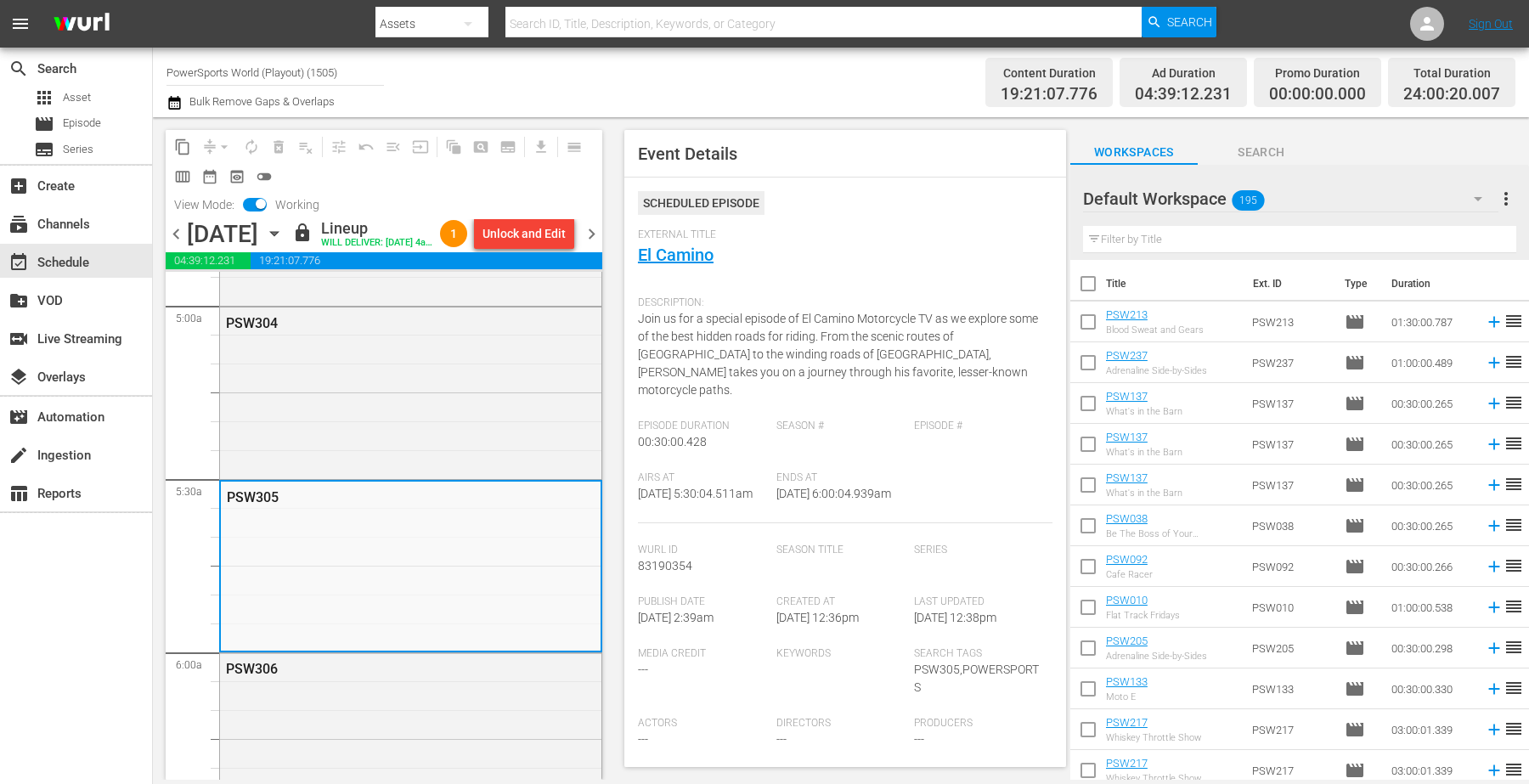 click on "Ends At 7/12/25 @ 6:00:04.939am" at bounding box center [845, 497] 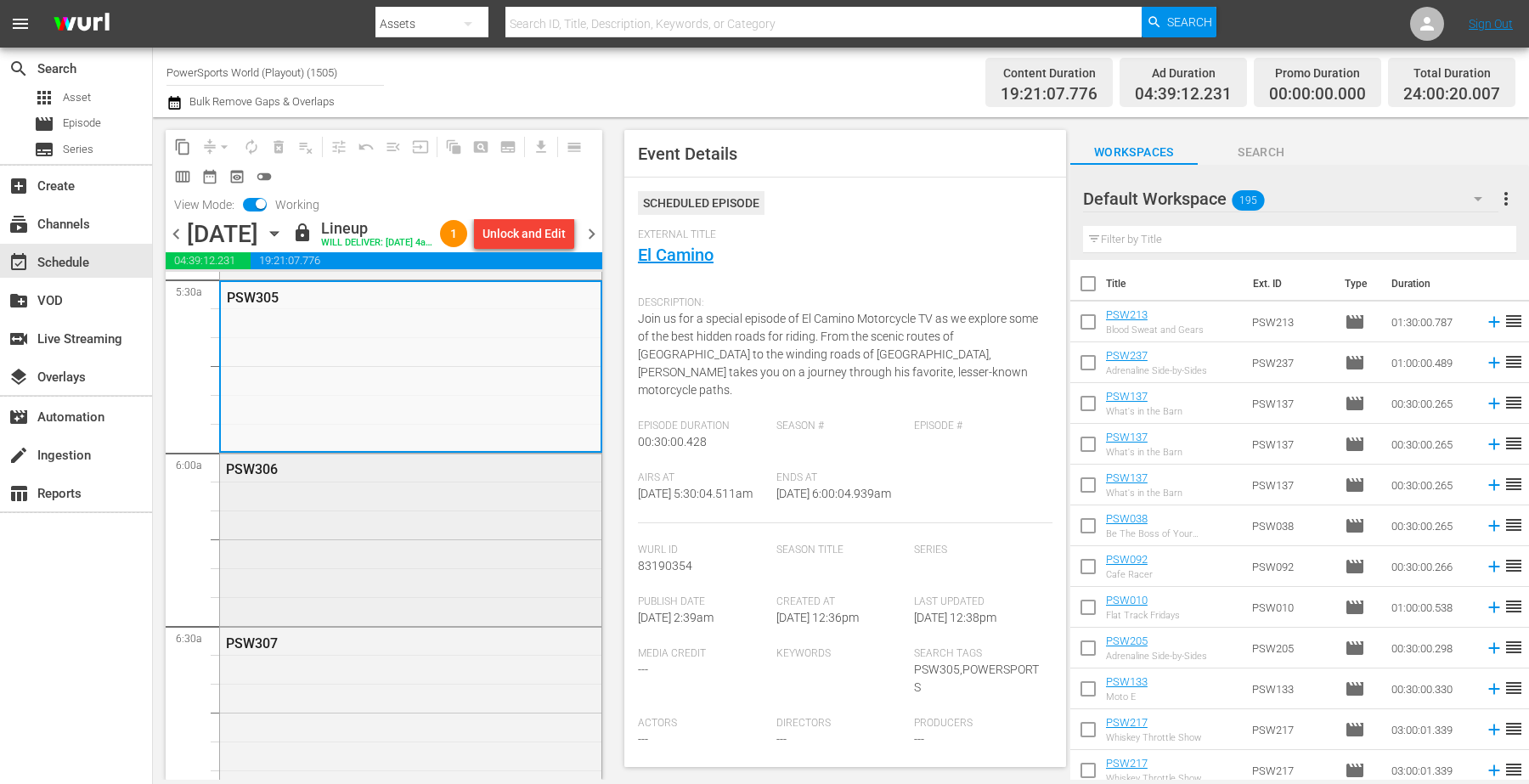 click on "PSW306" at bounding box center (410, 538) 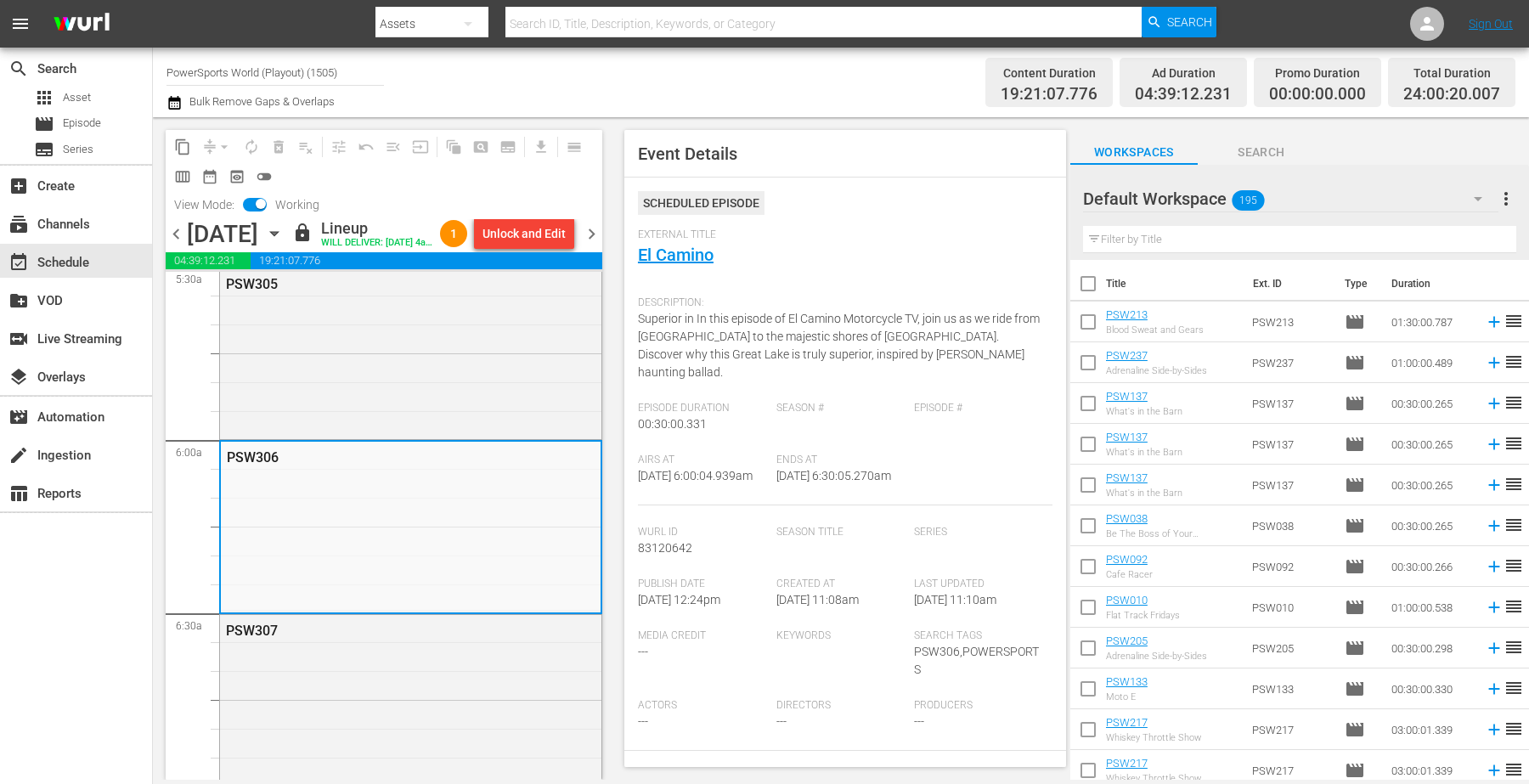 click on "Airs At 7/12/25 @ 6:00:04.939am Ends At 7/12/25 @ 6:30:05.270am" at bounding box center [845, 479] 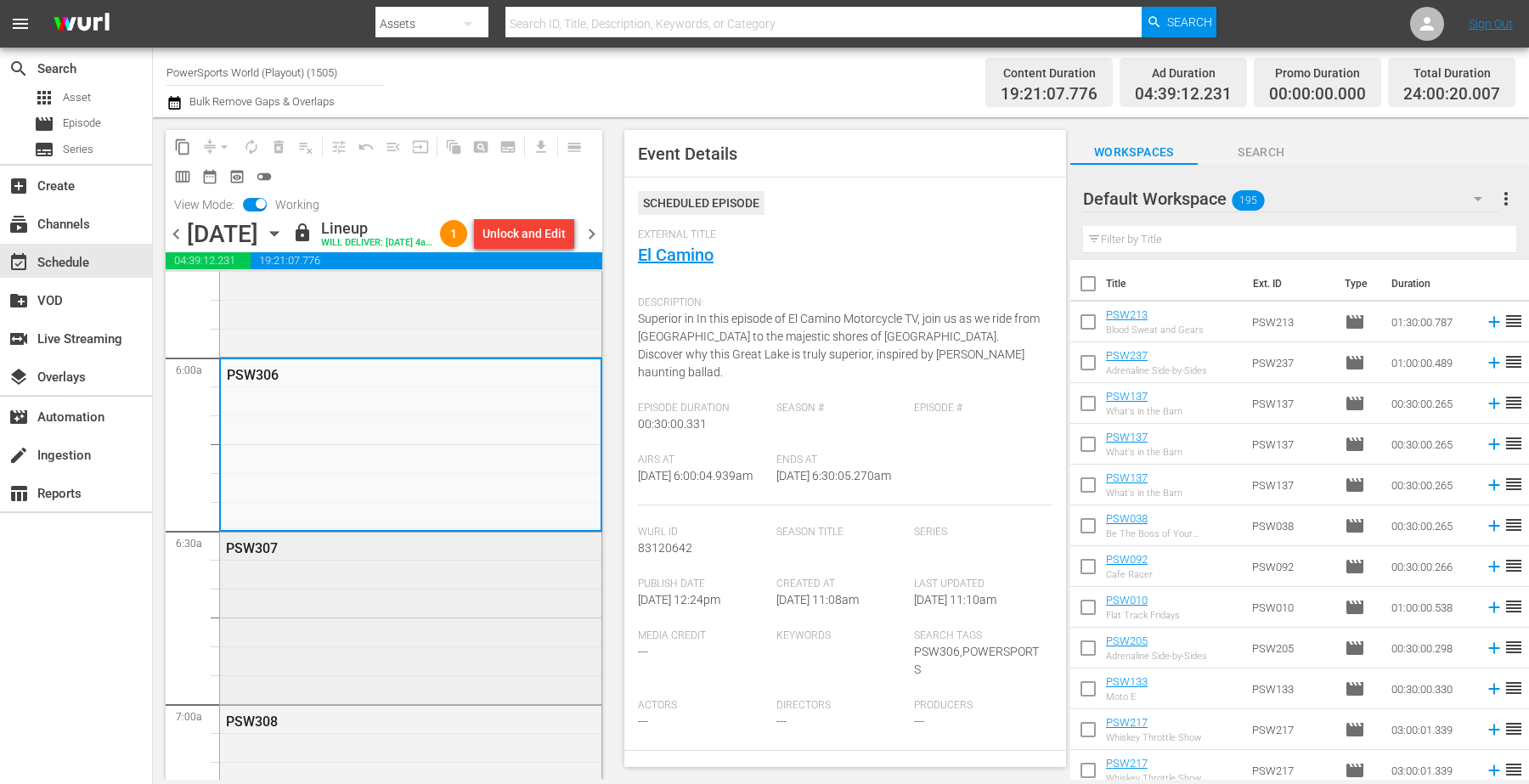 scroll, scrollTop: 2124, scrollLeft: 0, axis: vertical 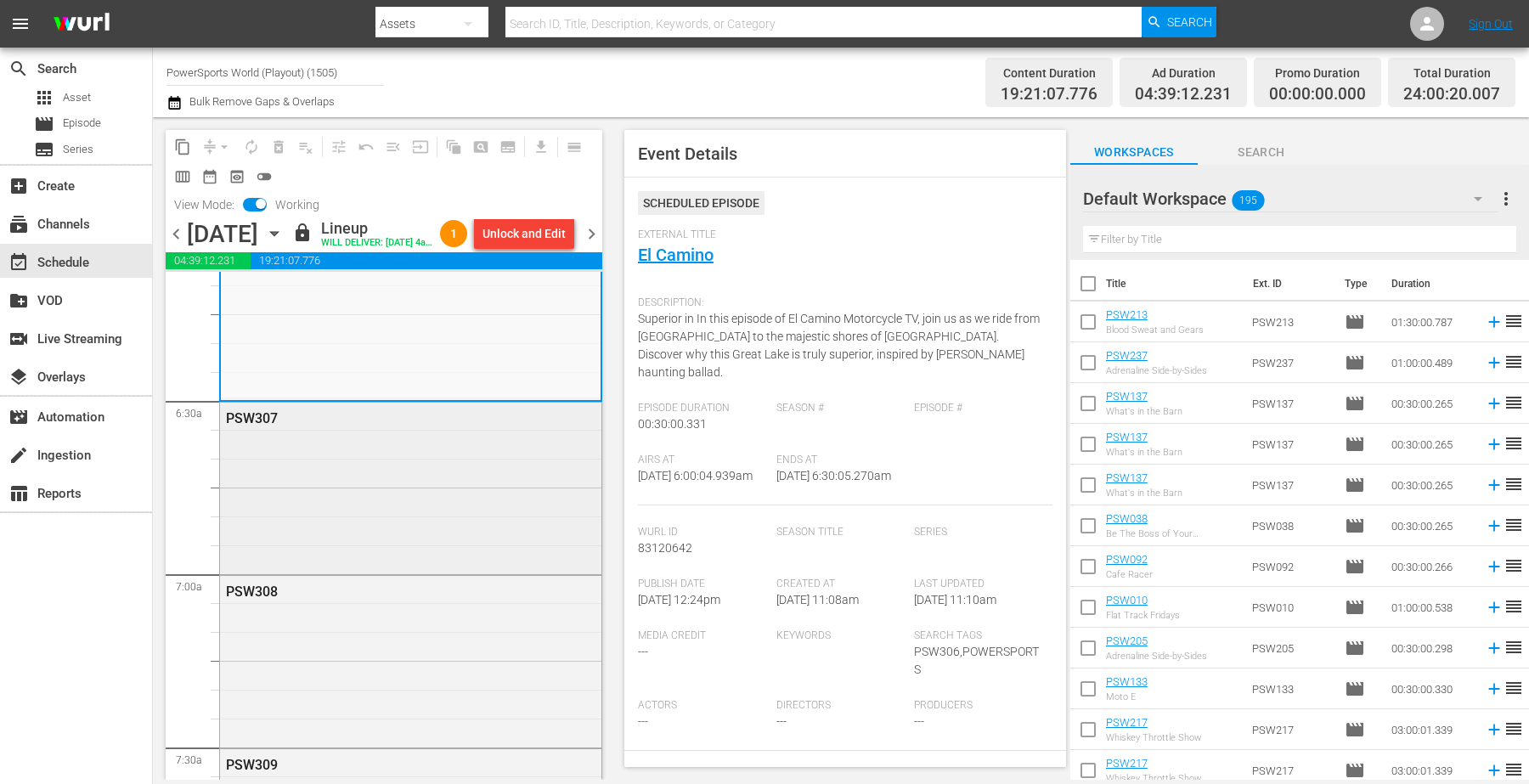 click on "PSW307" at bounding box center [410, 487] 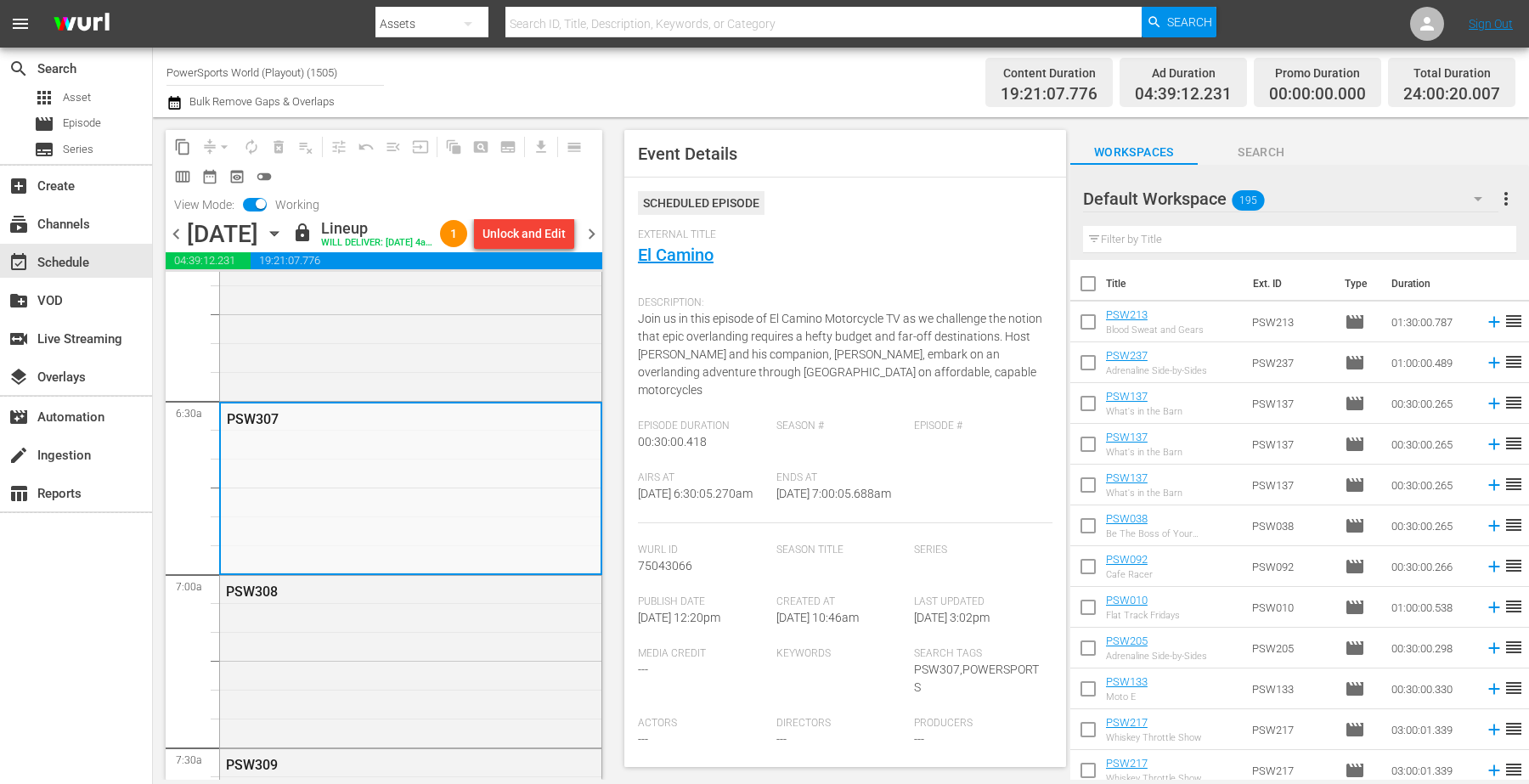 click on "Airs At 7/12/25 @ 6:30:05.270am Ends At 7/12/25 @ 7:00:05.688am" at bounding box center (845, 497) 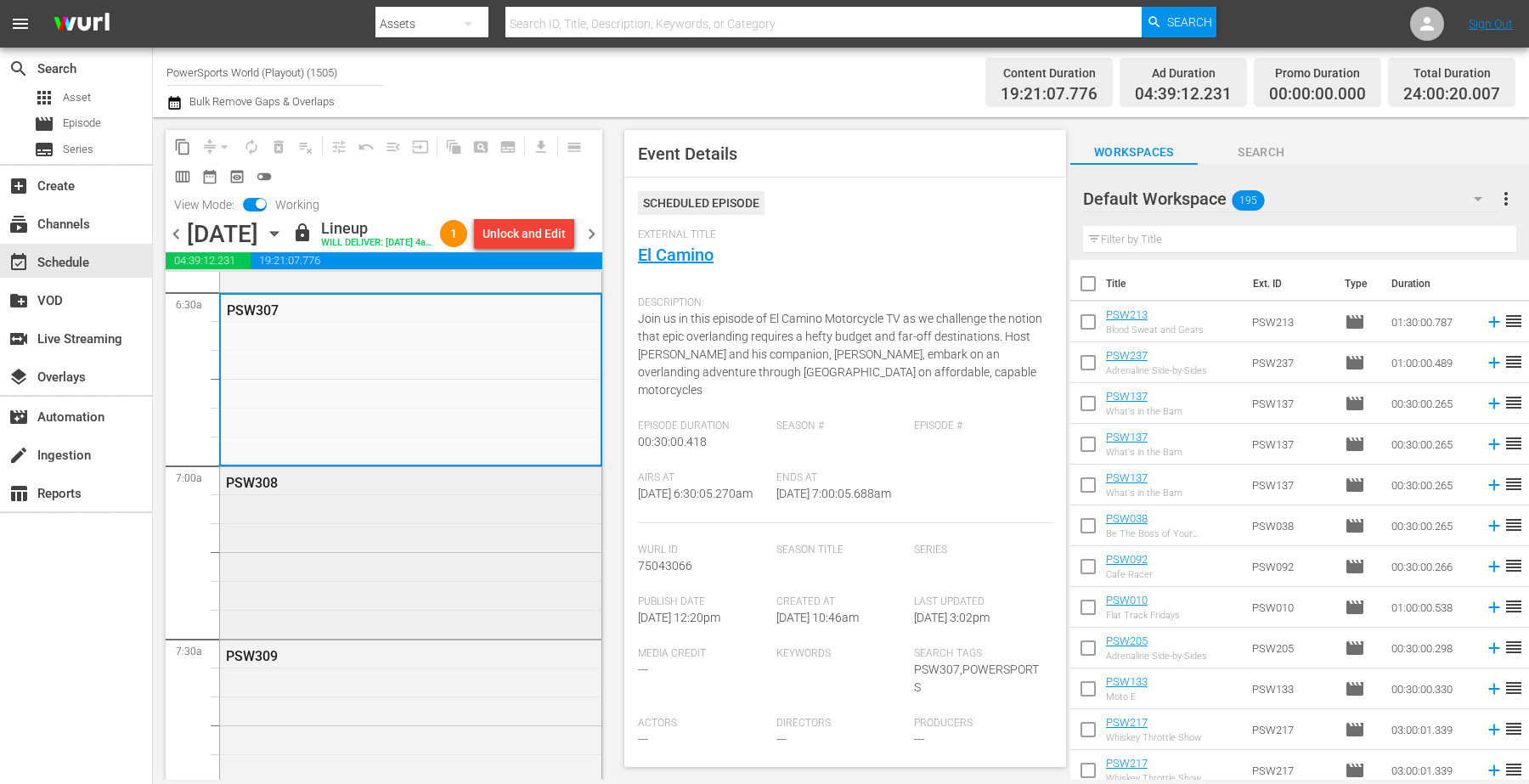 scroll, scrollTop: 2336, scrollLeft: 0, axis: vertical 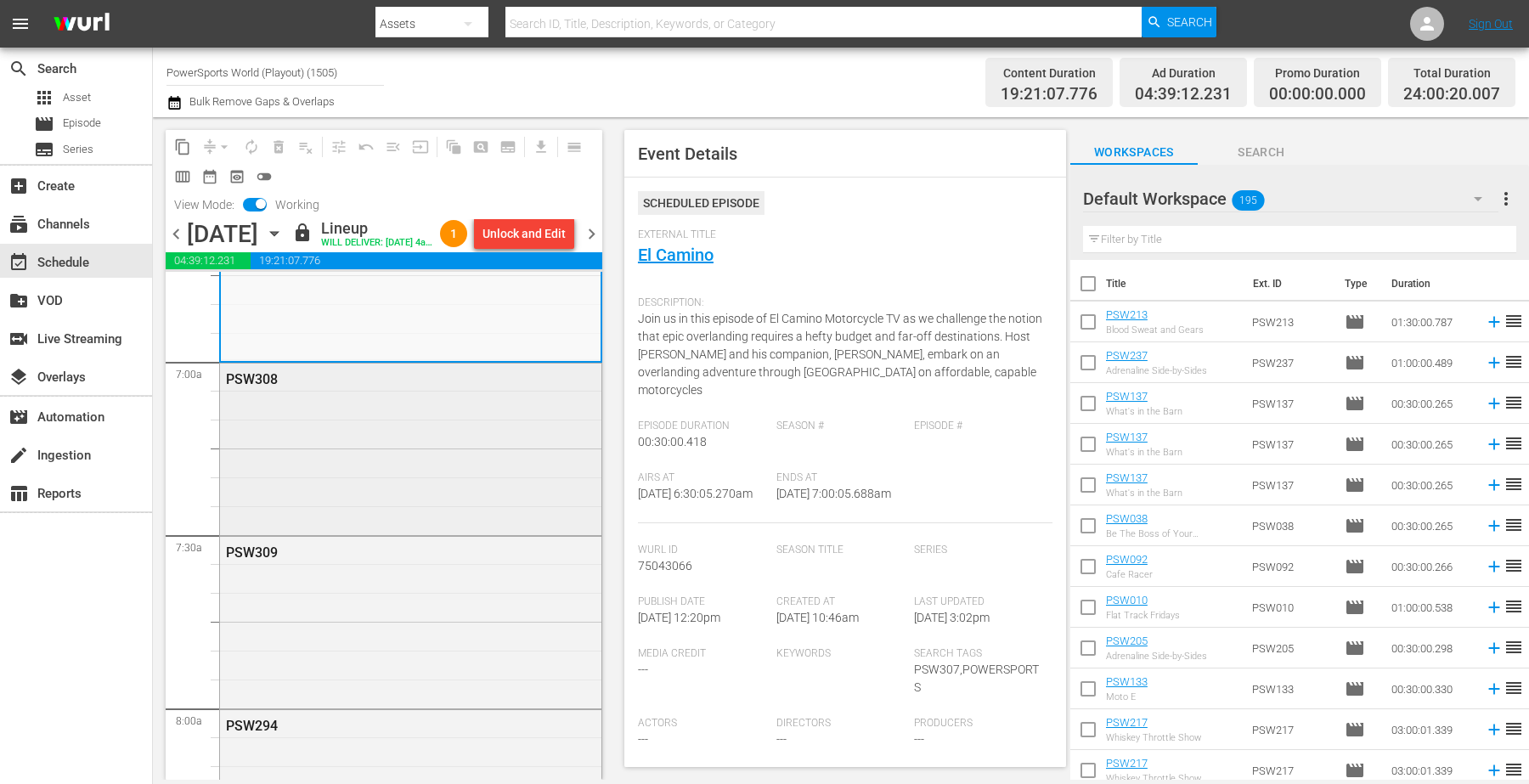 click on "PSW308" at bounding box center [410, 448] 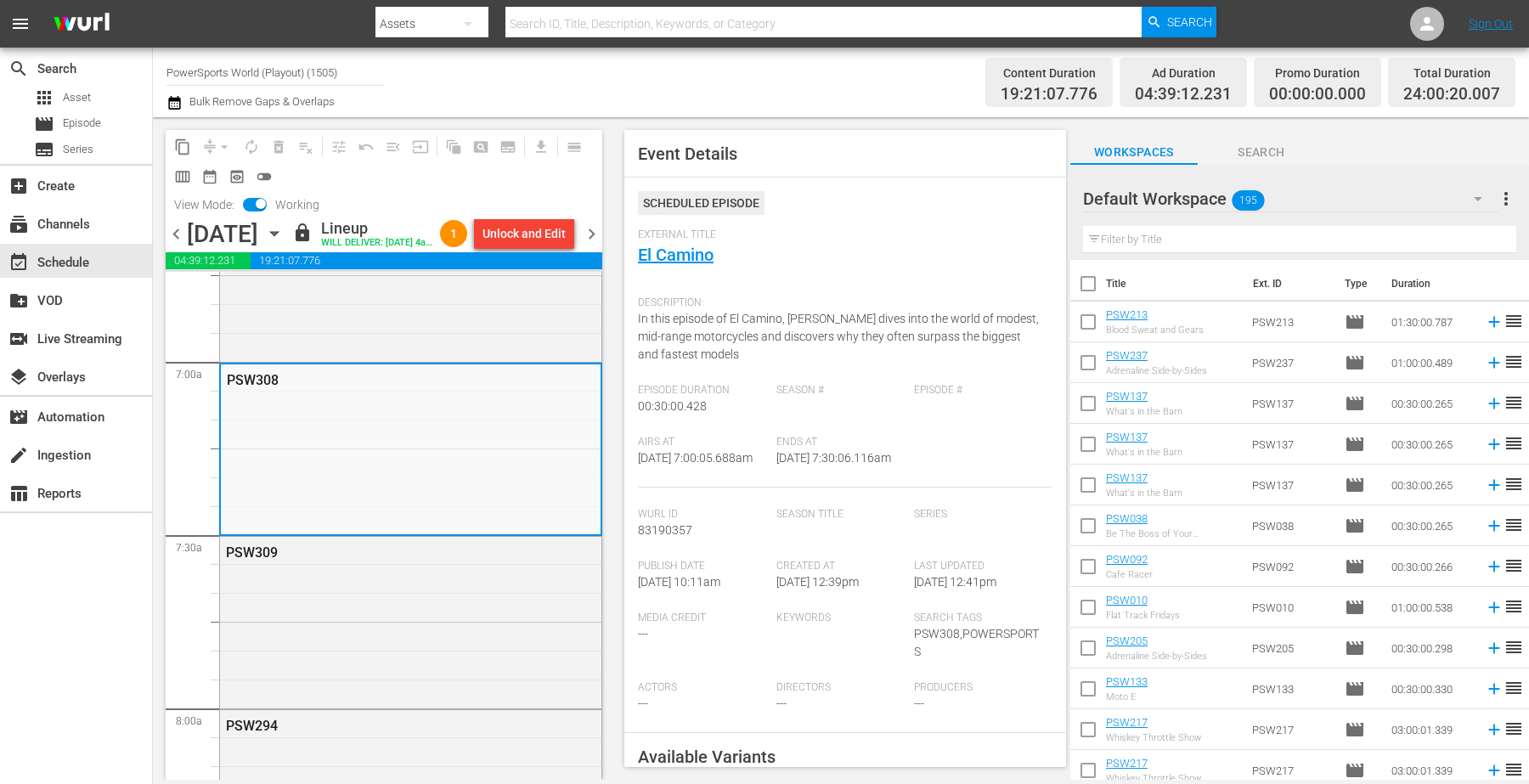 click on "Season #" at bounding box center (845, 409) 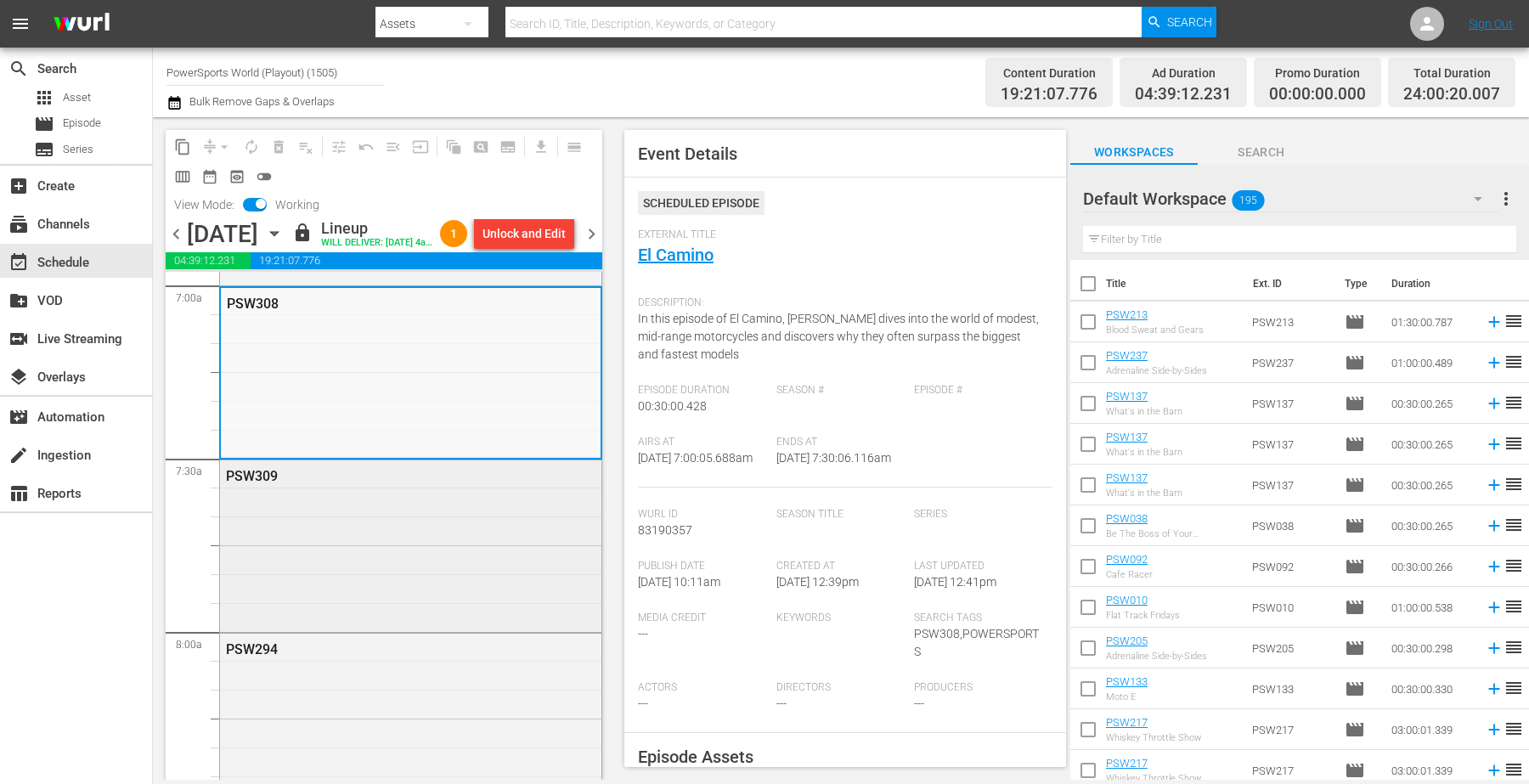 scroll, scrollTop: 2442, scrollLeft: 0, axis: vertical 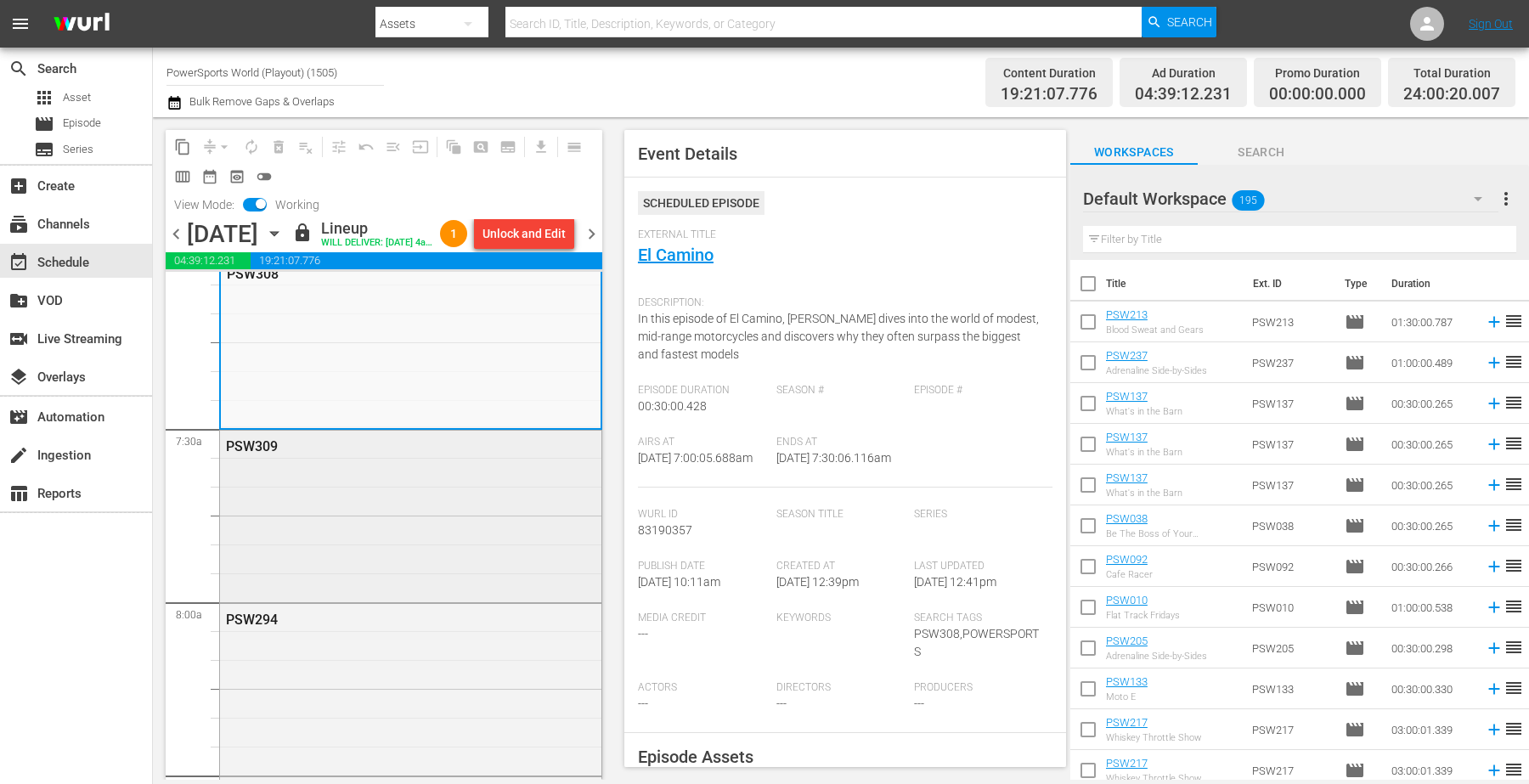 click on "PSW309" at bounding box center (410, 515) 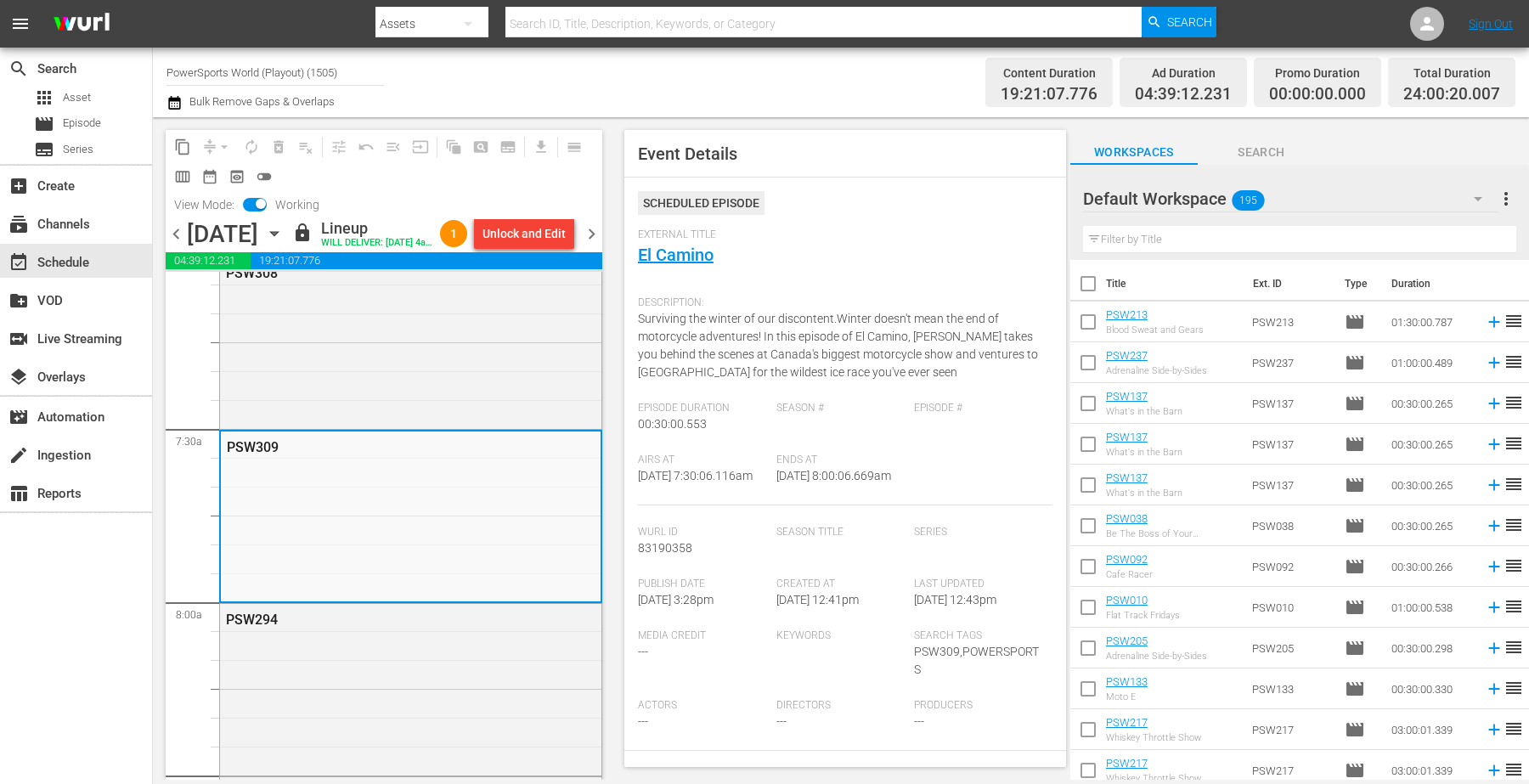 click on "Ends At" at bounding box center (841, 460) 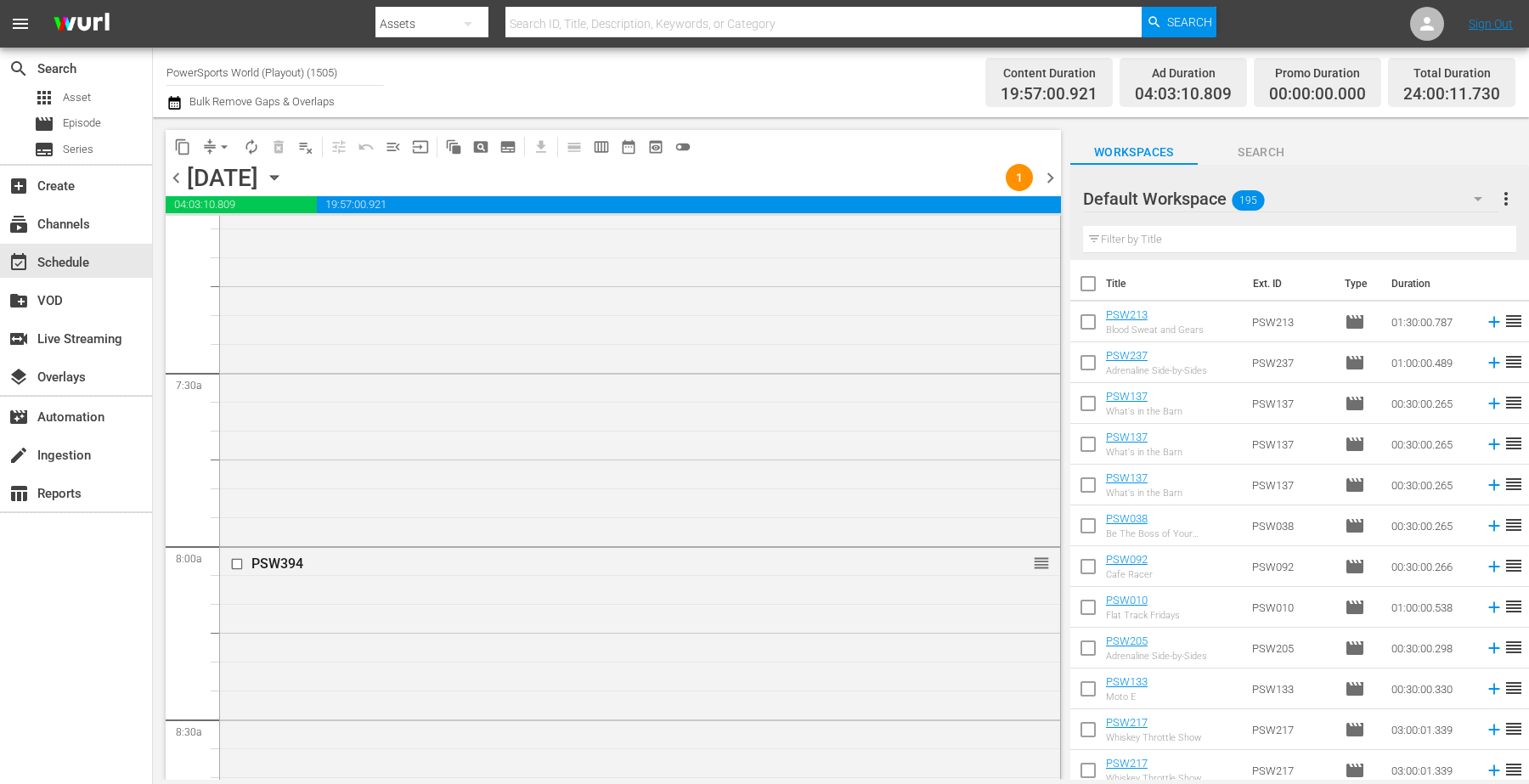 scroll, scrollTop: 2413, scrollLeft: 0, axis: vertical 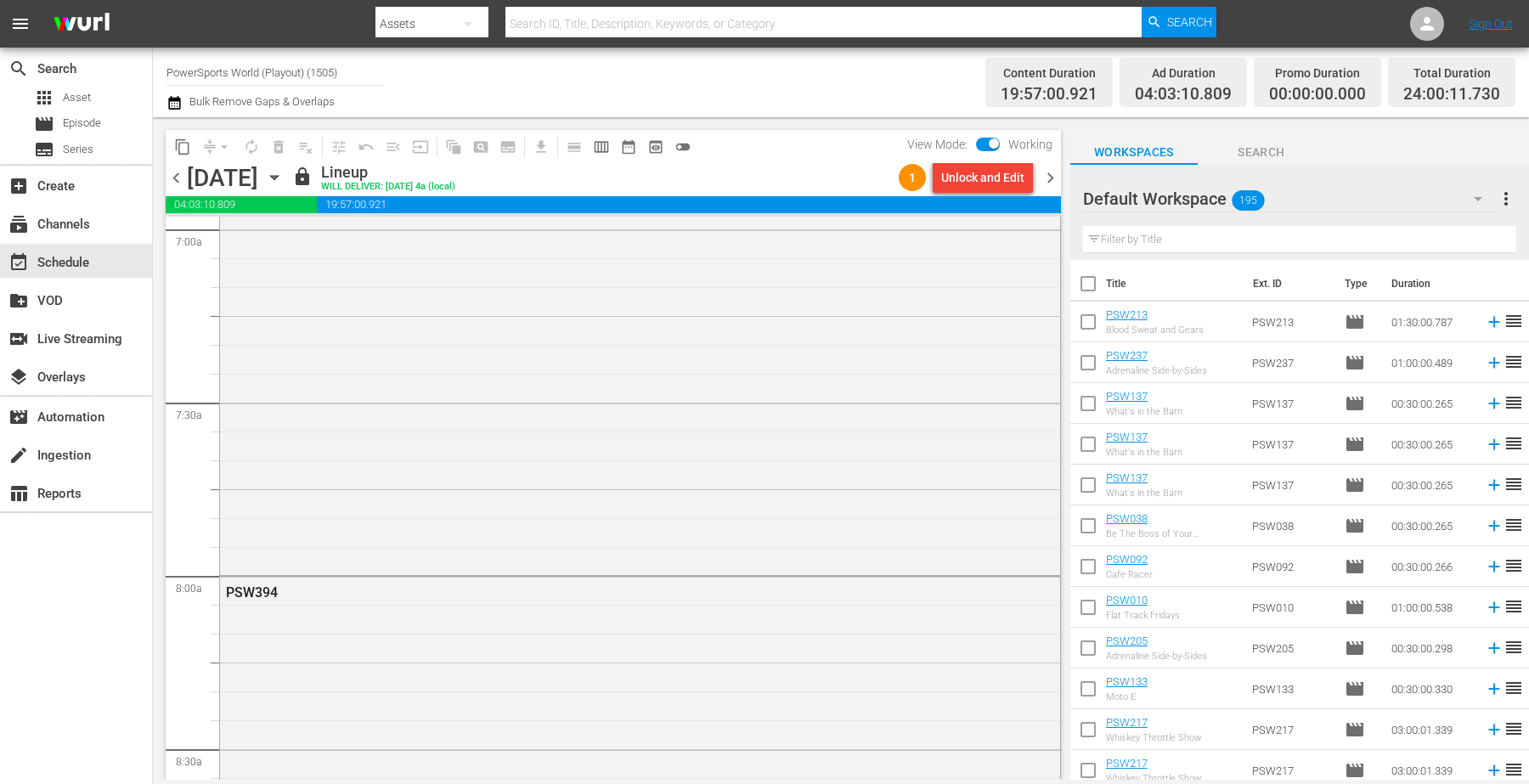 click on "PowerSports World (Playout) (1505)" at bounding box center (275, 72) 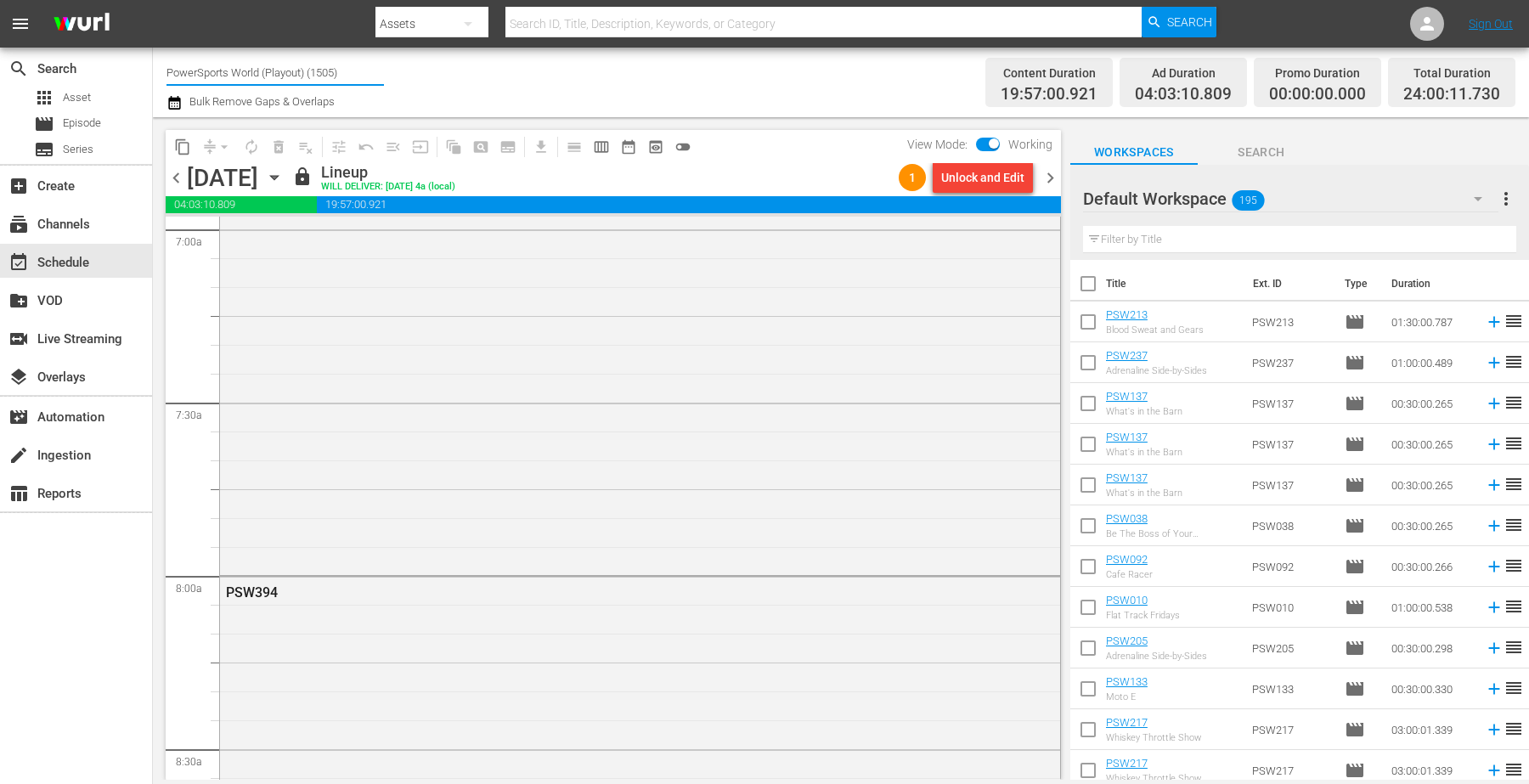 click on "PowerSports World (Playout) (1505)" at bounding box center (275, 72) 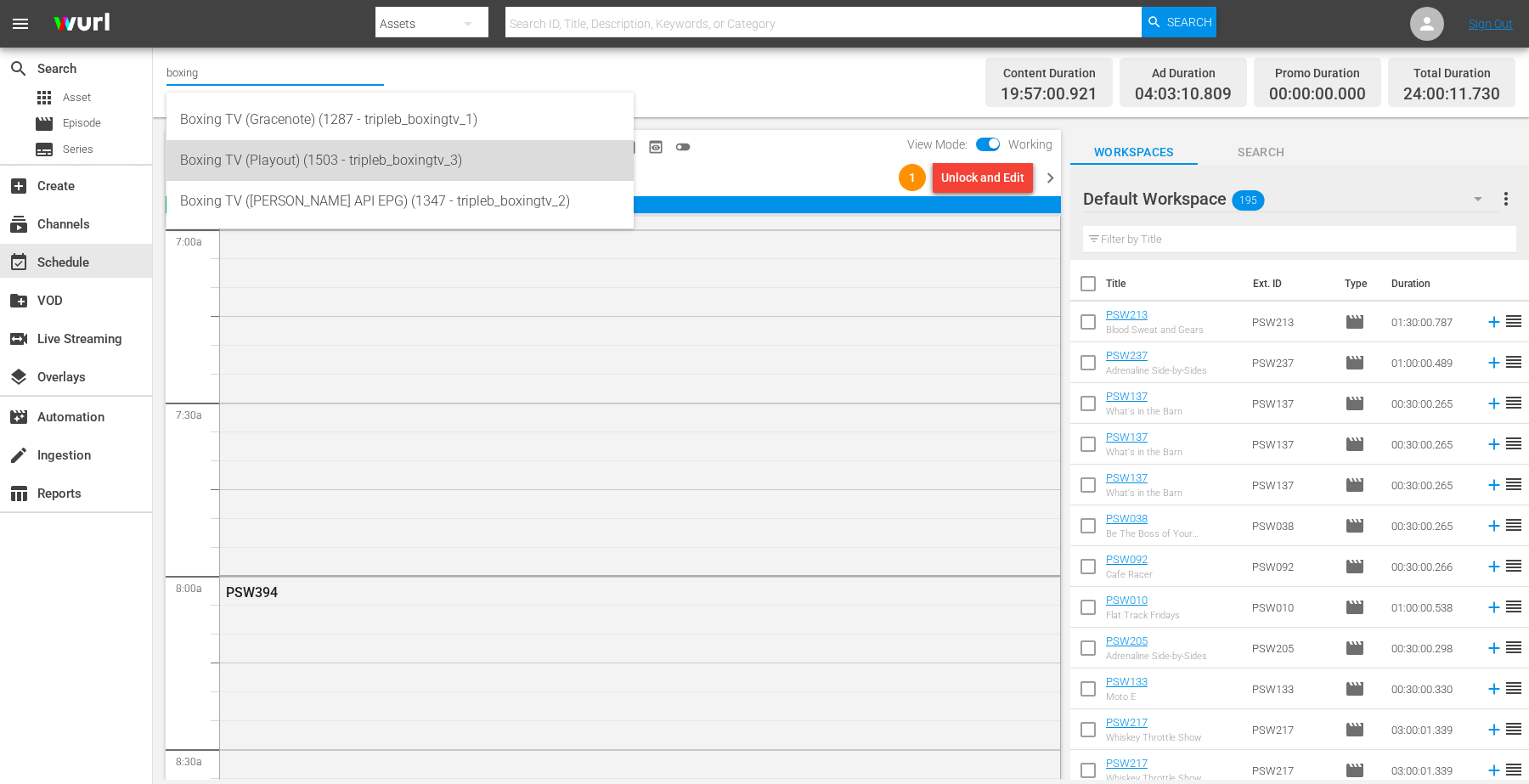 click on "Boxing TV (Playout) (1503 - tripleb_boxingtv_3)" at bounding box center [400, 161] 